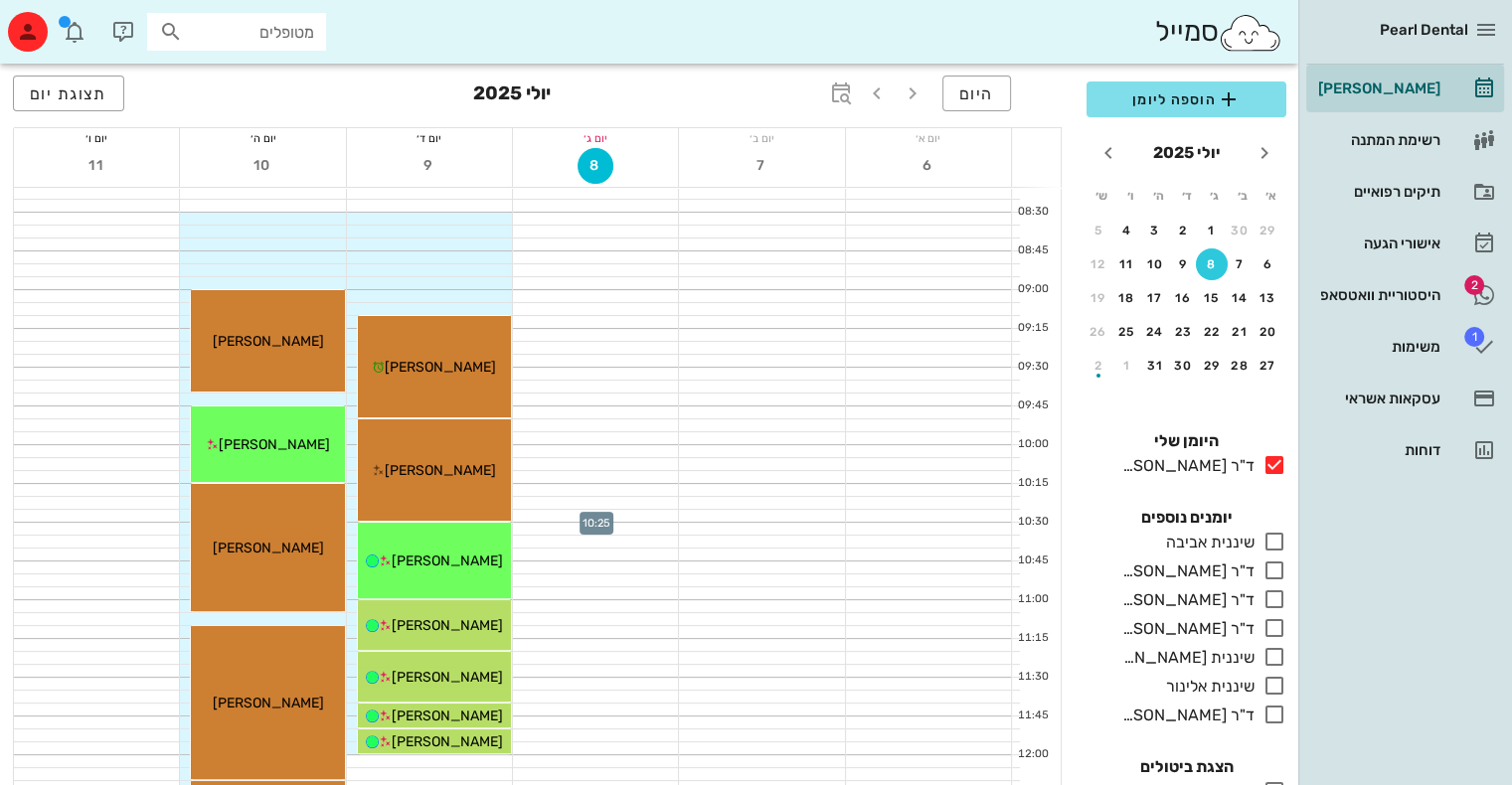 scroll, scrollTop: 362, scrollLeft: 0, axis: vertical 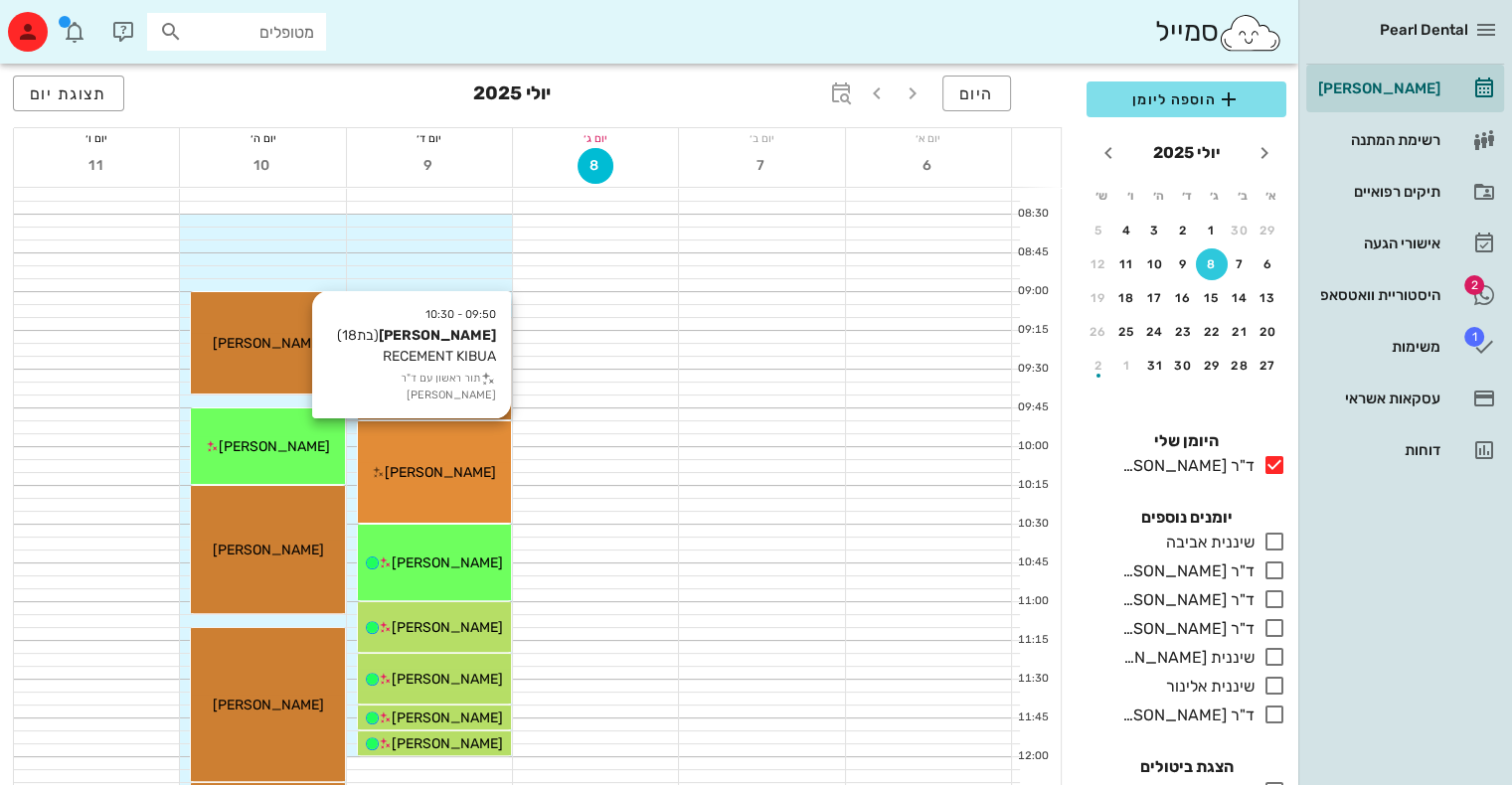 click on "[PERSON_NAME]" at bounding box center [440, 472] 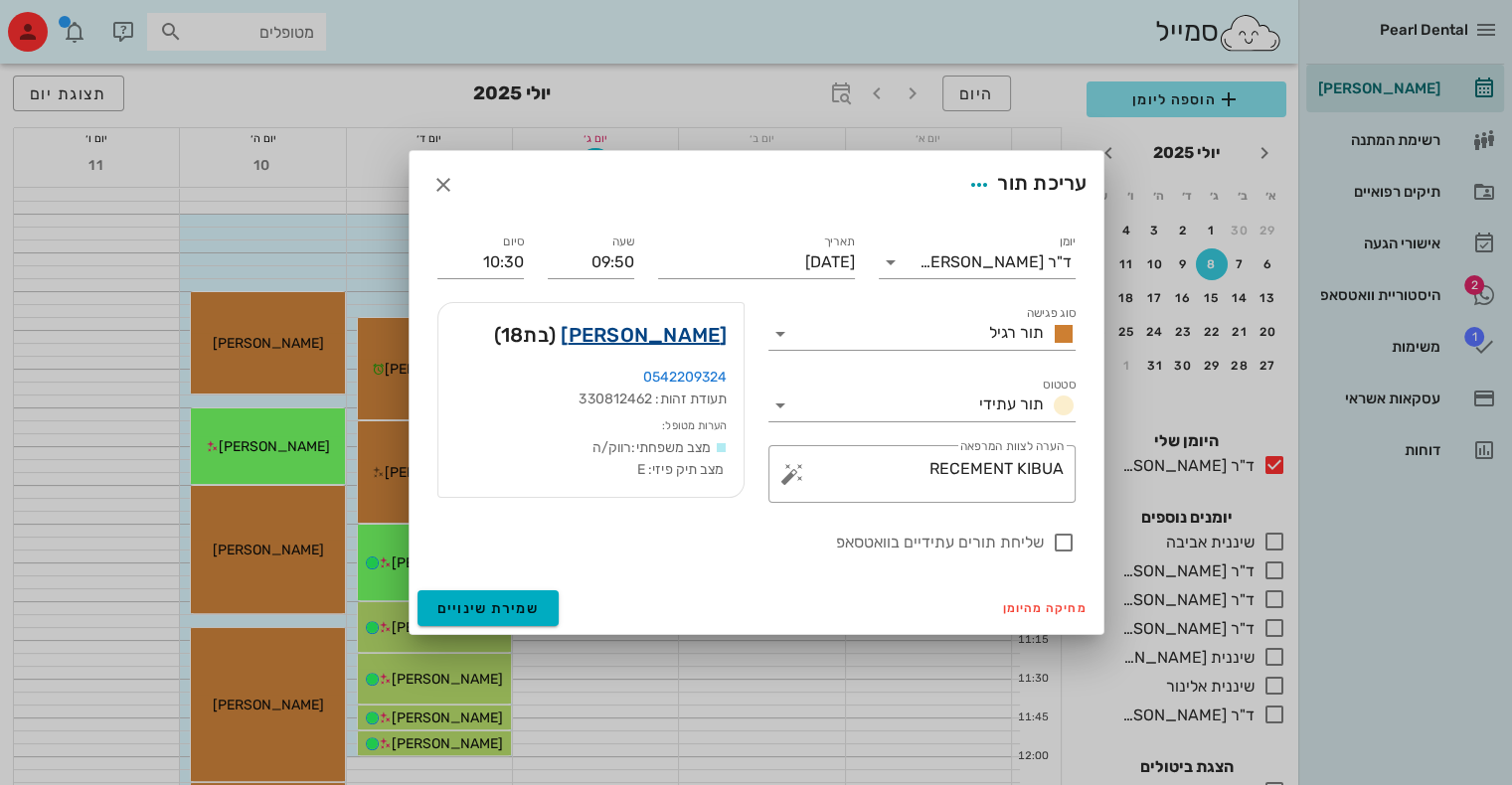 click on "[PERSON_NAME]" at bounding box center [643, 335] 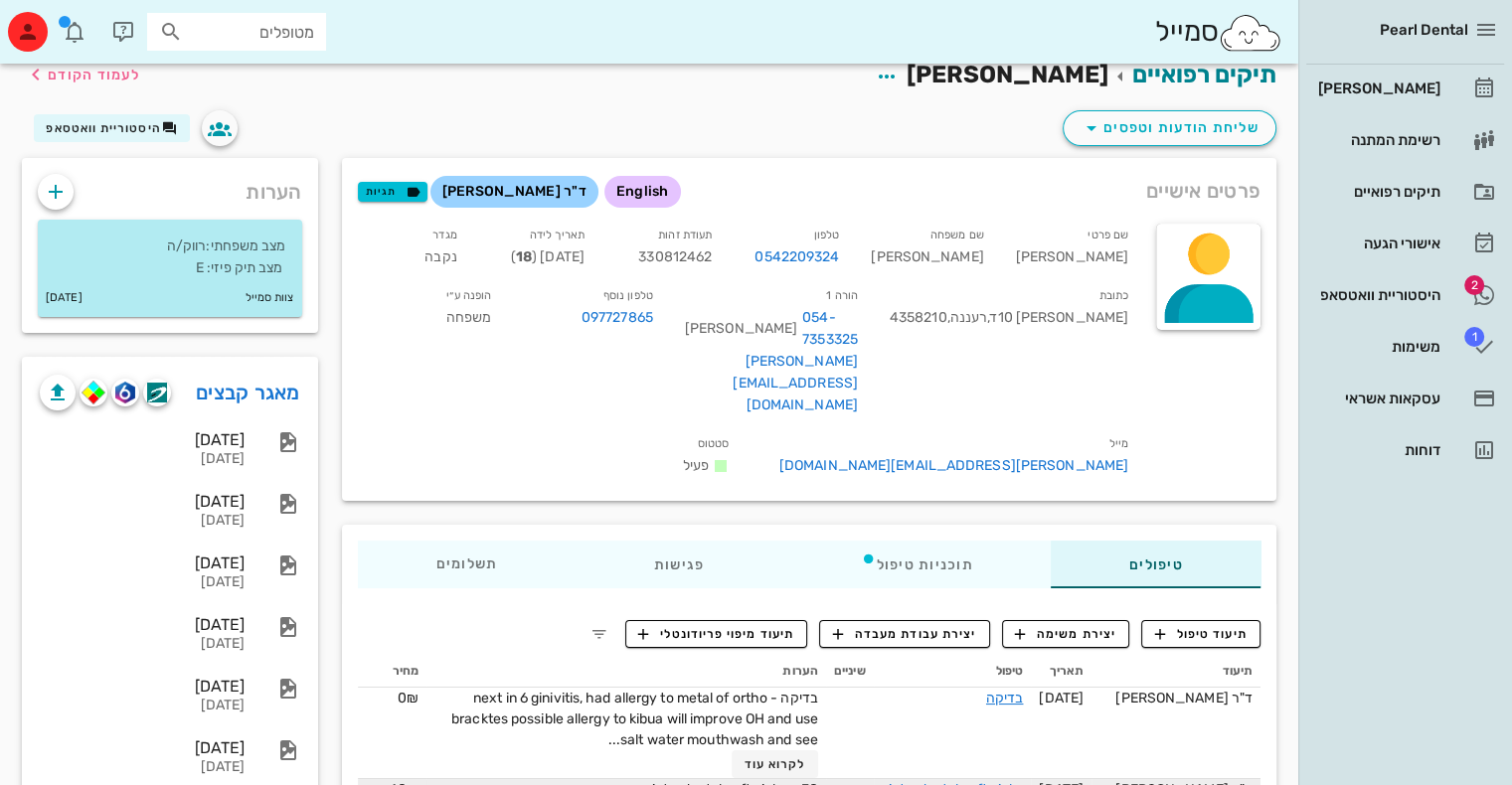 scroll, scrollTop: 0, scrollLeft: 0, axis: both 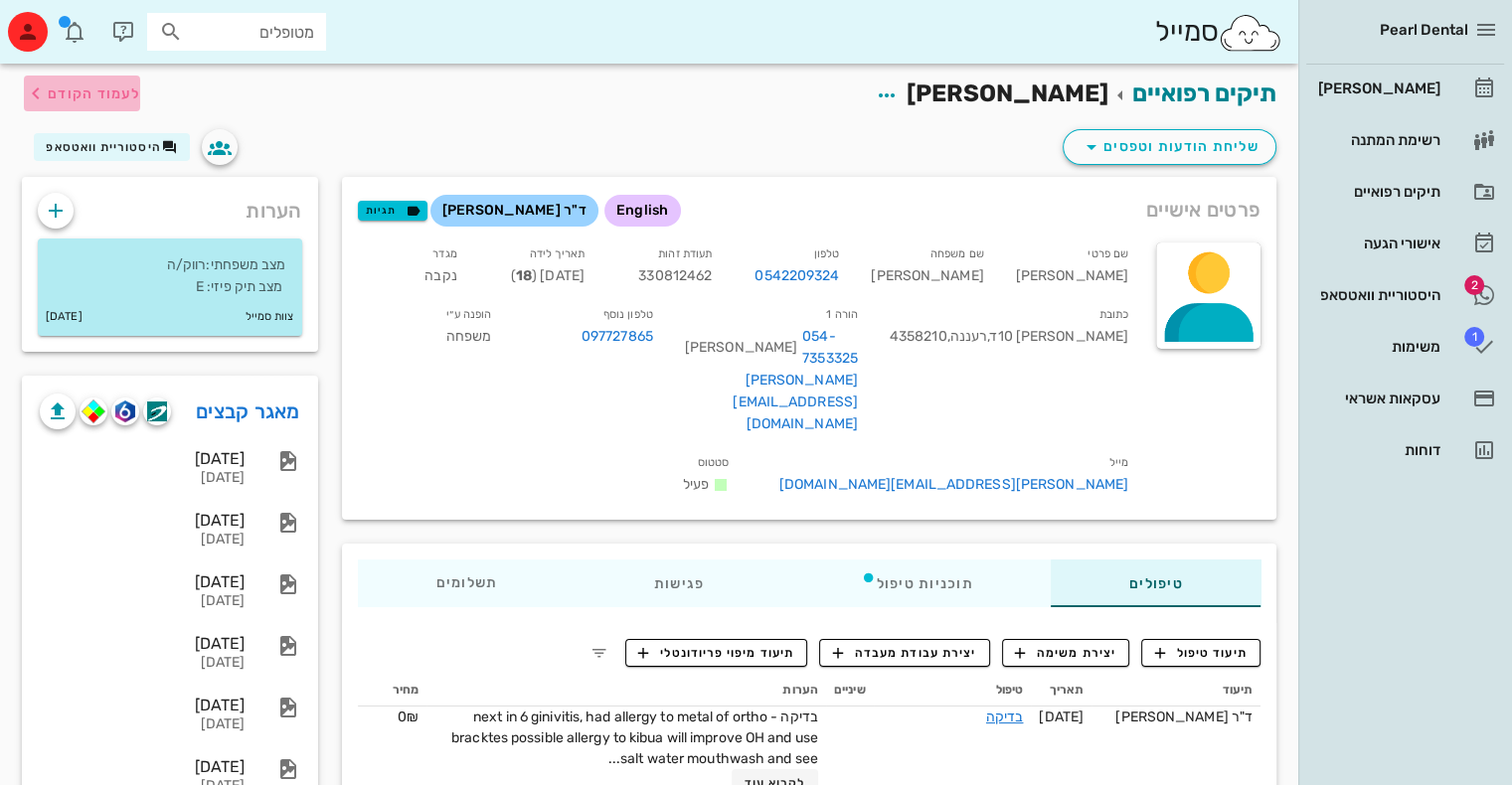 click on "לעמוד הקודם" at bounding box center [93, 93] 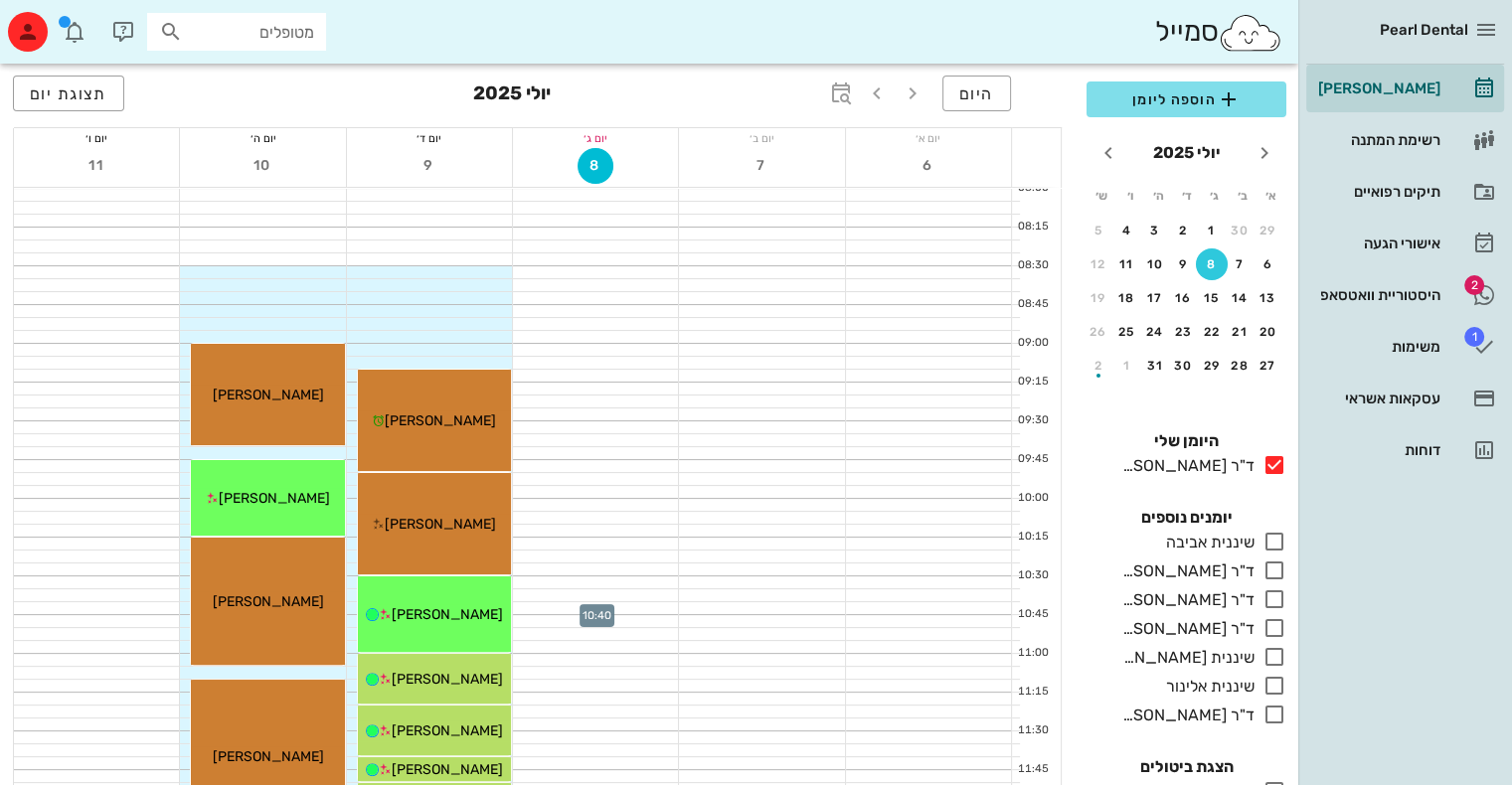 scroll, scrollTop: 306, scrollLeft: 0, axis: vertical 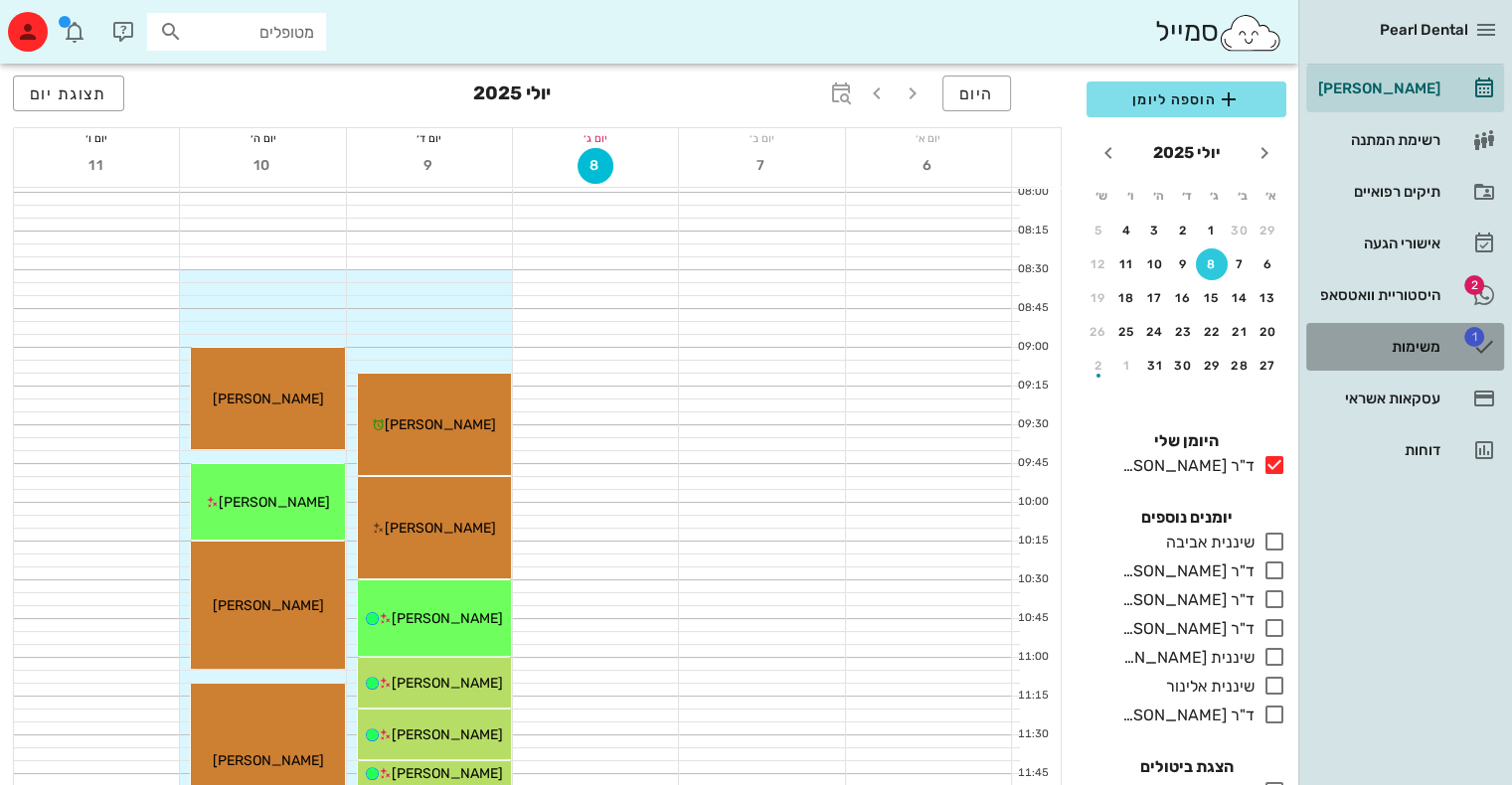 click on "משימות" at bounding box center [1377, 347] 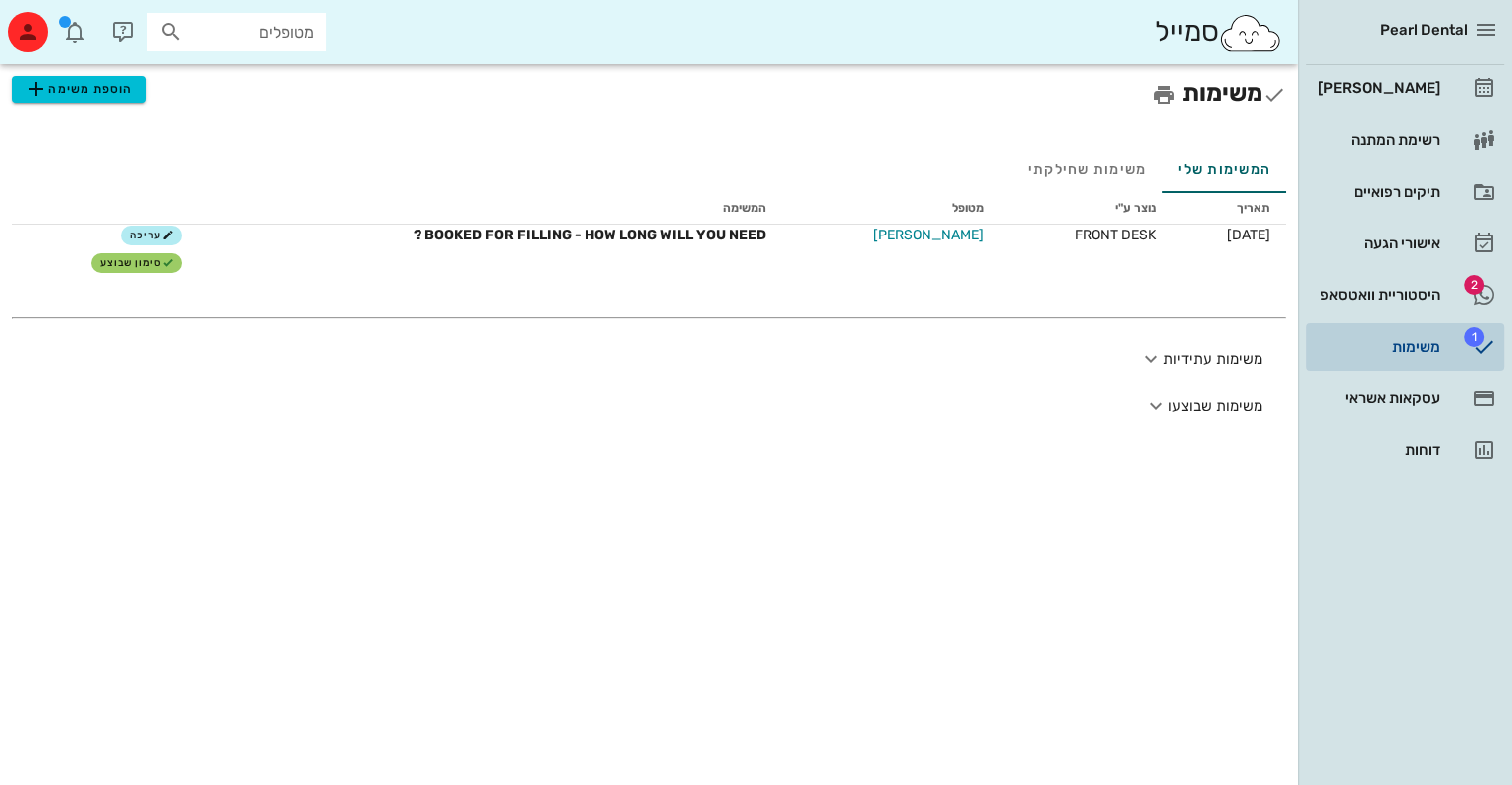 scroll, scrollTop: 0, scrollLeft: 0, axis: both 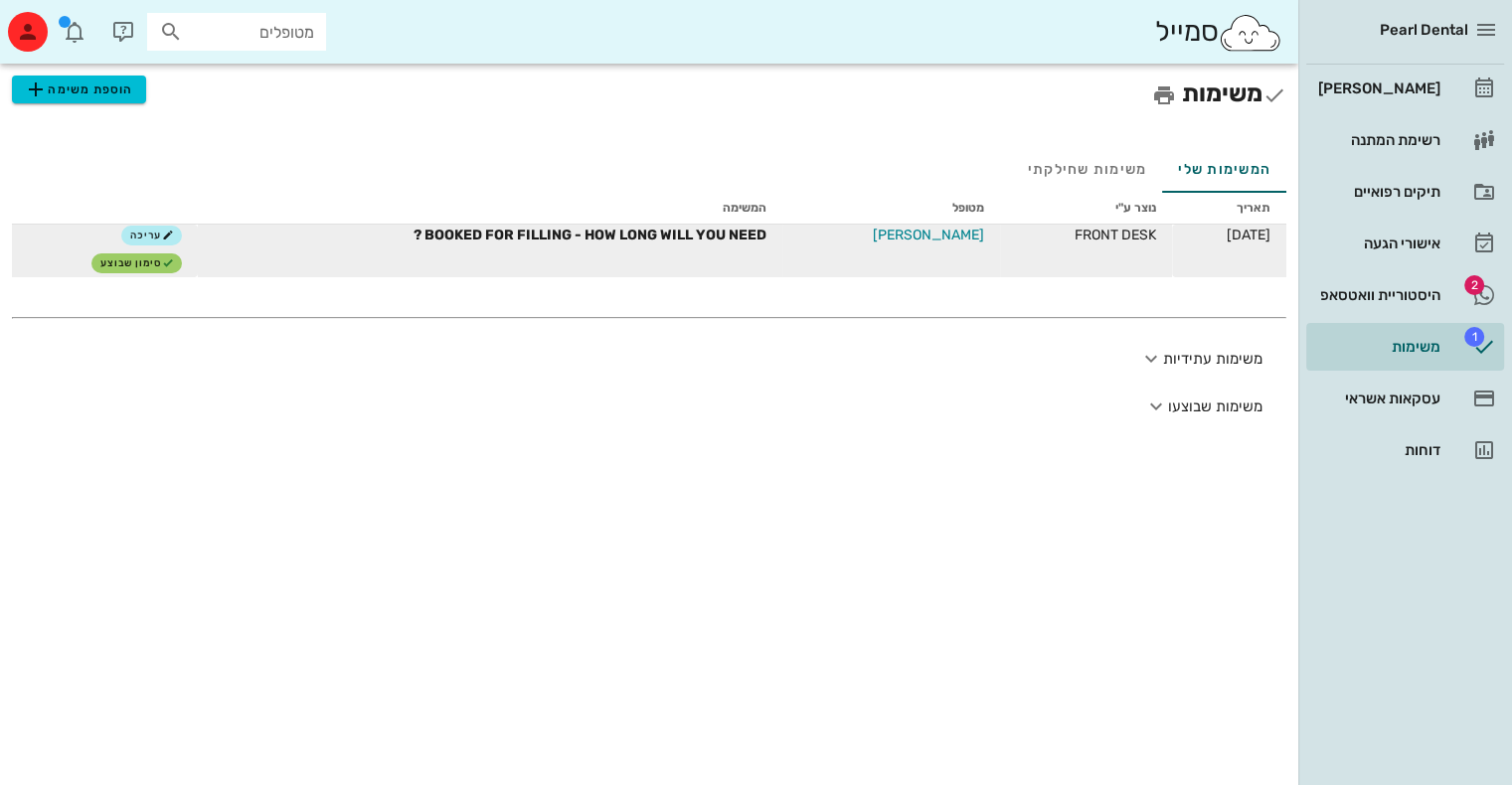 click on "[PERSON_NAME]" at bounding box center (928, 235) 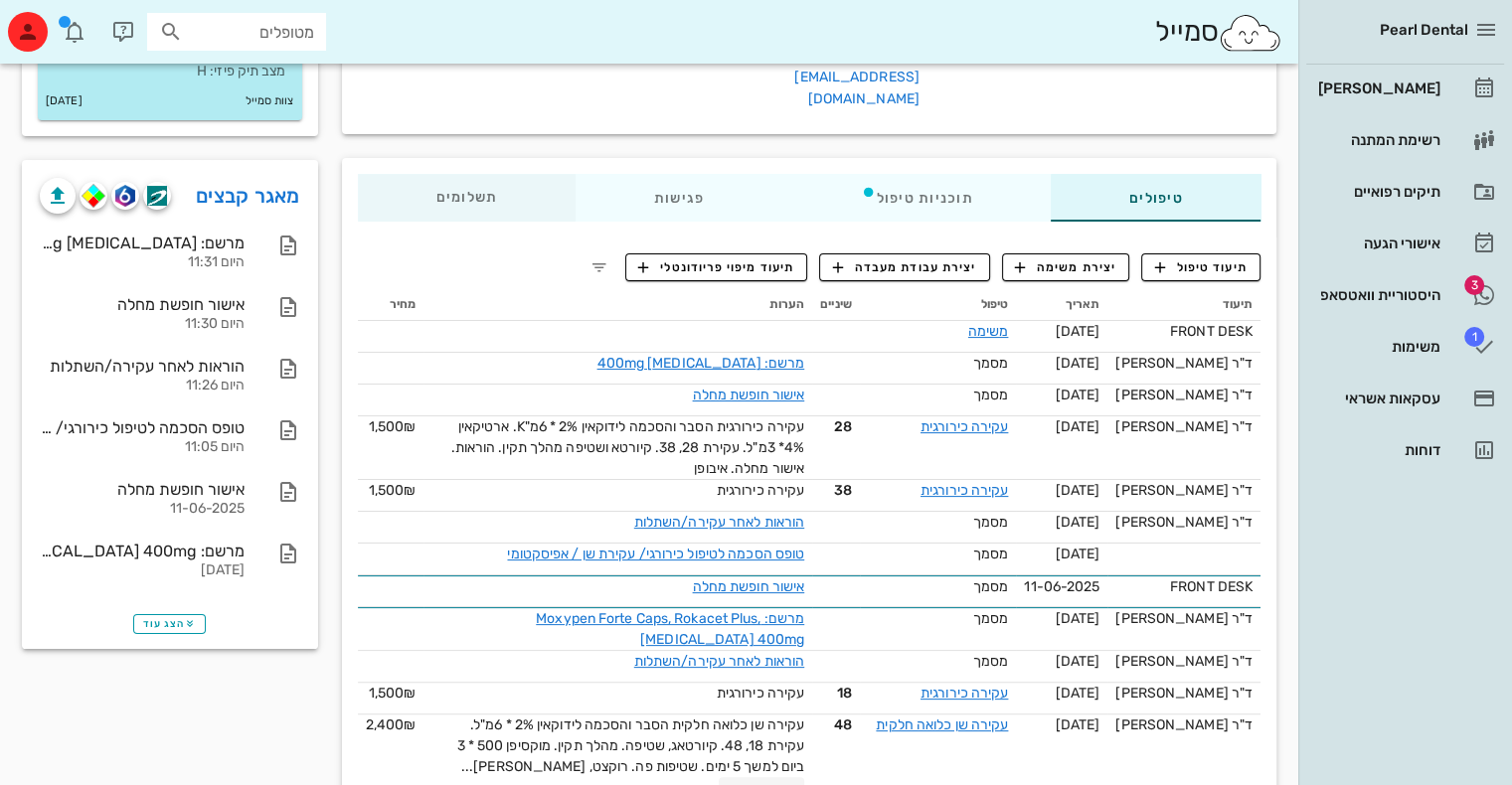 scroll, scrollTop: 302, scrollLeft: 0, axis: vertical 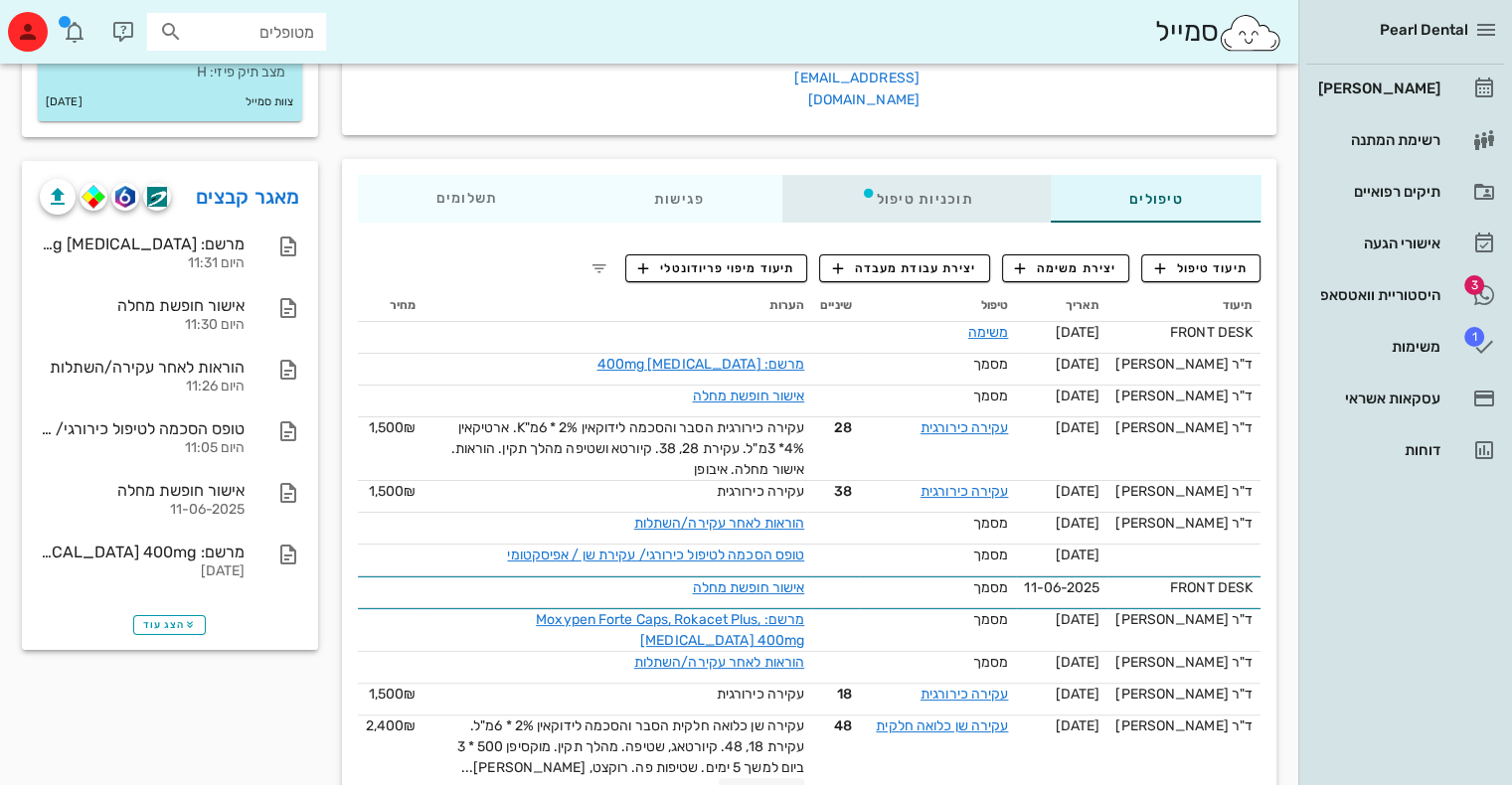 click on "תוכניות טיפול" at bounding box center [916, 199] 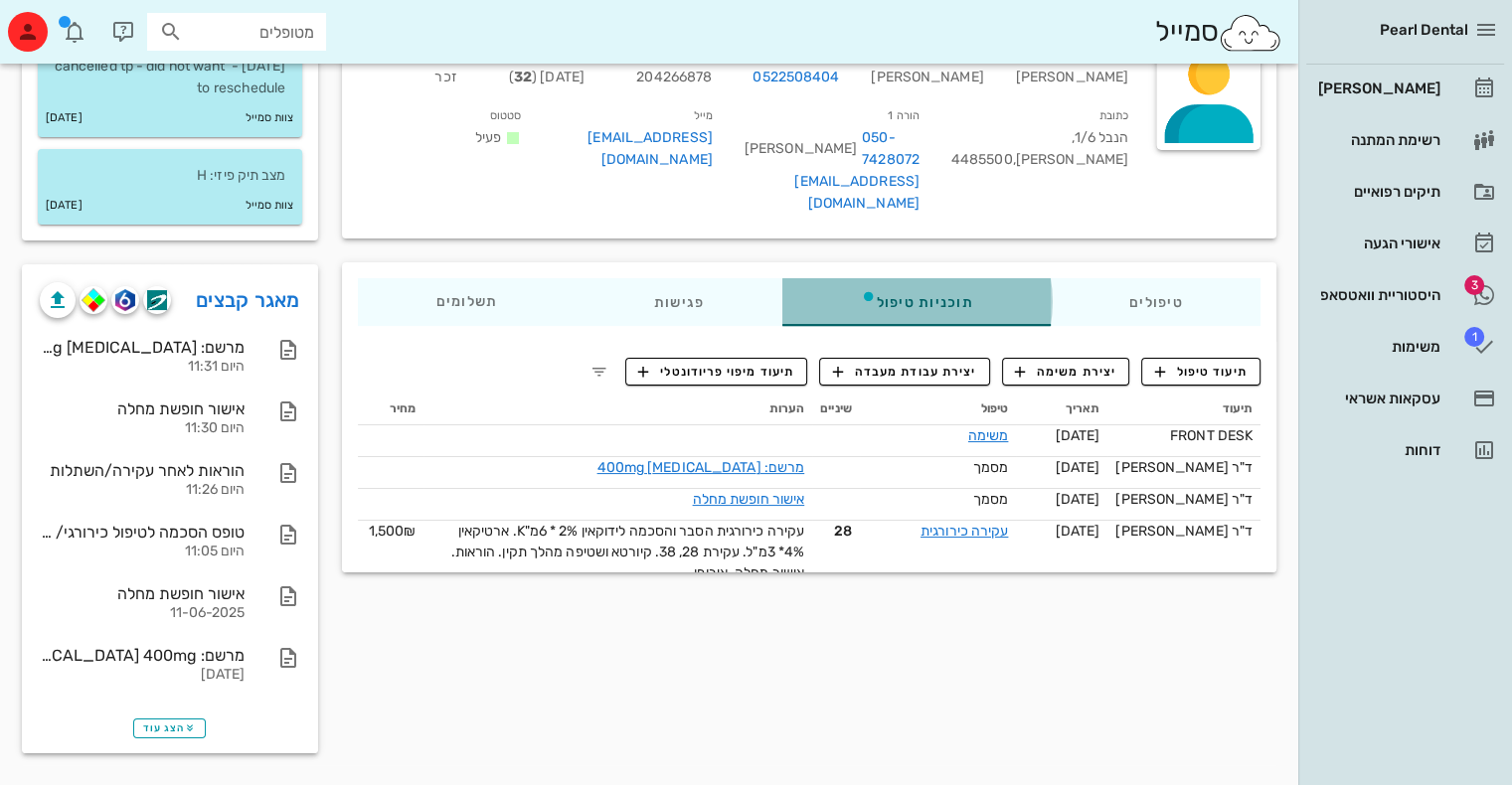scroll, scrollTop: 197, scrollLeft: 0, axis: vertical 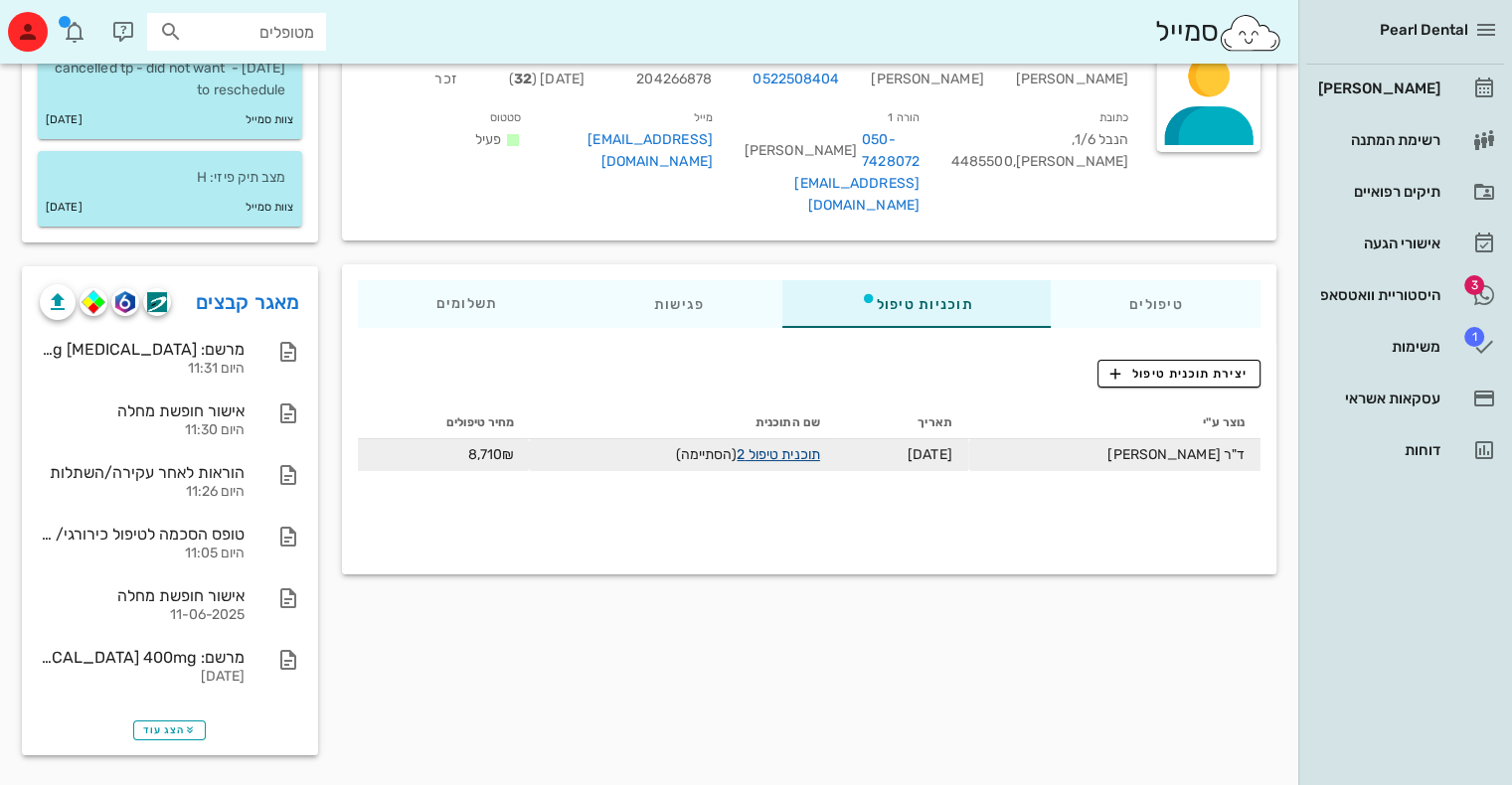 click on "תוכנית טיפול 2
(הסתיימה)" at bounding box center [683, 455] 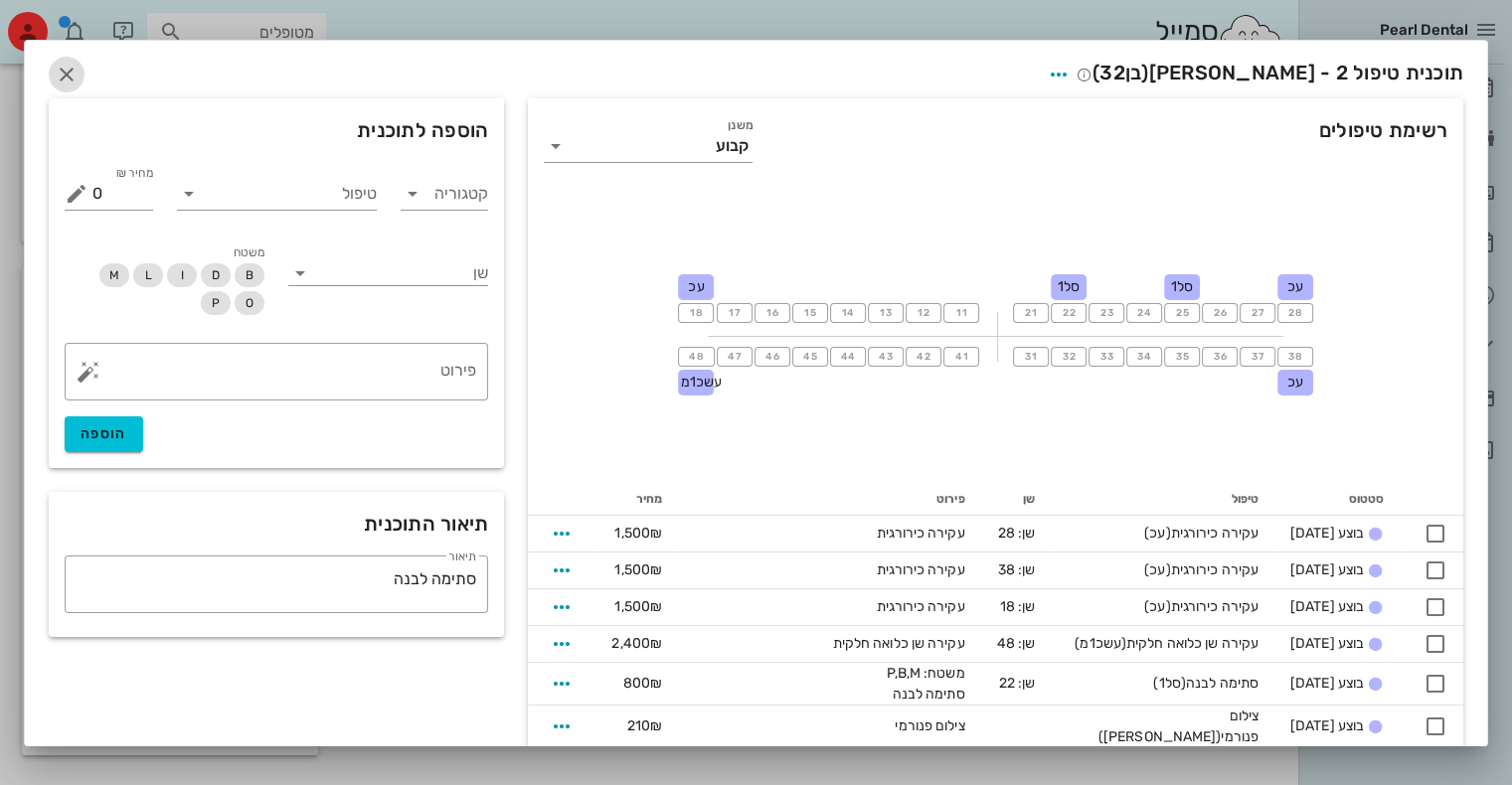 click at bounding box center (67, 75) 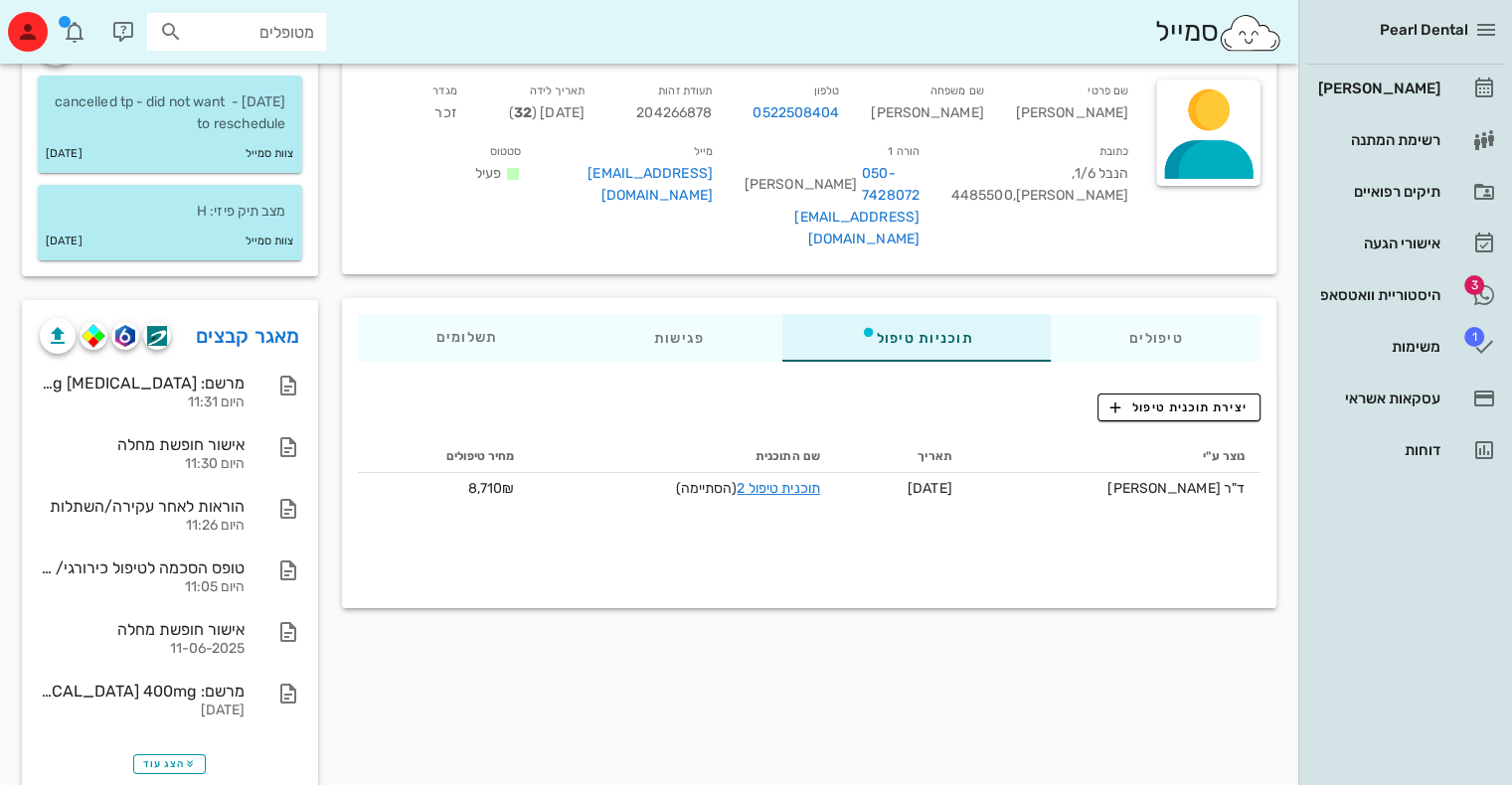 scroll, scrollTop: 165, scrollLeft: 0, axis: vertical 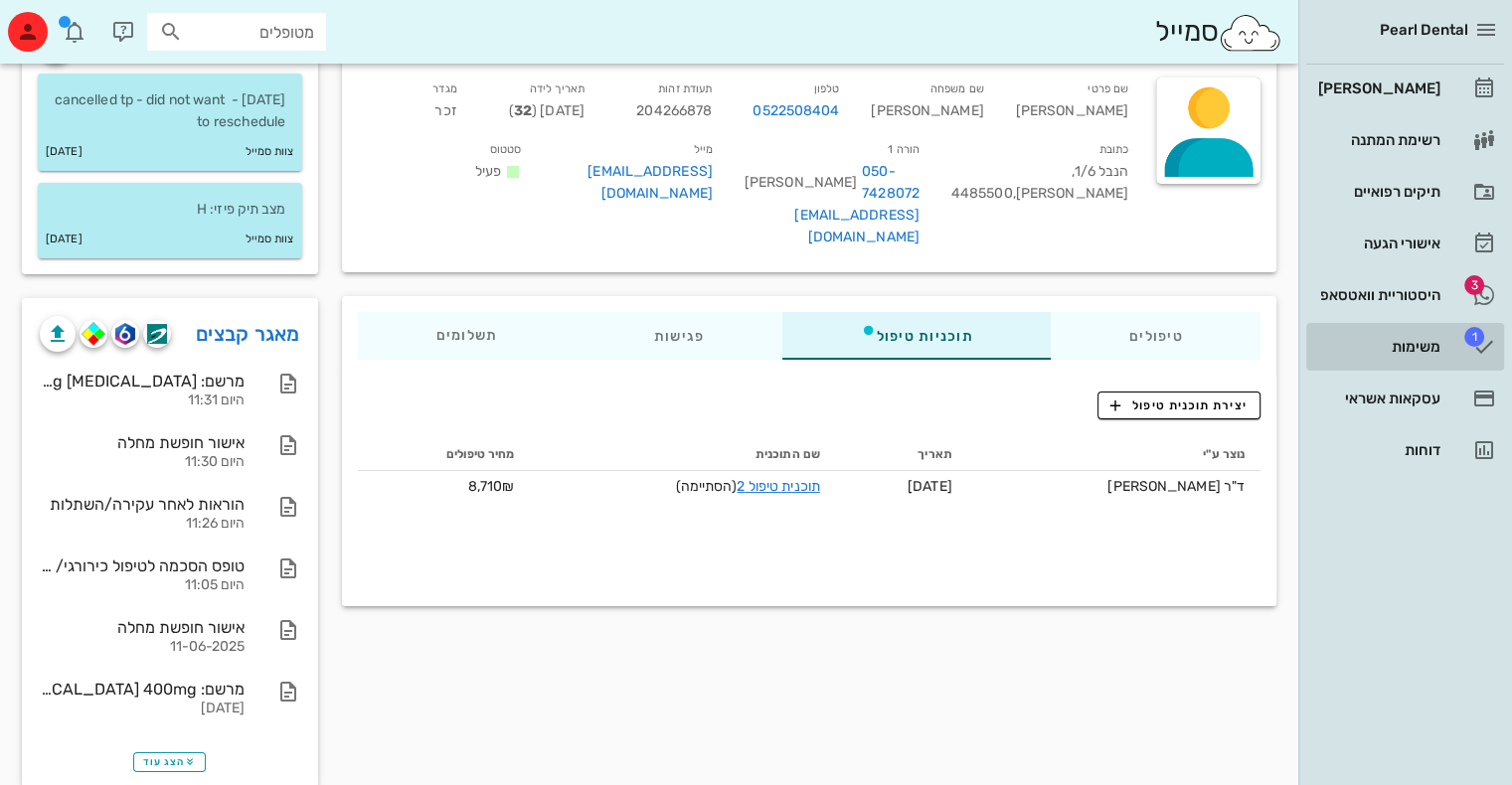 click on "משימות" at bounding box center (1377, 347) 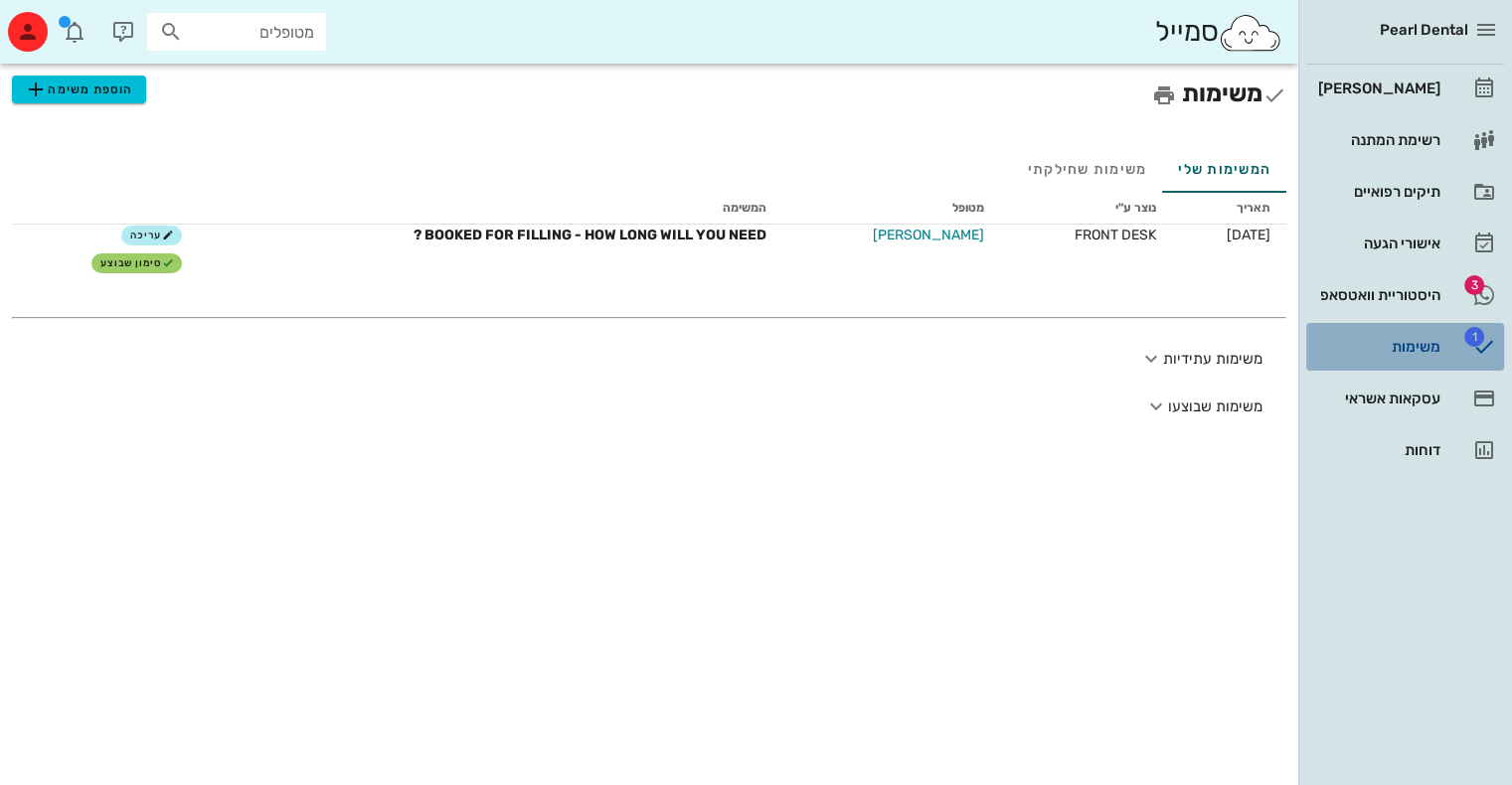 scroll, scrollTop: 0, scrollLeft: 0, axis: both 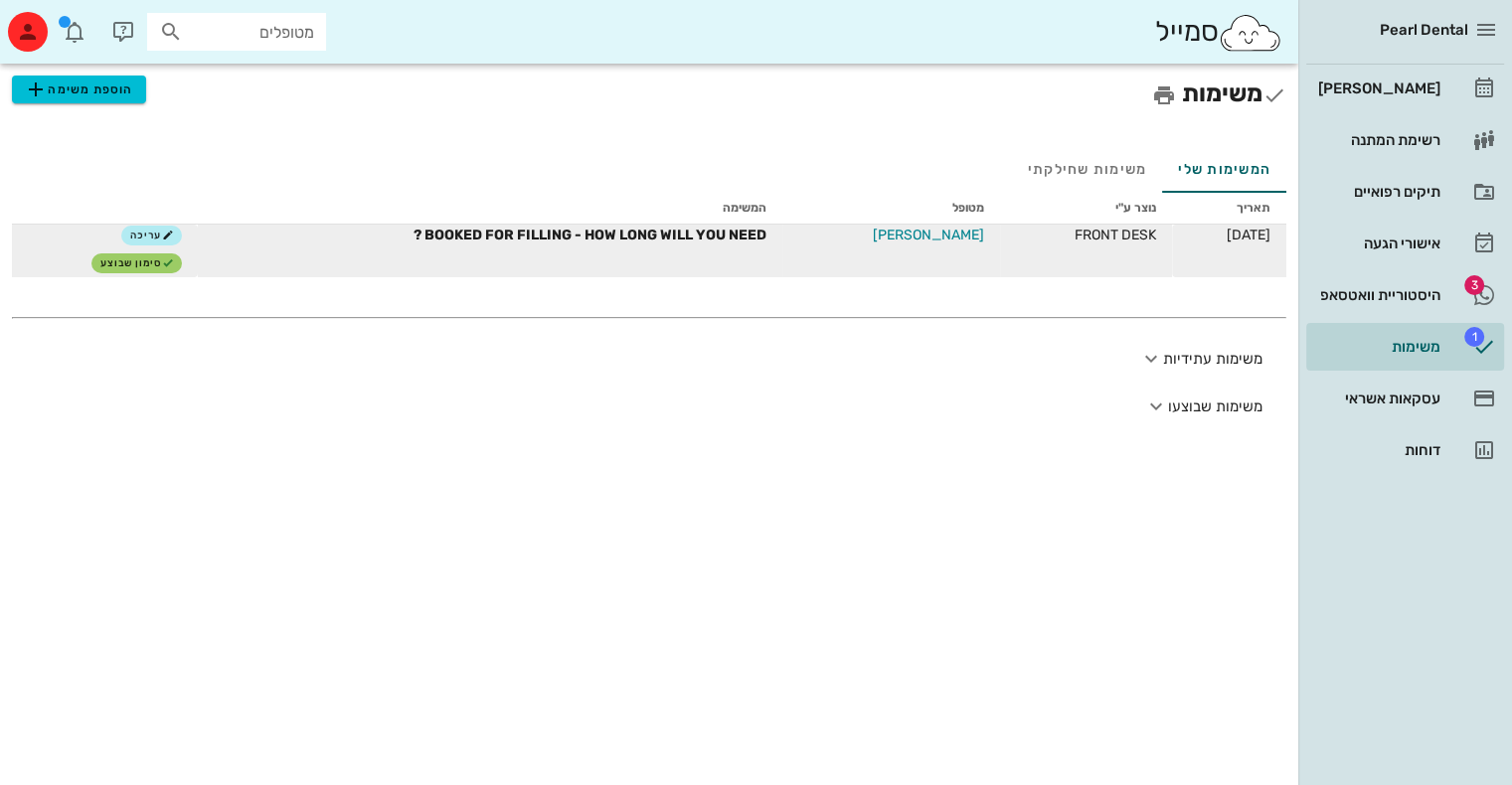 click on "[PERSON_NAME]" at bounding box center (928, 235) 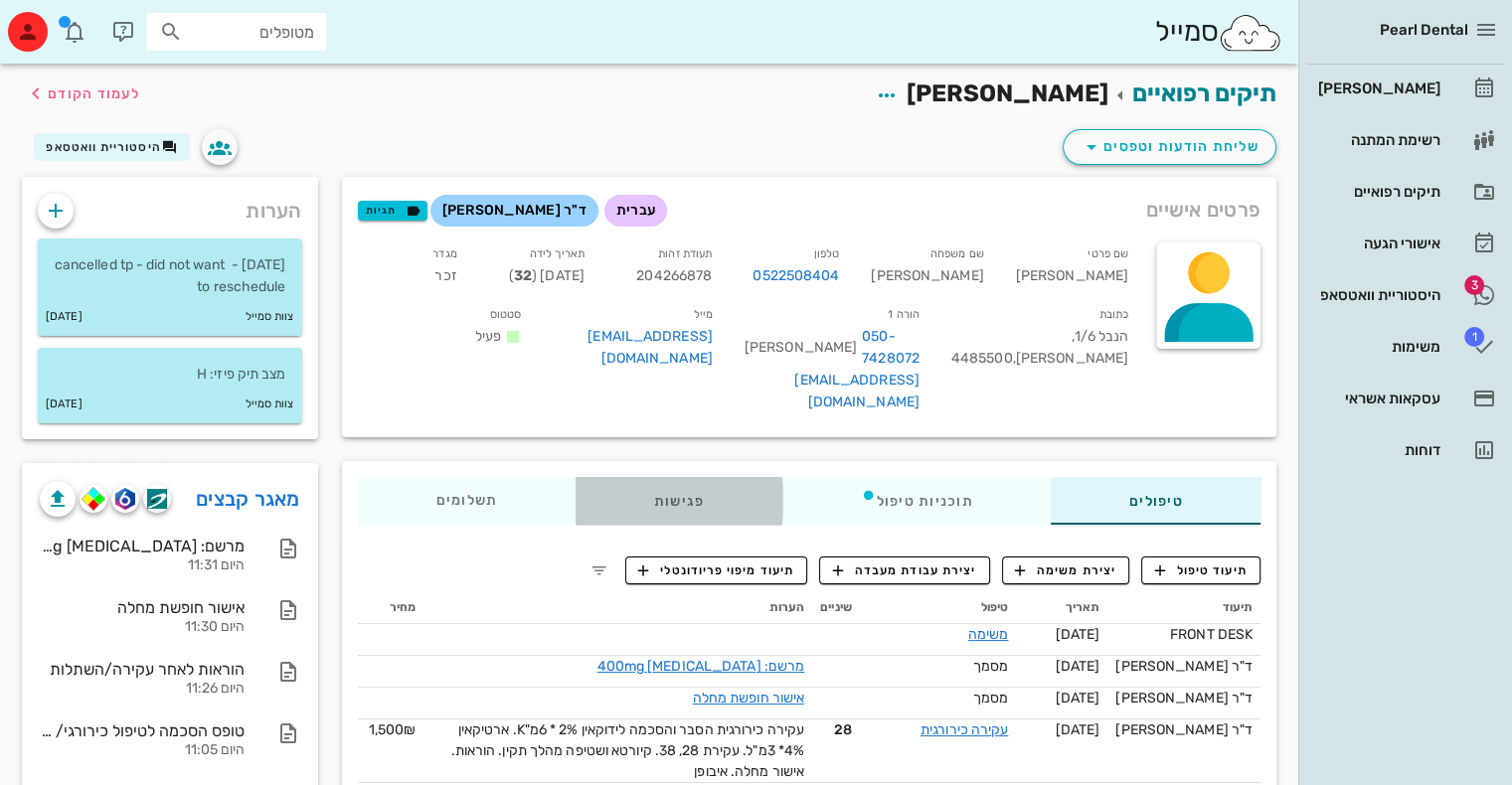 click on "פגישות" at bounding box center [679, 501] 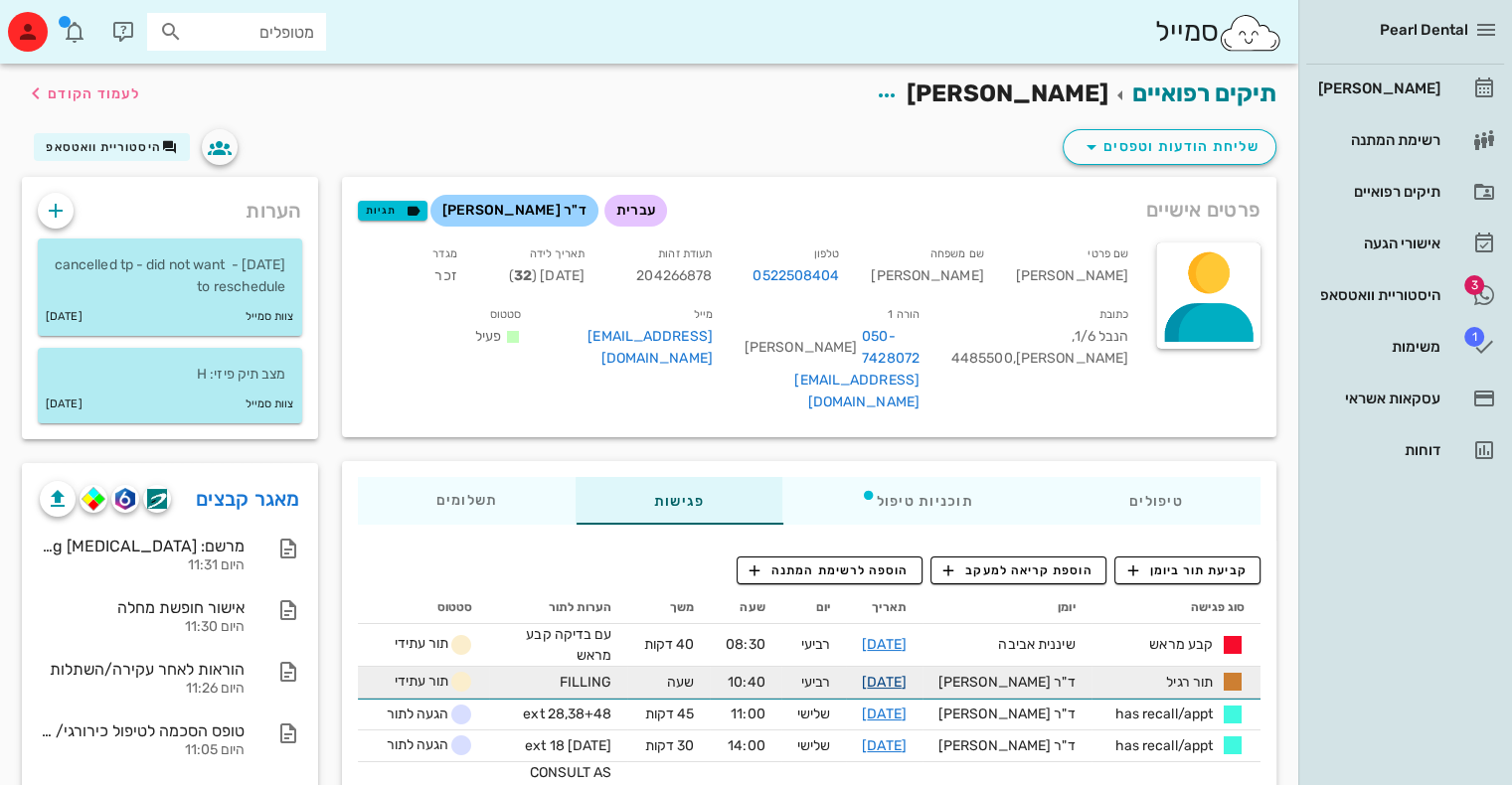 click on "[DATE]" at bounding box center (884, 682) 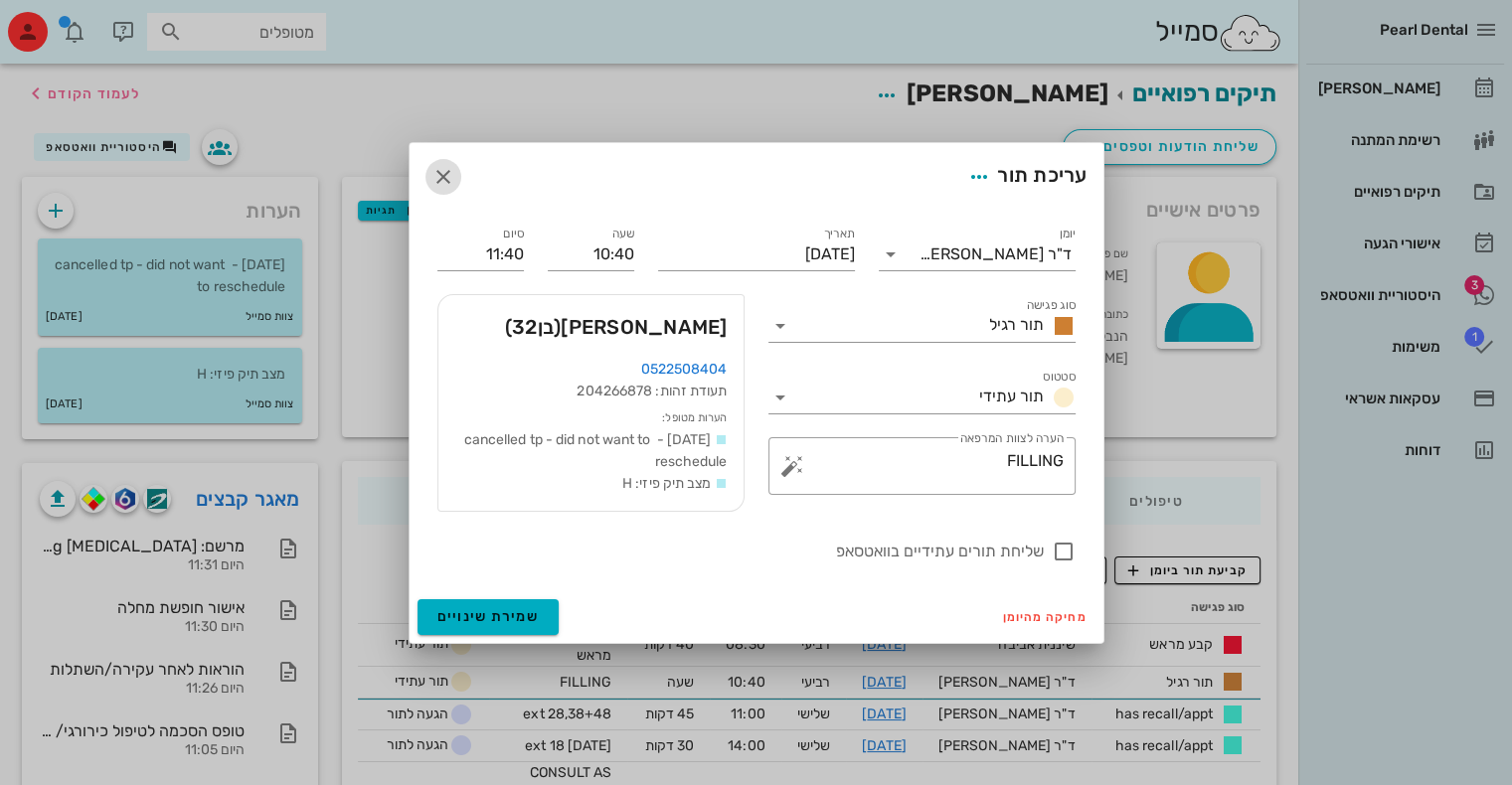 click at bounding box center [443, 177] 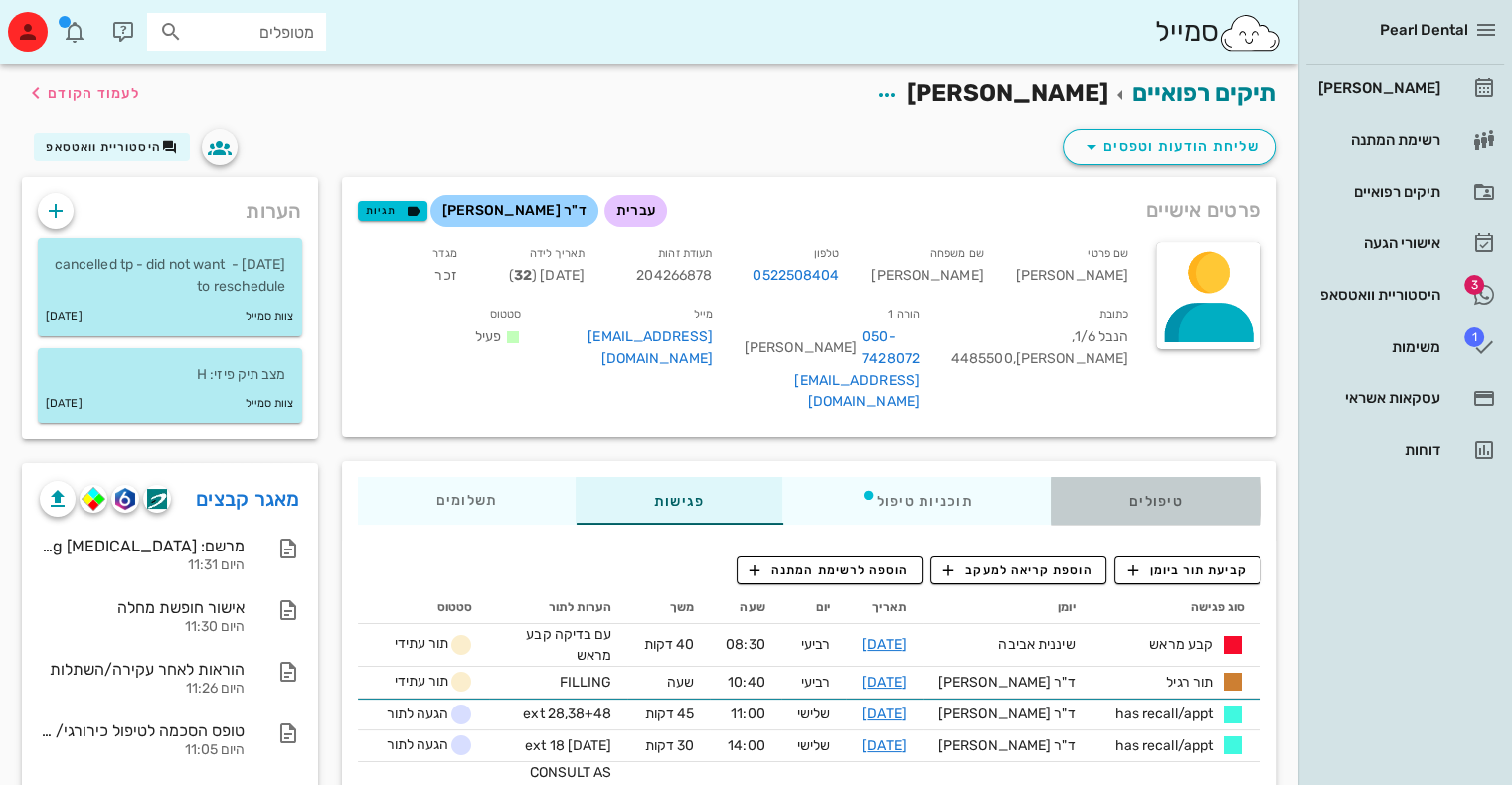 click on "טיפולים" at bounding box center [1155, 501] 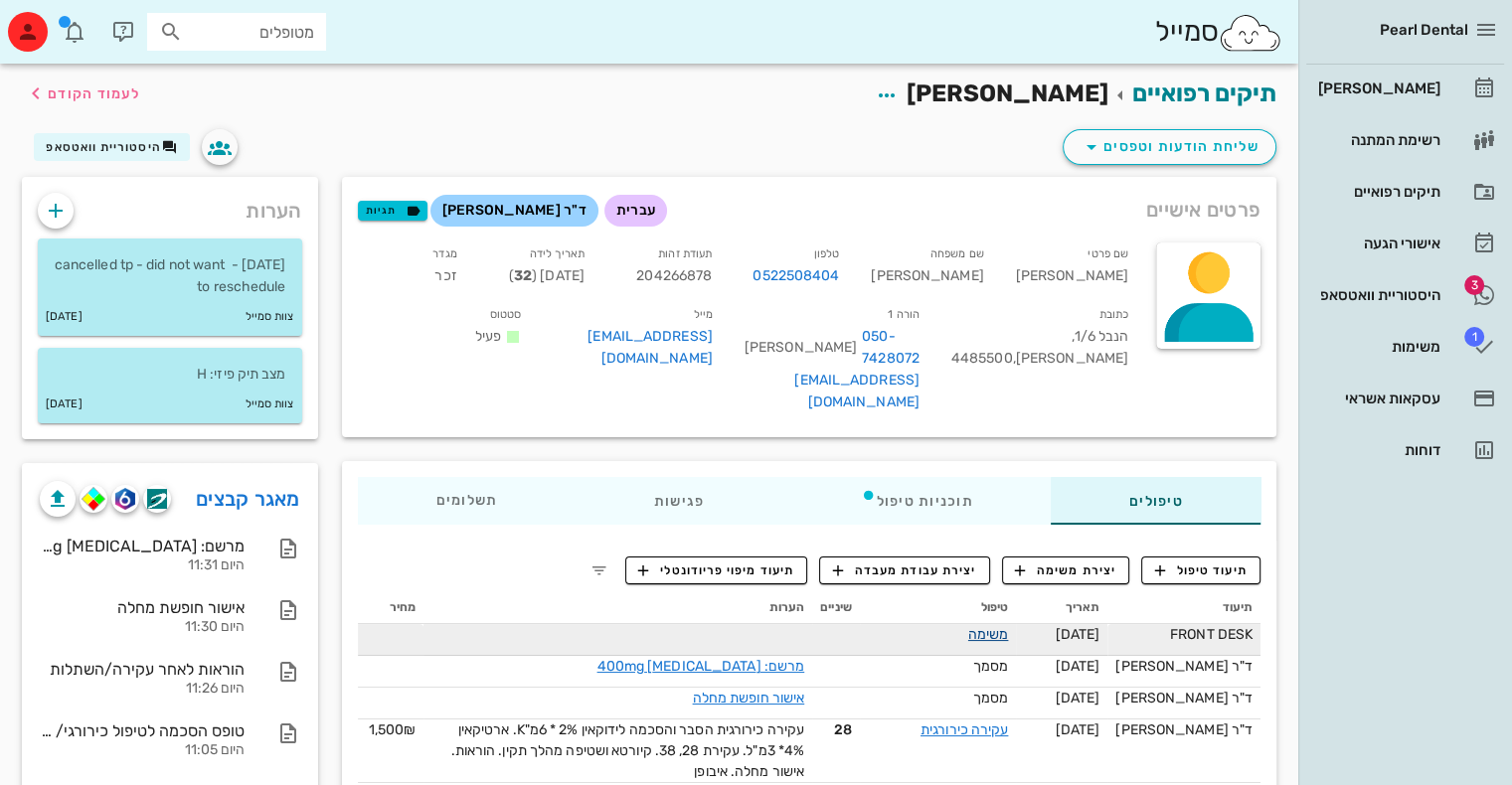 click on "משימה" at bounding box center (988, 634) 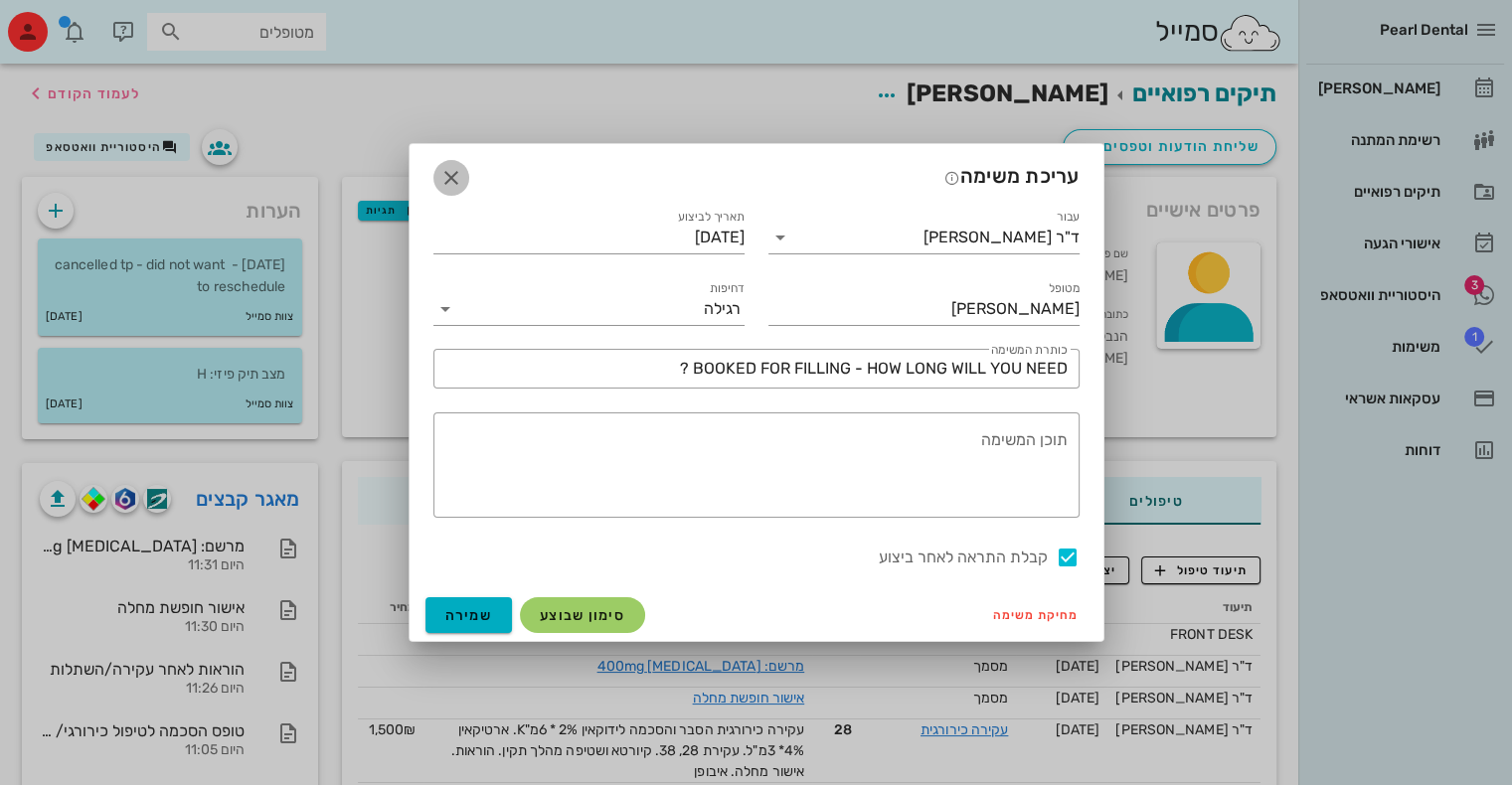 click at bounding box center (451, 178) 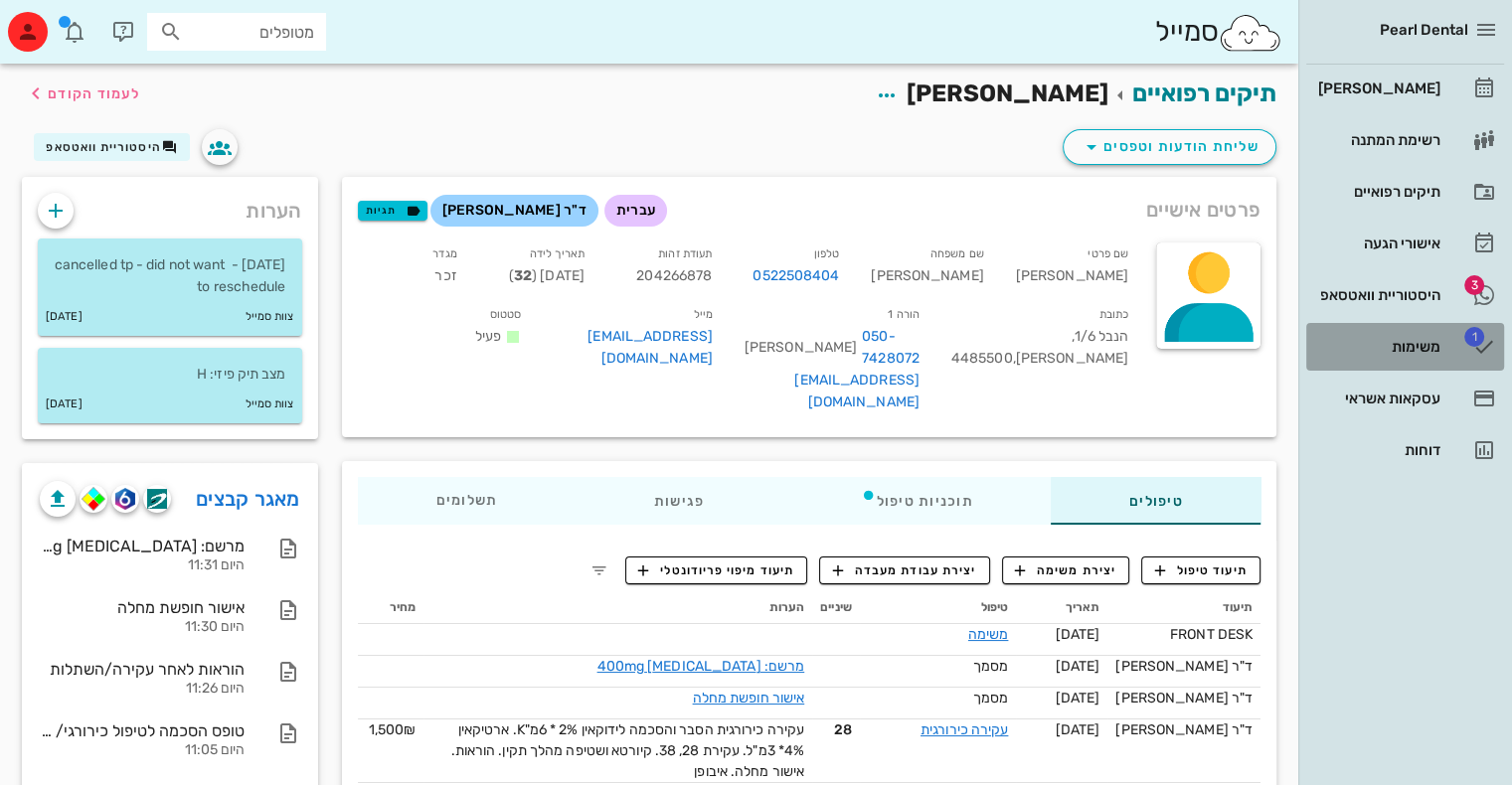 click on "משימות" at bounding box center [1377, 347] 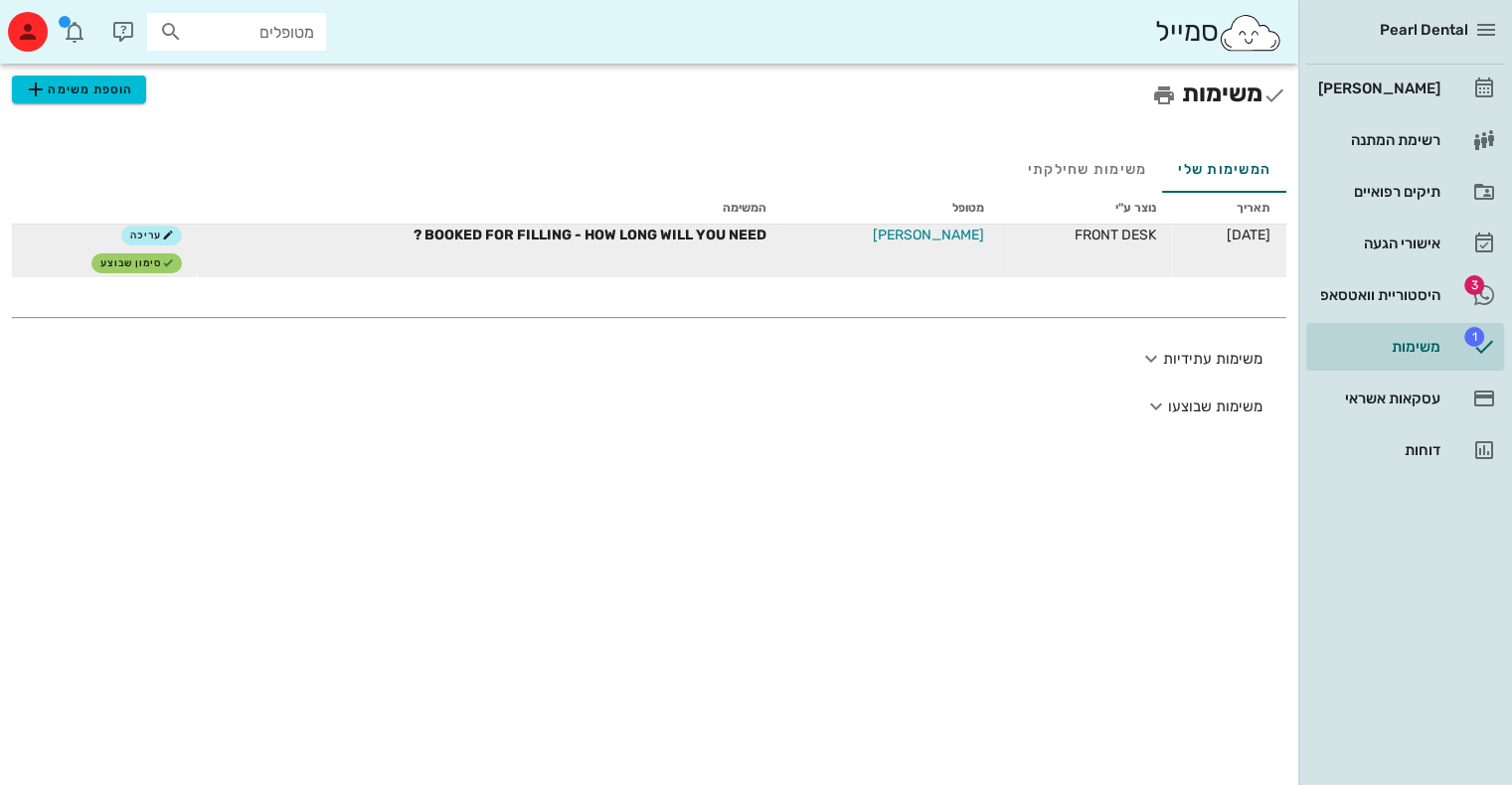 click on "[PERSON_NAME]" at bounding box center [928, 235] 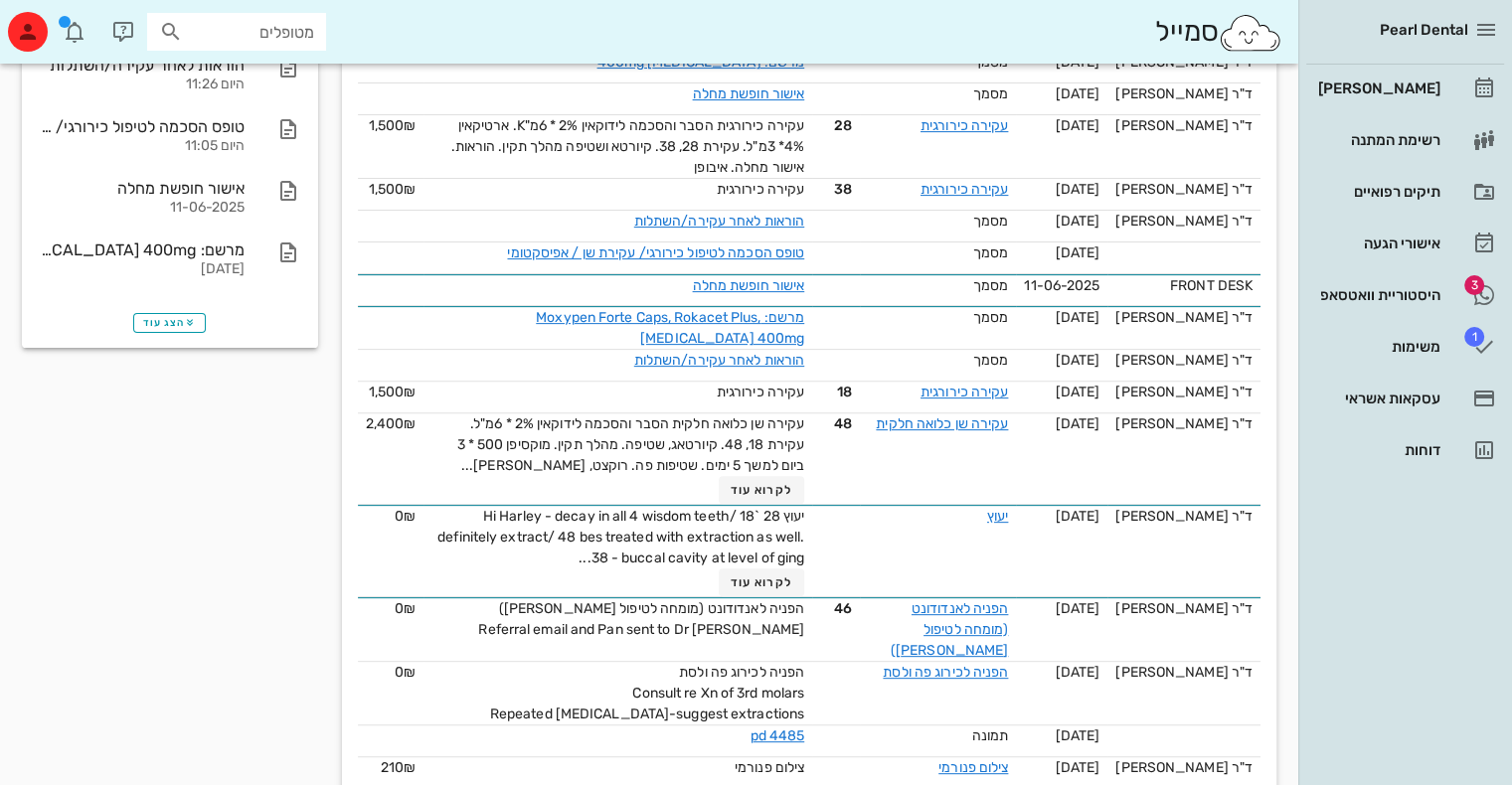 scroll, scrollTop: 604, scrollLeft: 0, axis: vertical 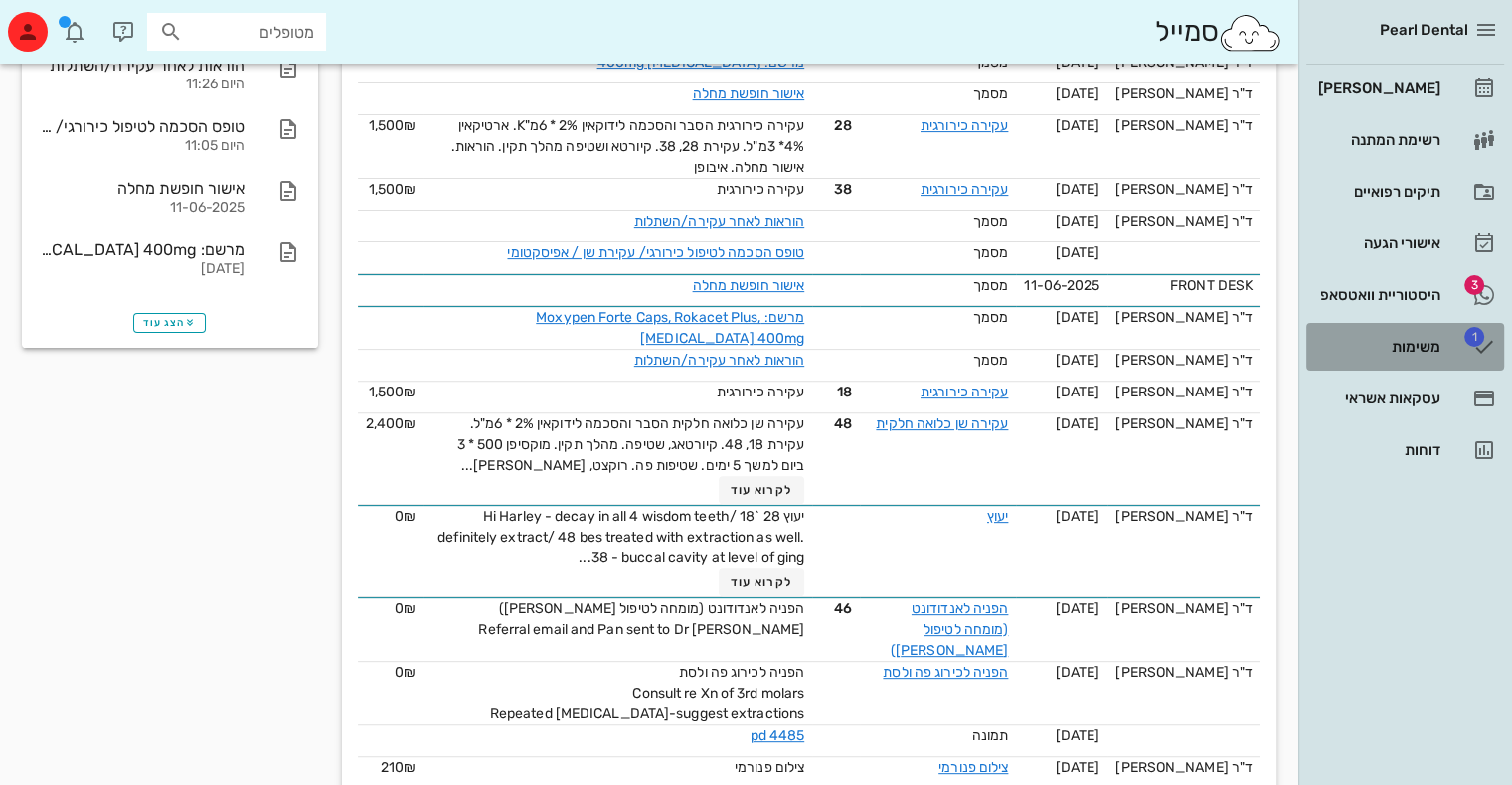 click on "משימות" at bounding box center (1377, 347) 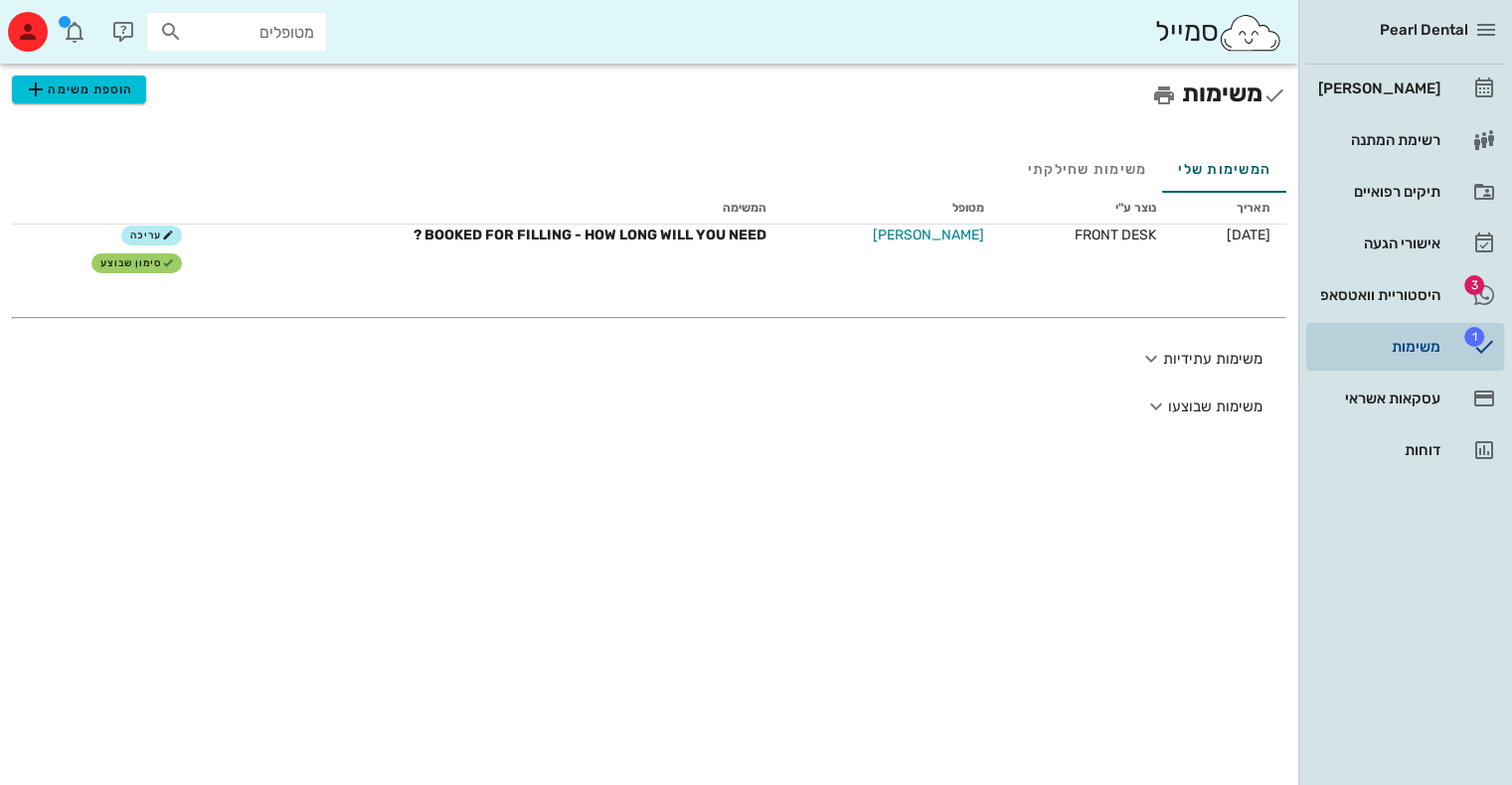 scroll, scrollTop: 0, scrollLeft: 0, axis: both 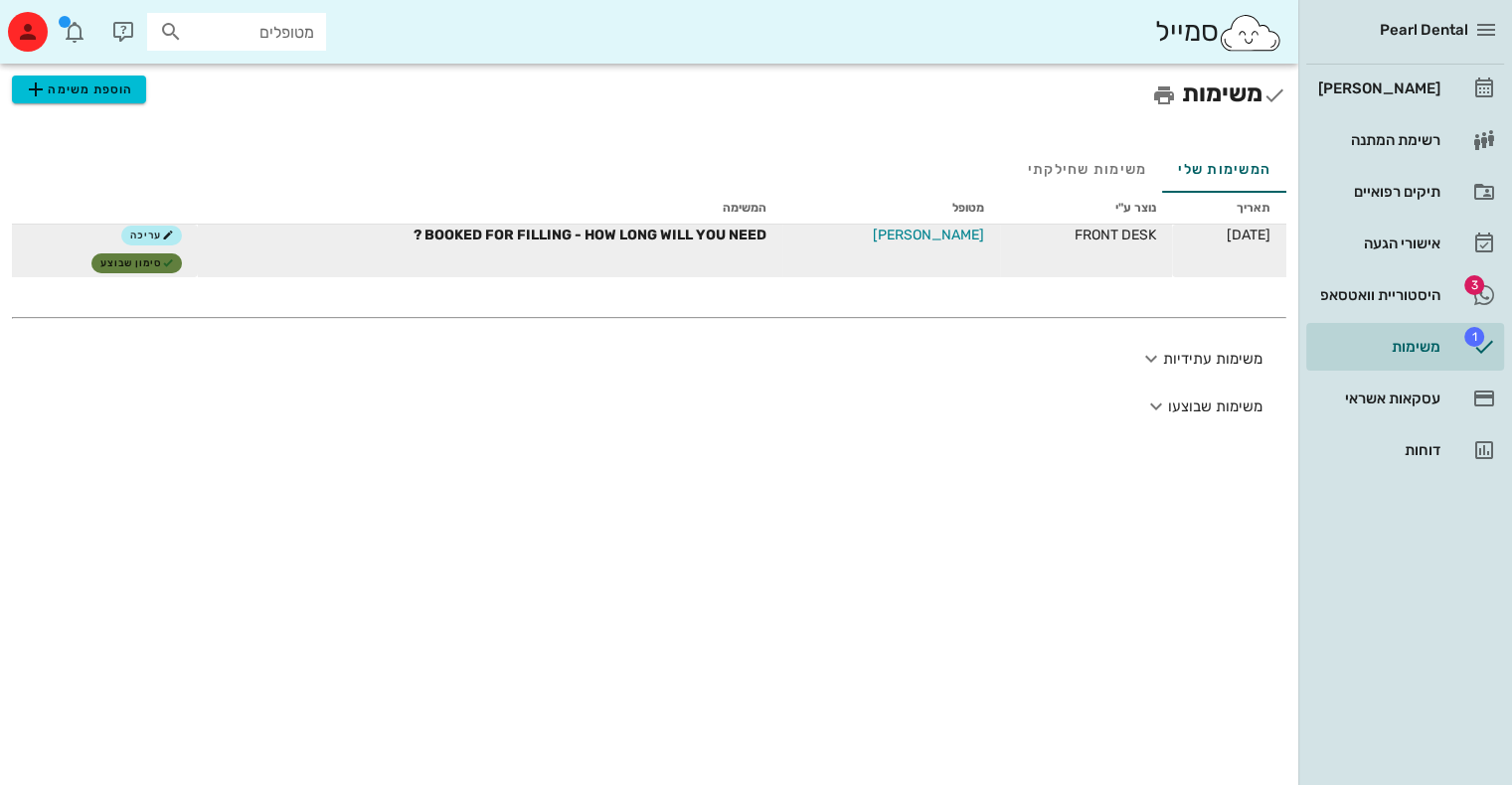 click on "סימון שבוצע" at bounding box center [137, 263] 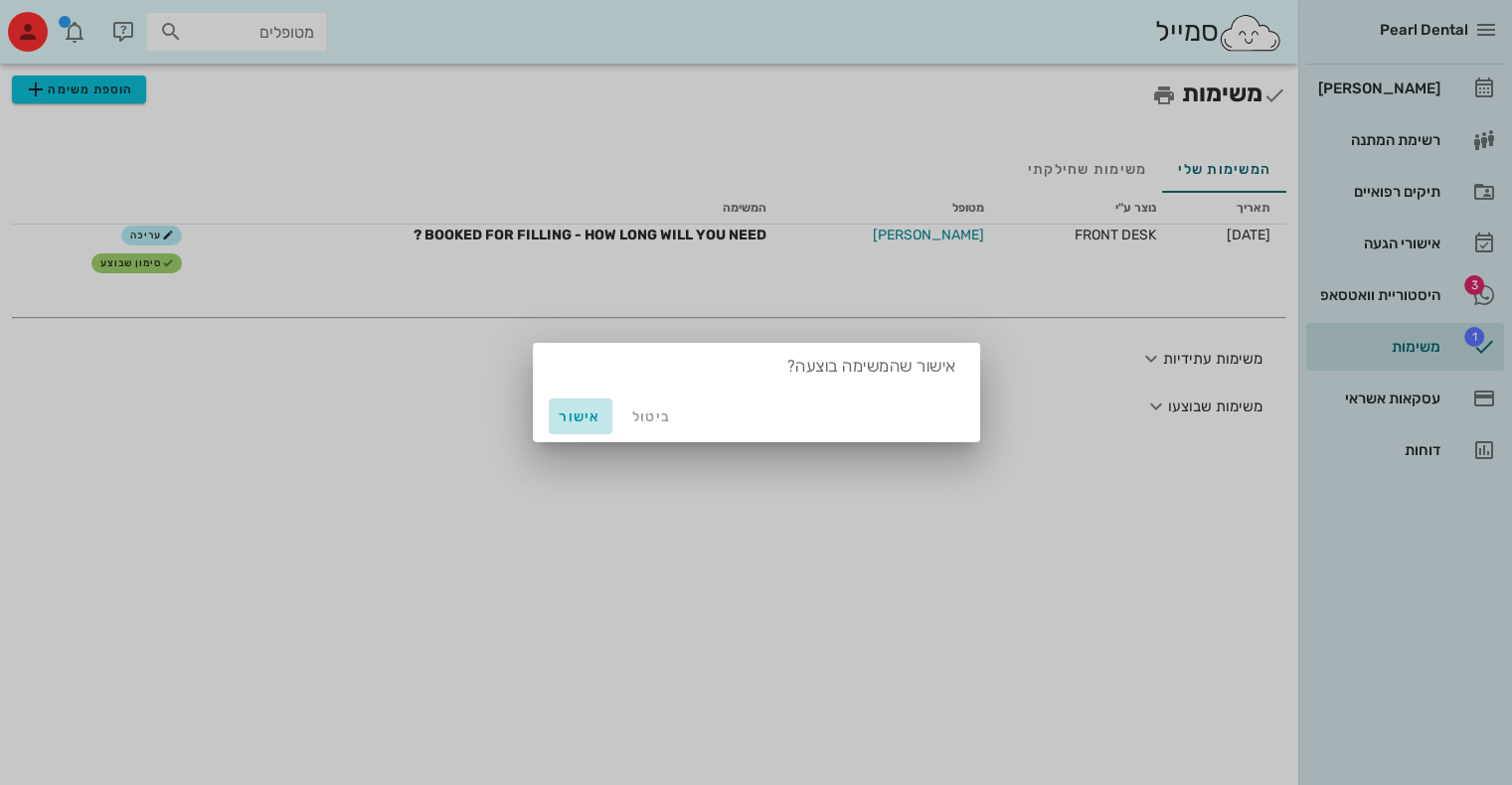 click on "אישור" at bounding box center [581, 416] 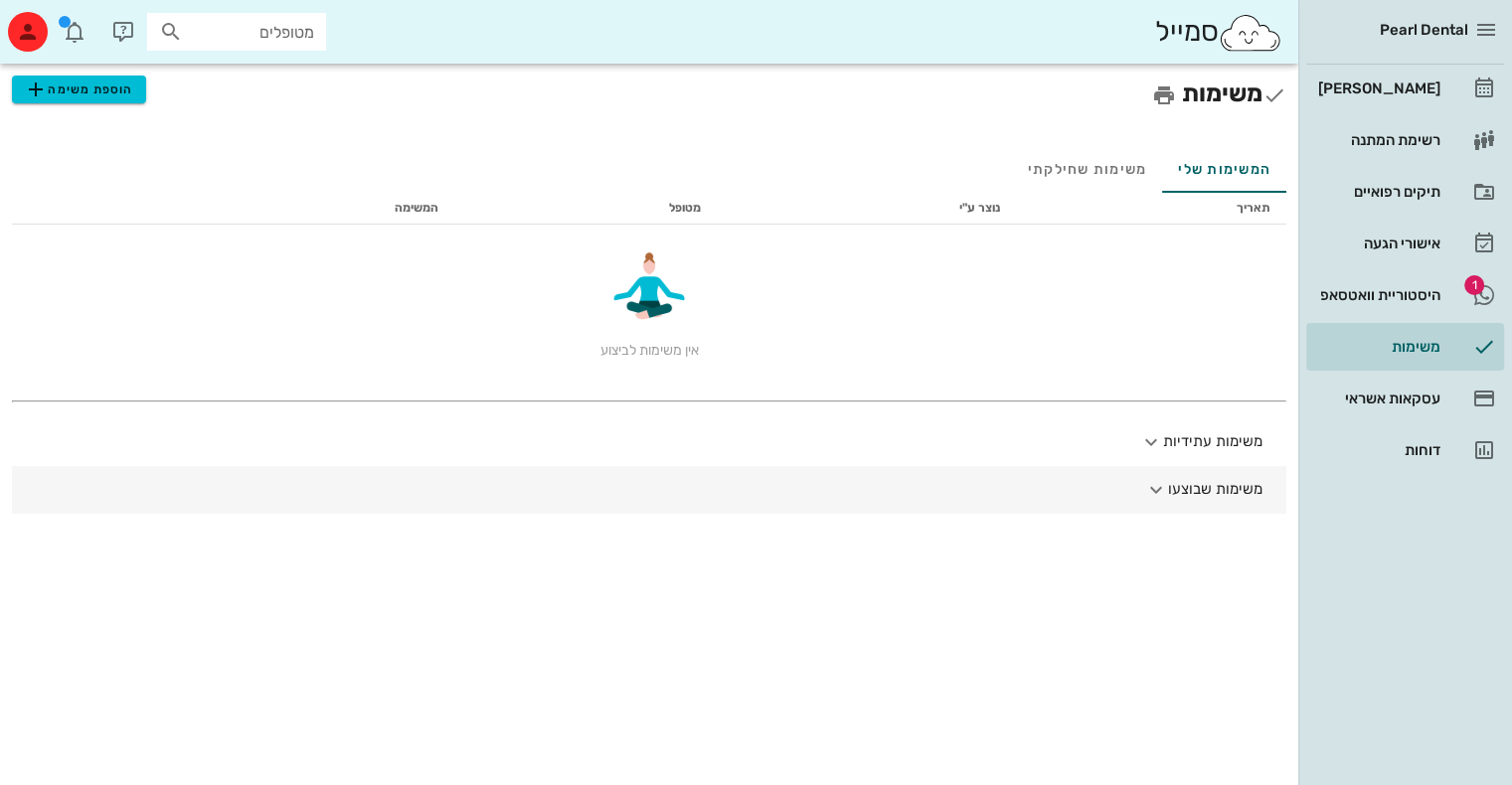 click at bounding box center (1156, 490) 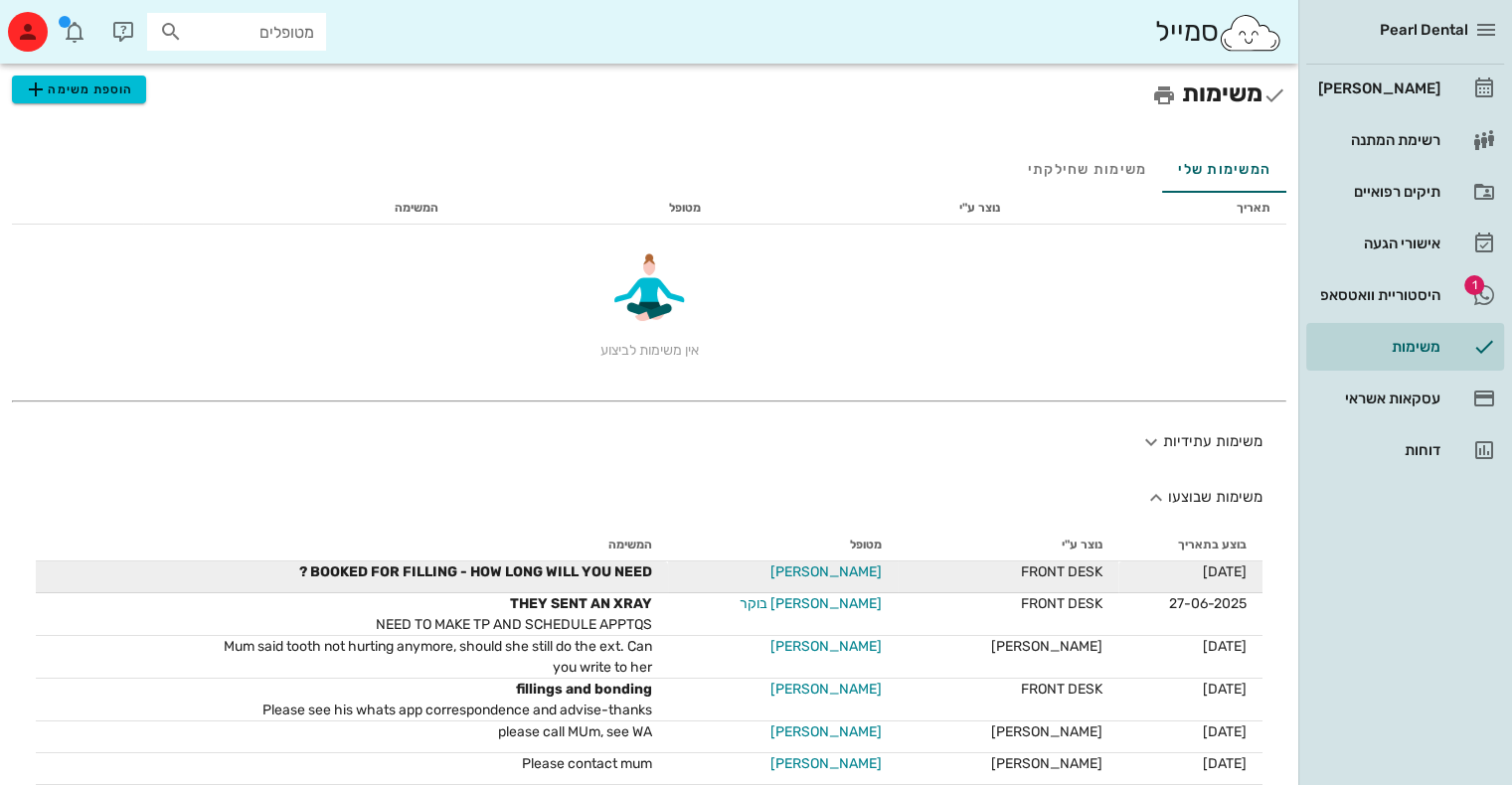 click on "[PERSON_NAME]" at bounding box center (826, 571) 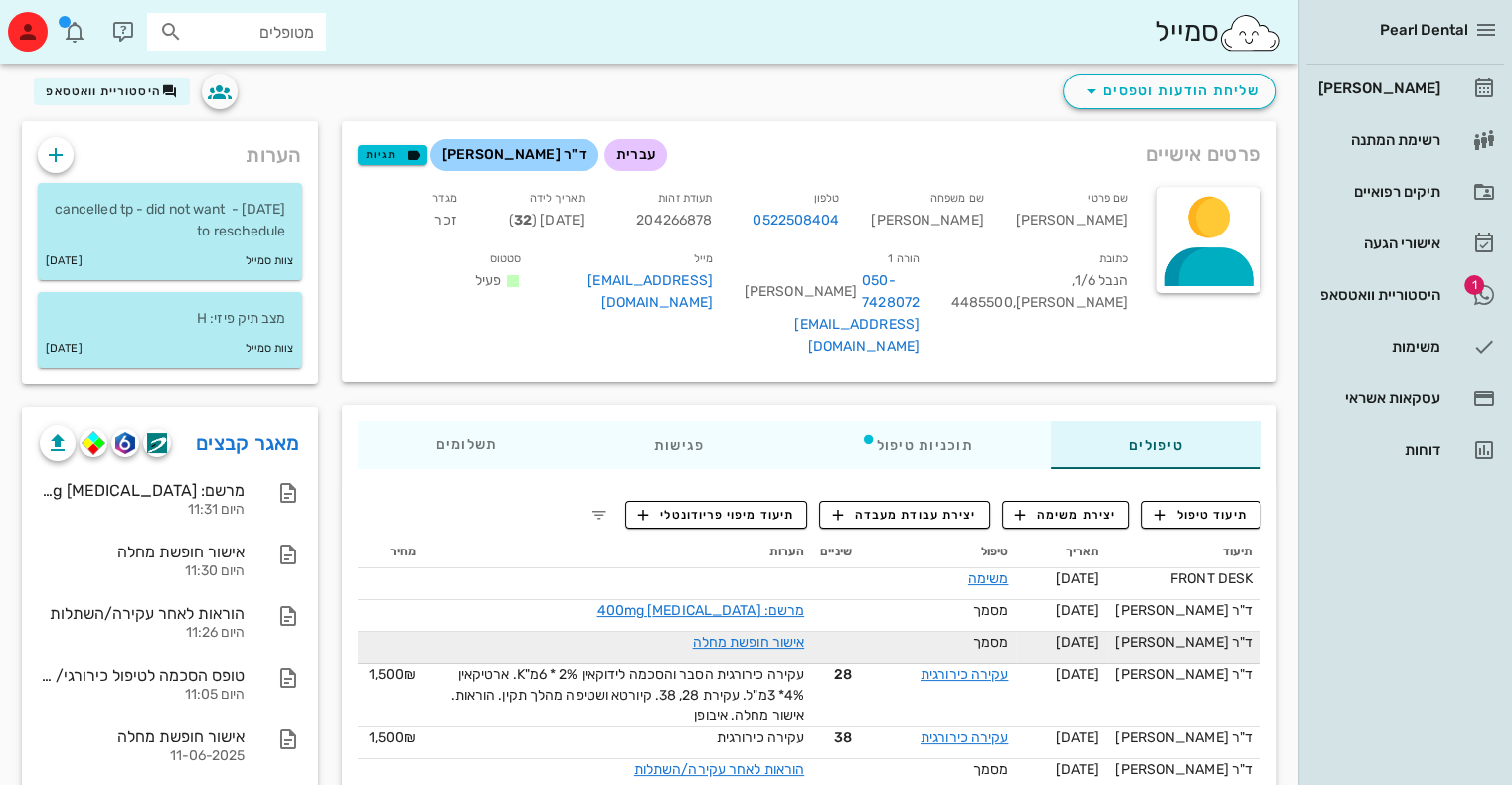 scroll, scrollTop: 62, scrollLeft: 0, axis: vertical 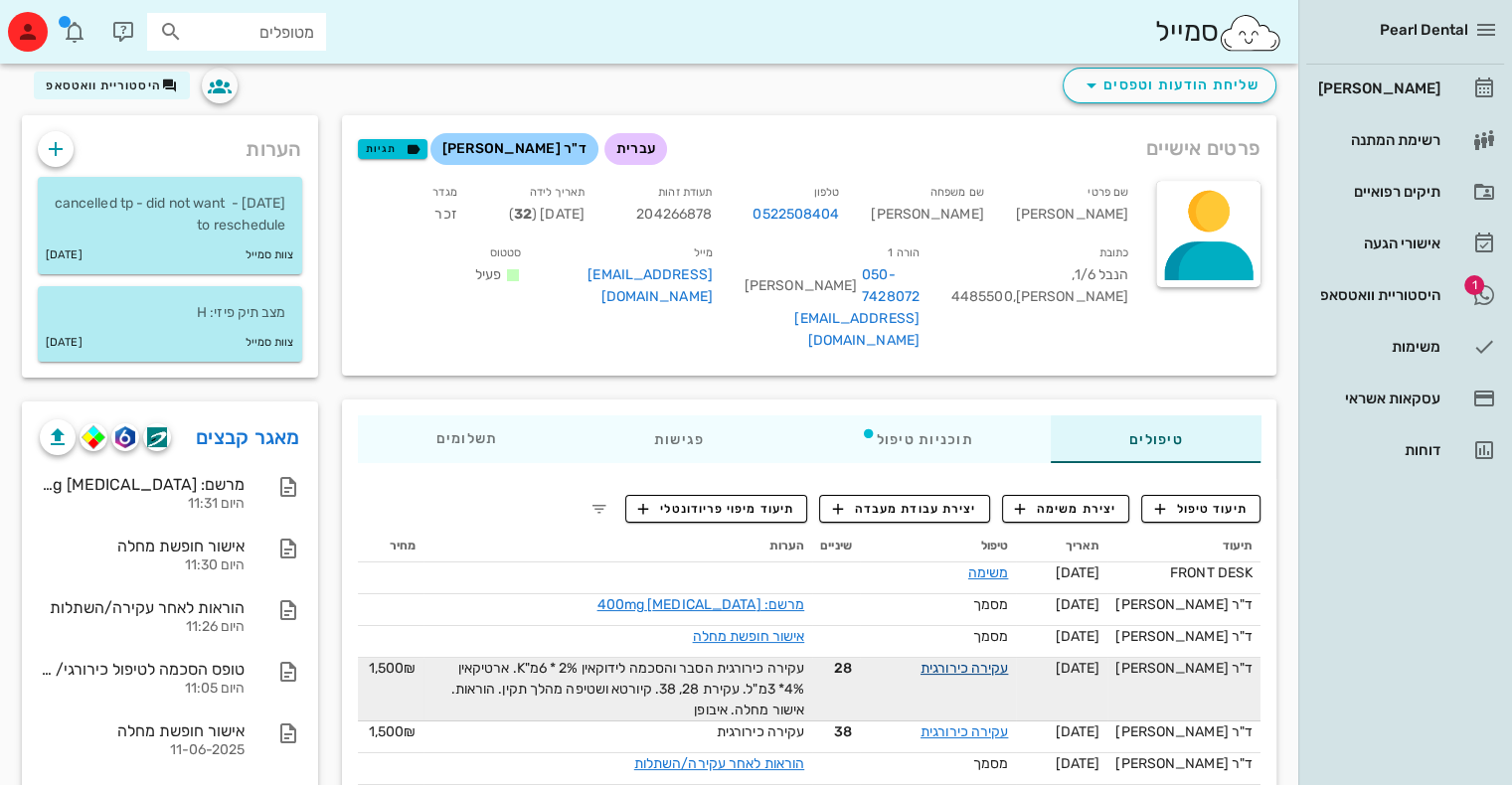 click on "עקירה כירורגית" at bounding box center (964, 668) 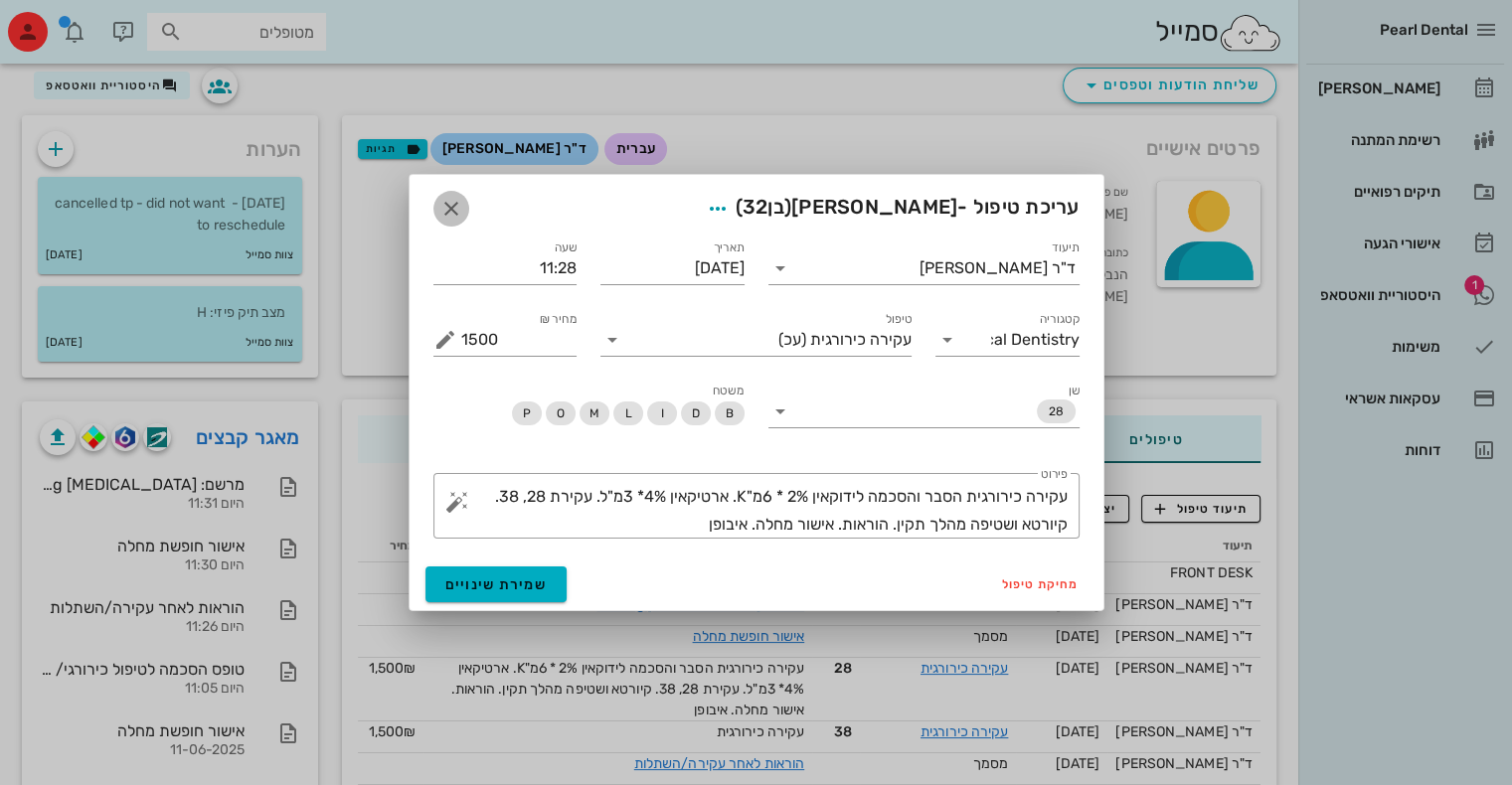 click at bounding box center (451, 209) 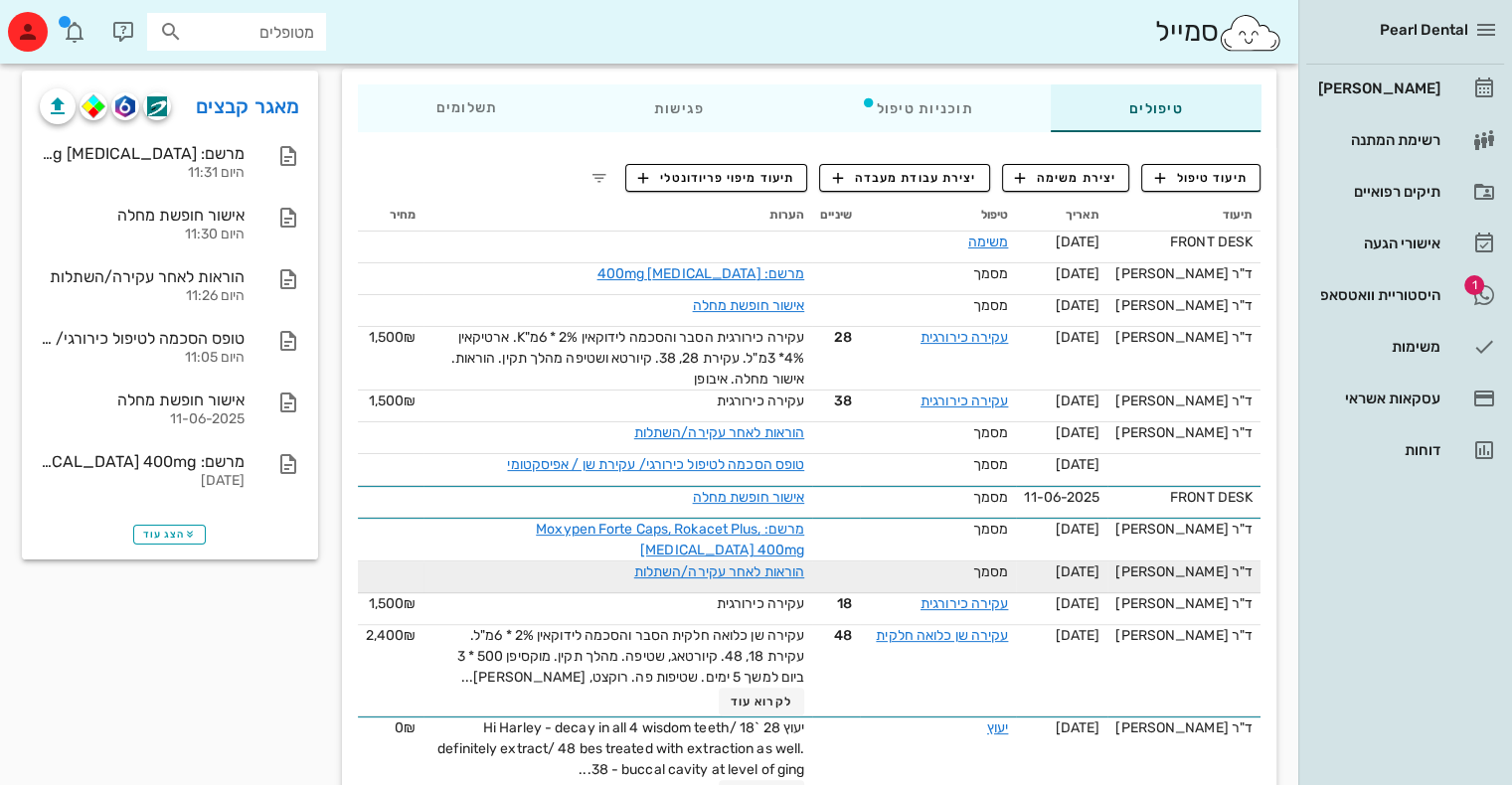 scroll, scrollTop: 393, scrollLeft: 0, axis: vertical 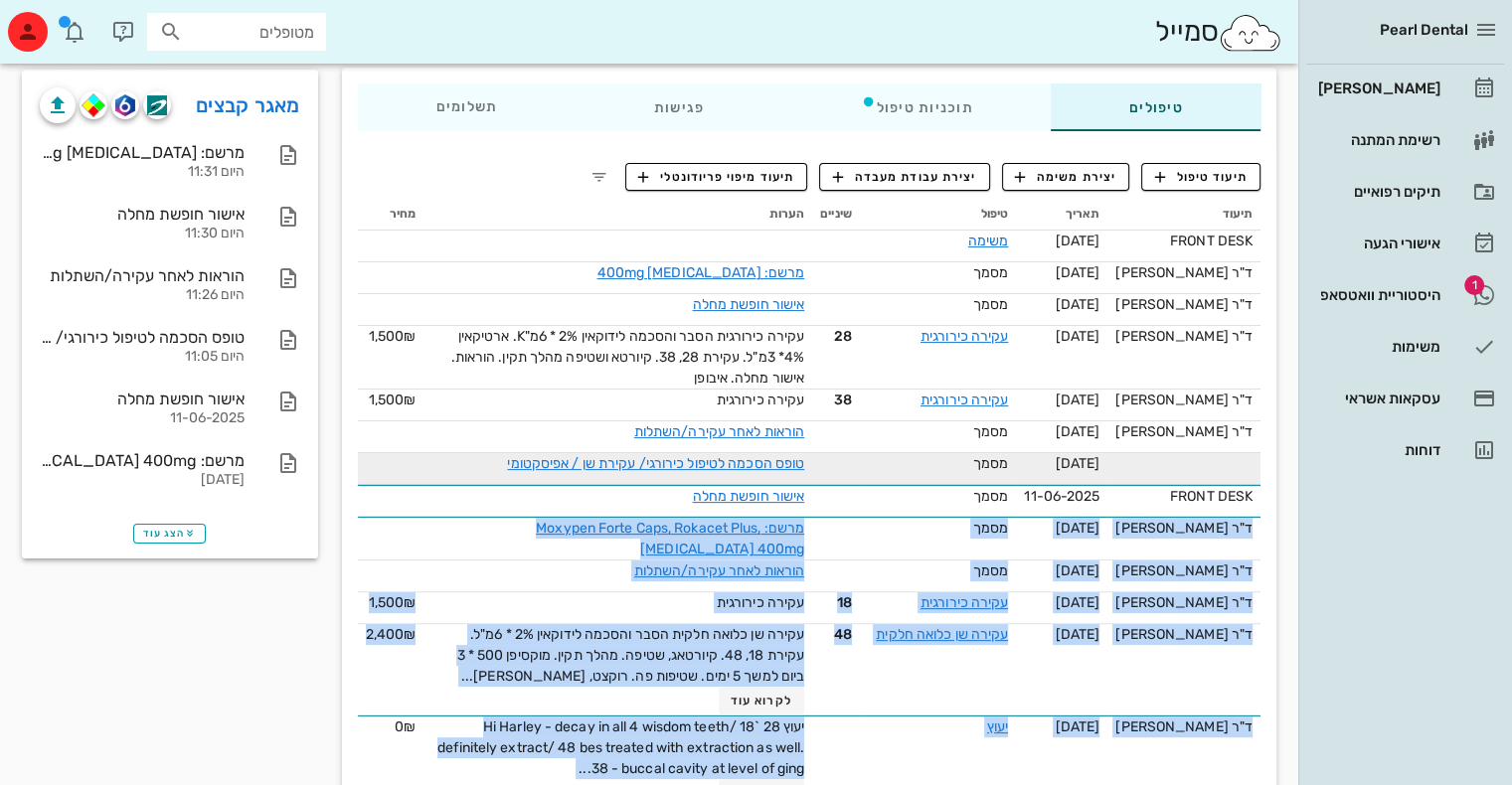 drag, startPoint x: 631, startPoint y: 745, endPoint x: 723, endPoint y: 453, distance: 306.15029 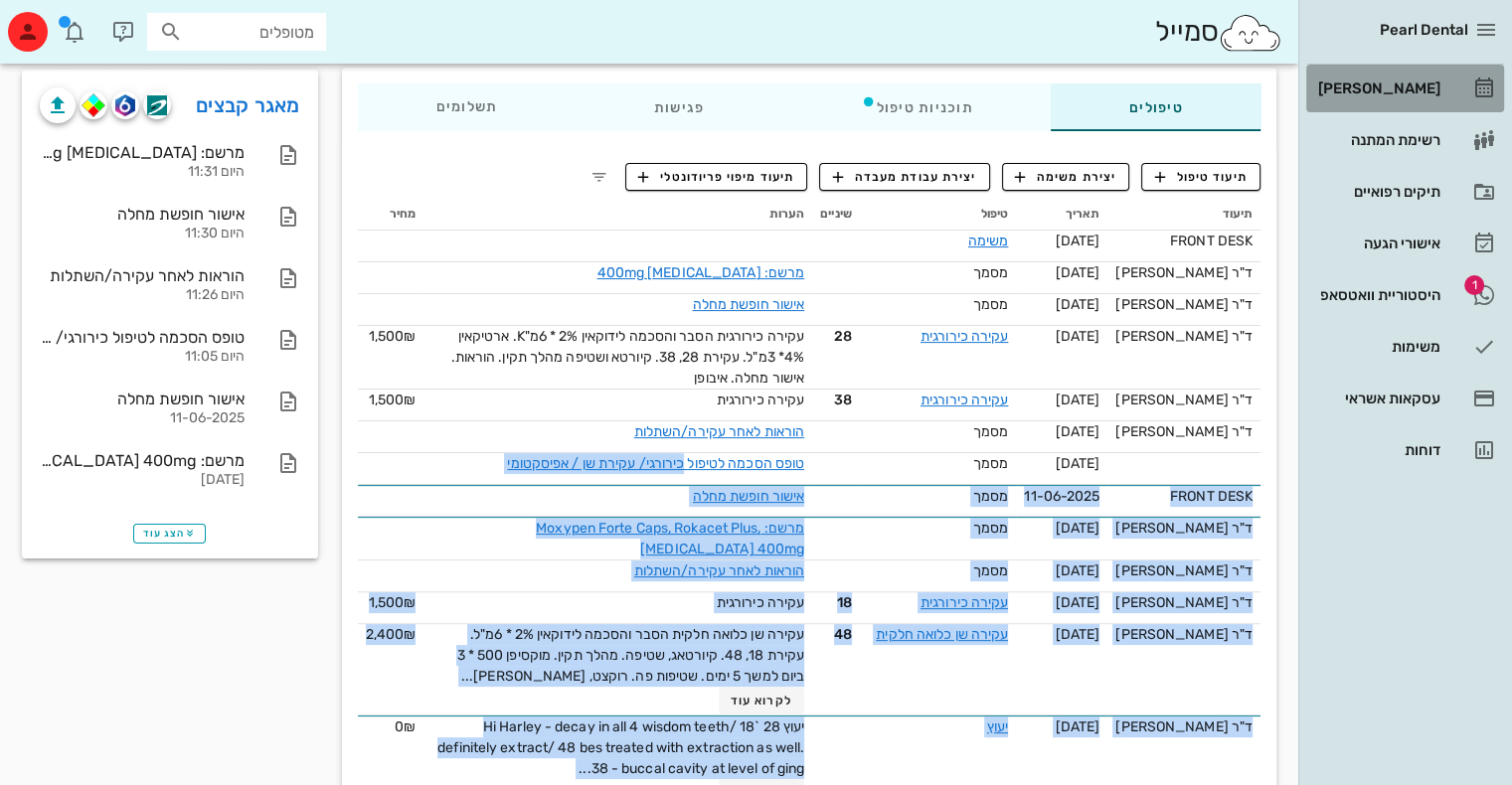 click on "[PERSON_NAME]" at bounding box center [1377, 88] 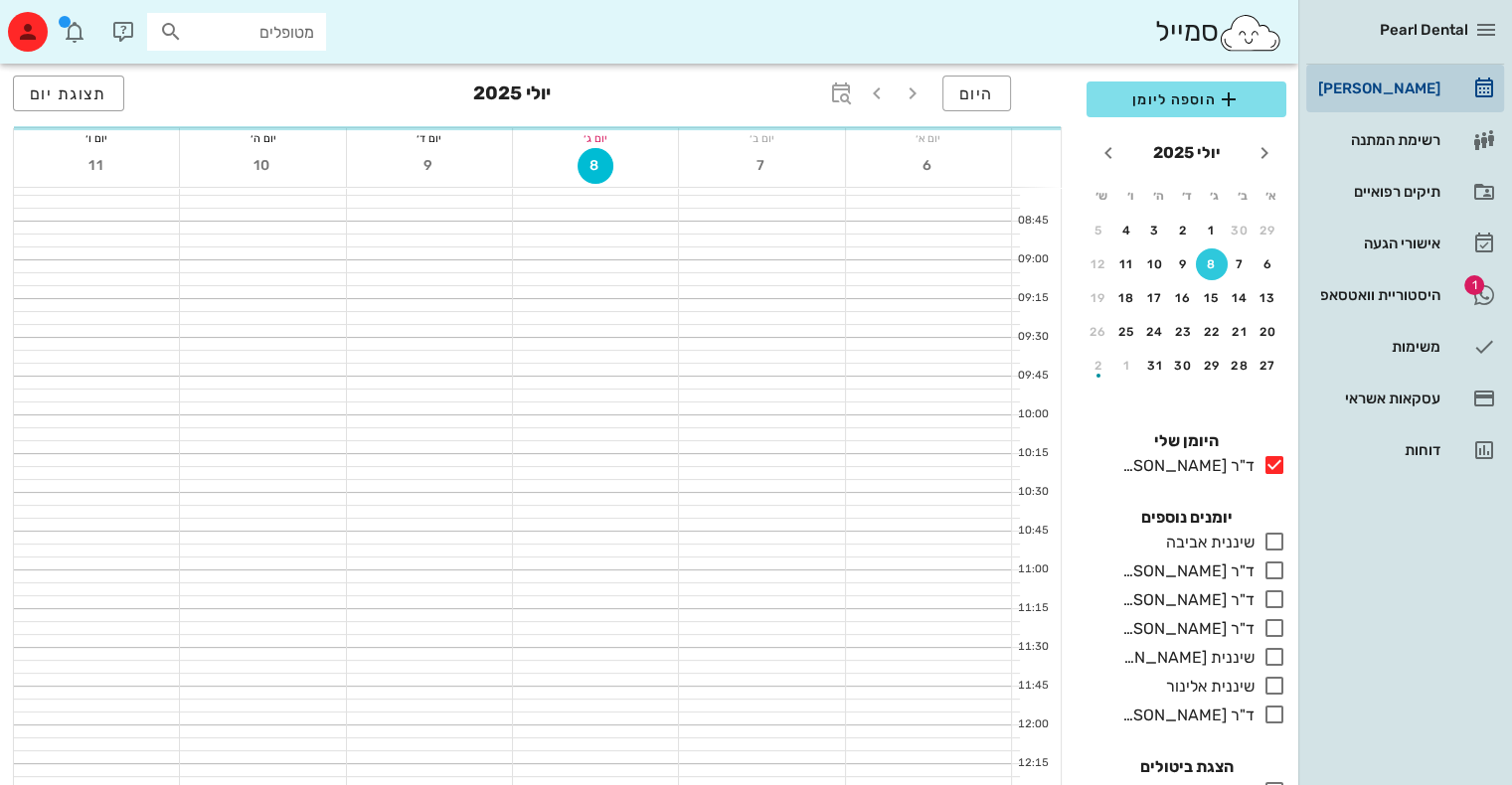 scroll, scrollTop: 0, scrollLeft: 0, axis: both 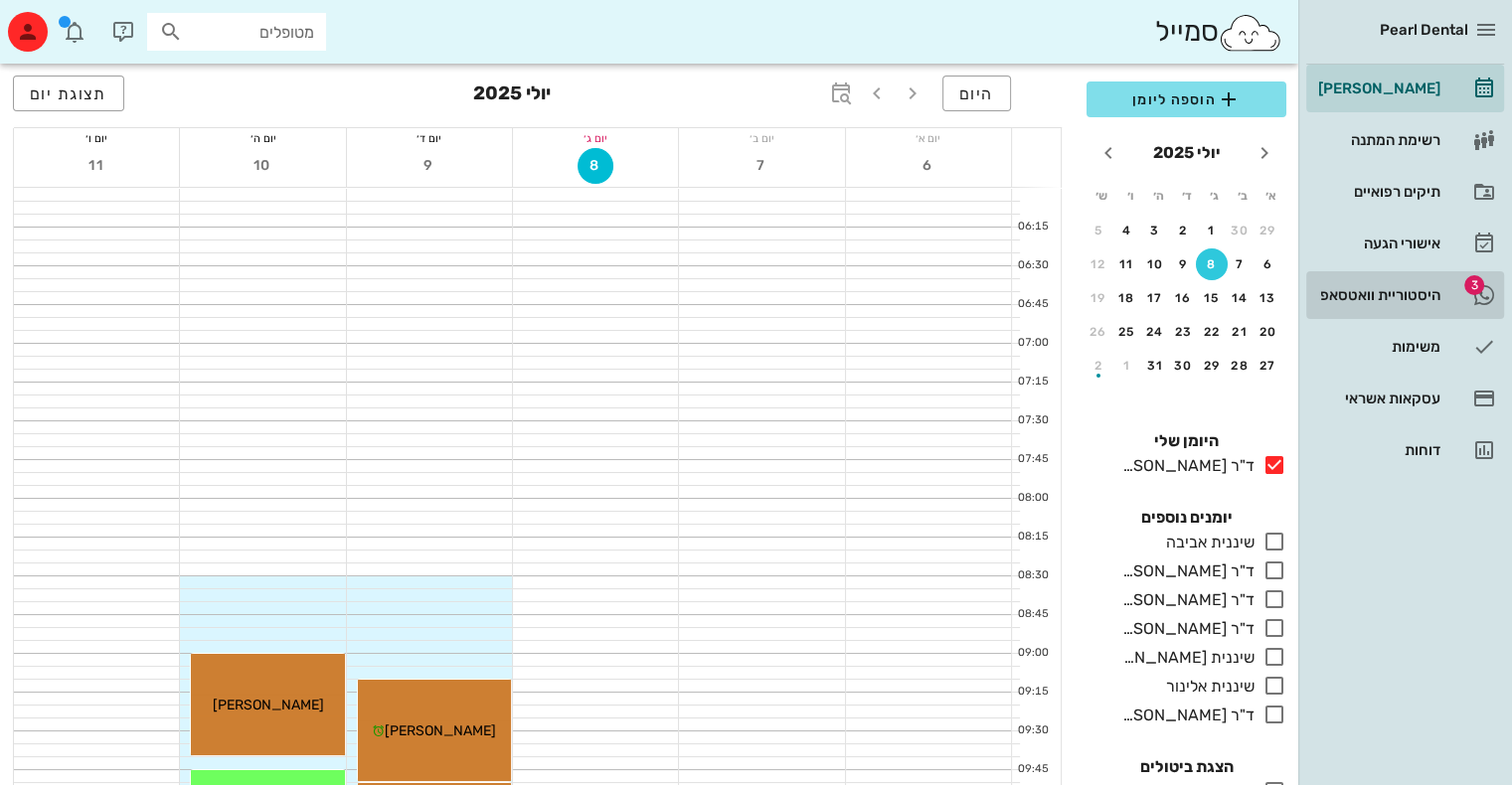 click on "היסטוריית וואטסאפ" at bounding box center [1377, 295] 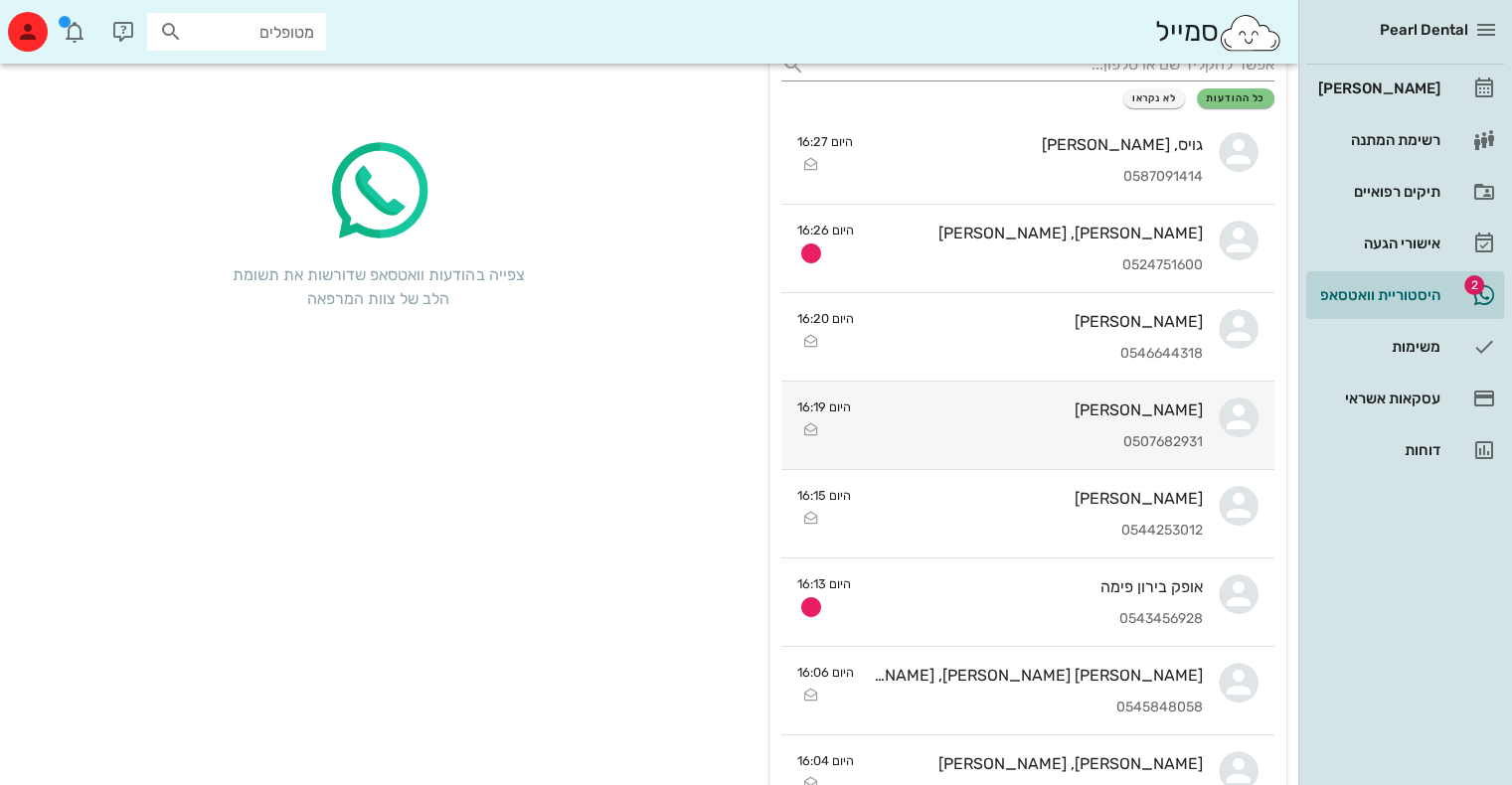 scroll, scrollTop: 123, scrollLeft: 0, axis: vertical 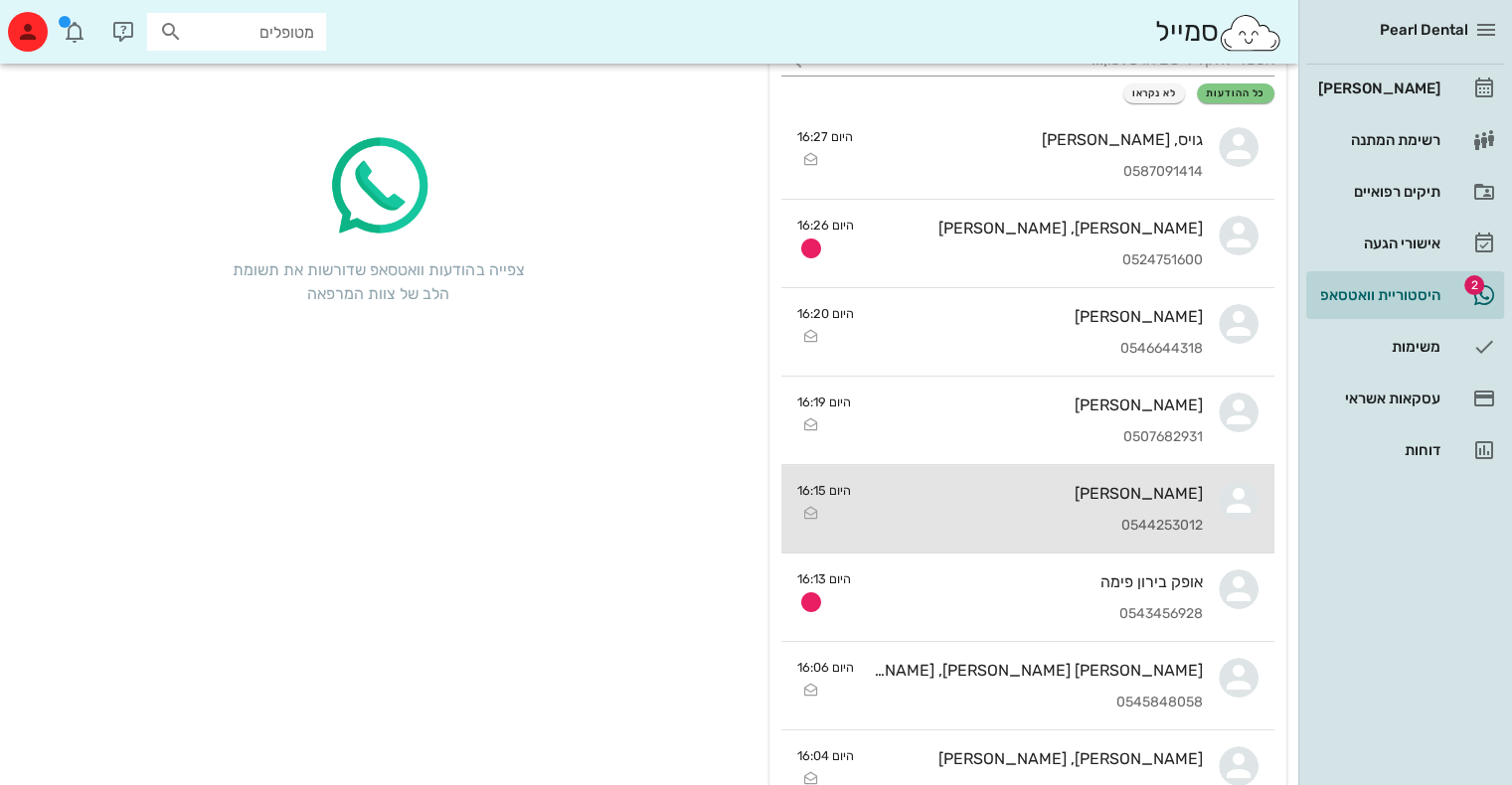 click on "[PERSON_NAME]" at bounding box center (1035, 493) 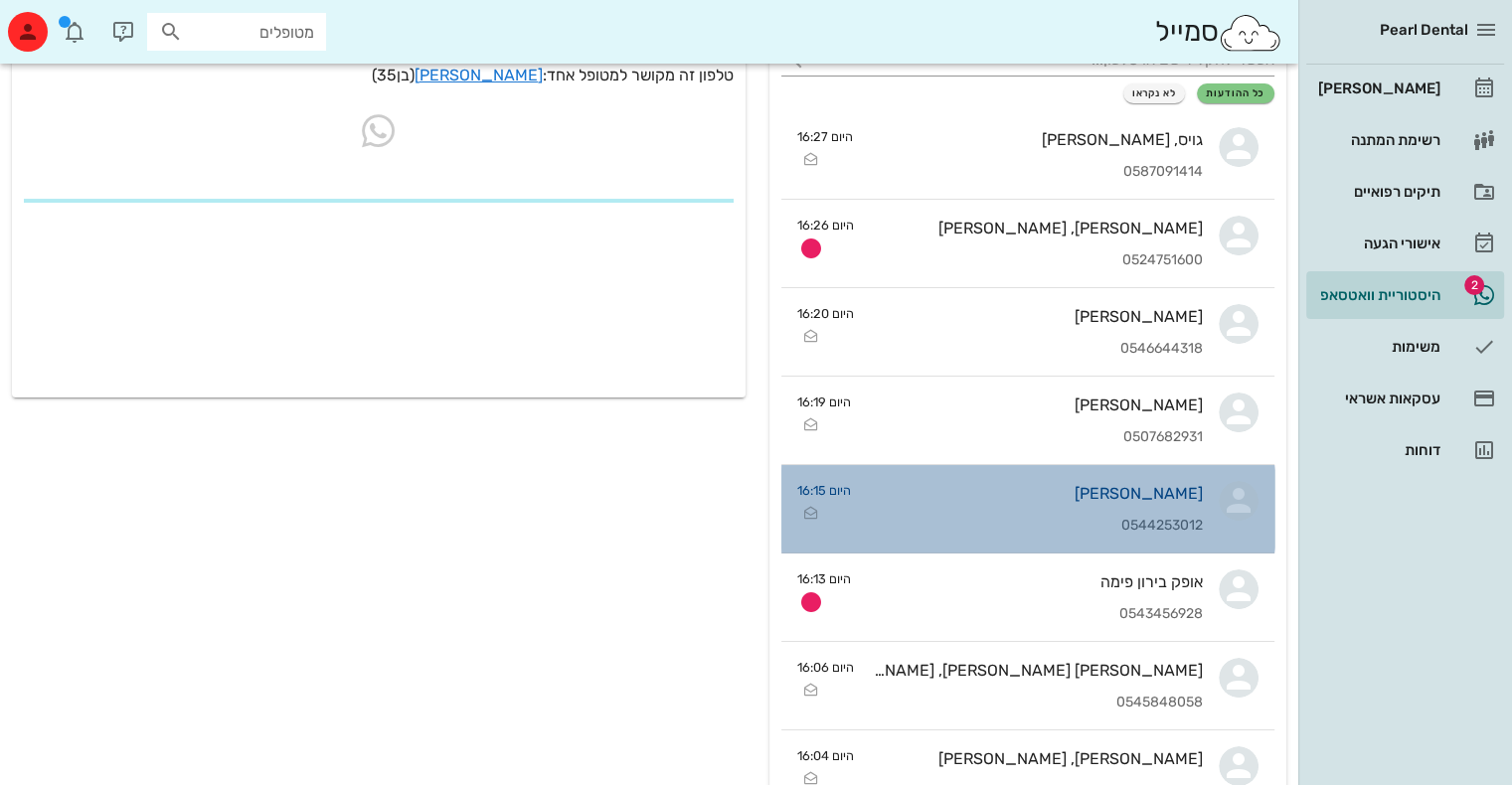 scroll, scrollTop: 0, scrollLeft: 0, axis: both 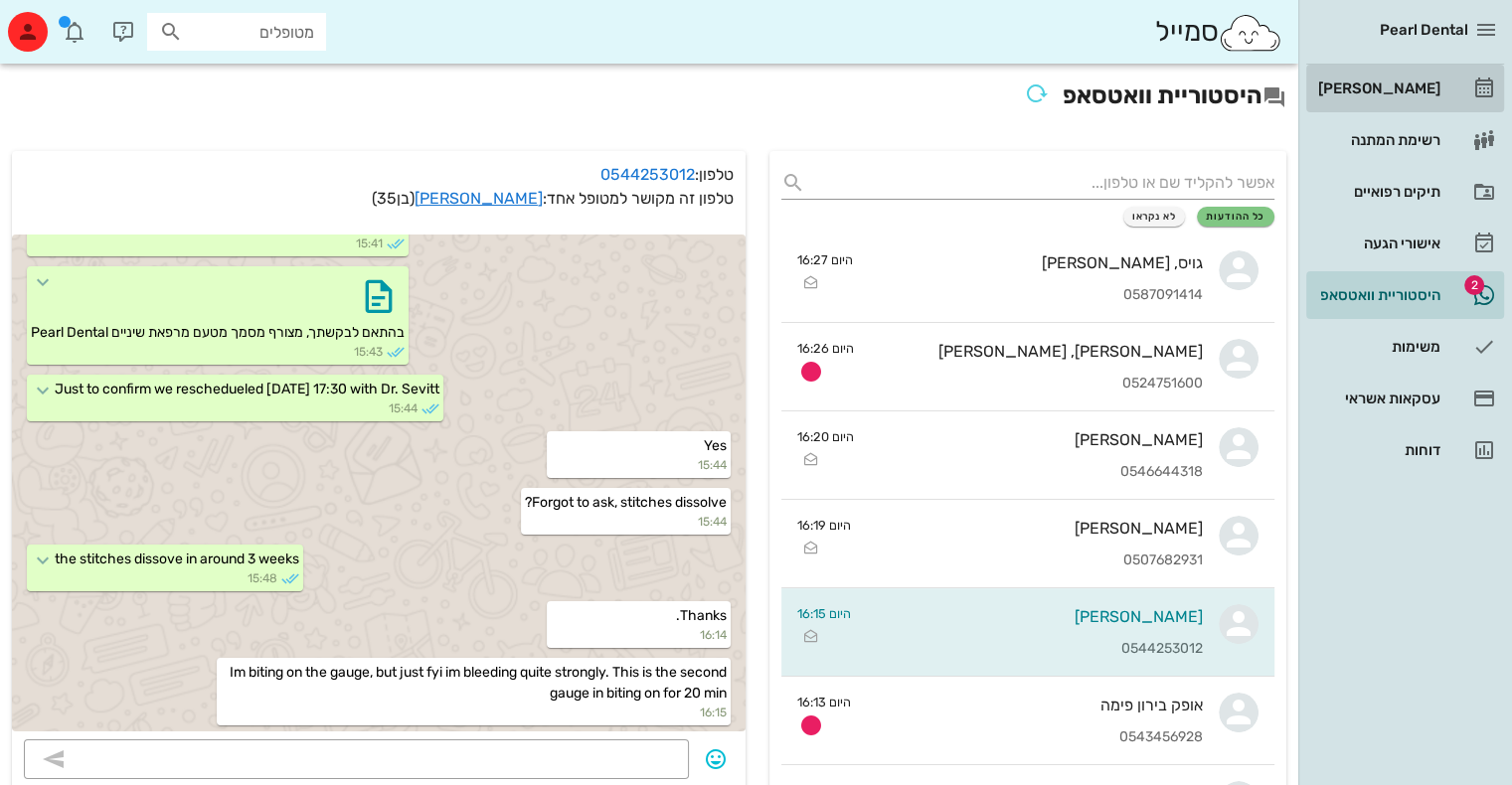 click on "[PERSON_NAME]" at bounding box center [1377, 88] 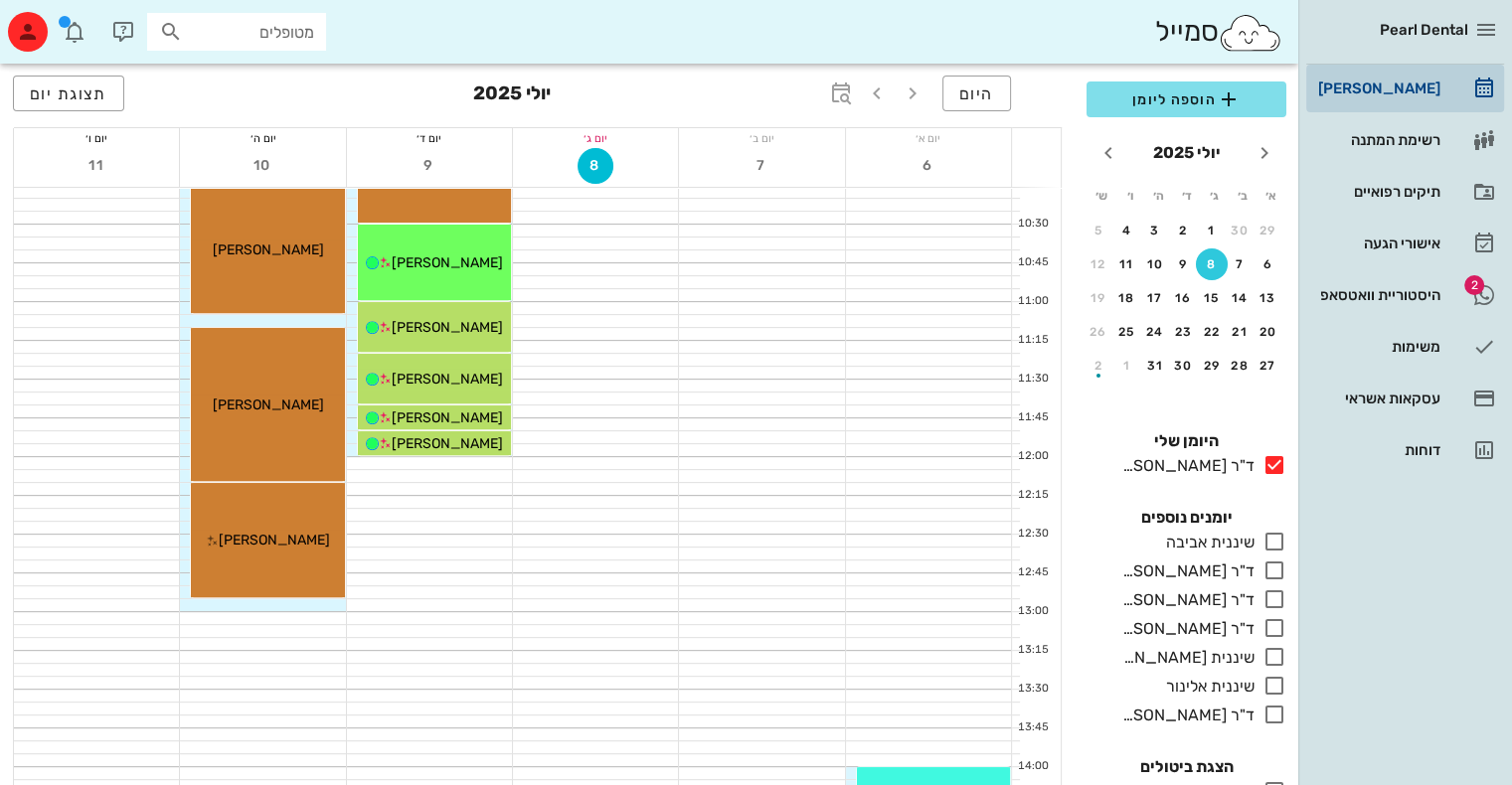scroll, scrollTop: 662, scrollLeft: 0, axis: vertical 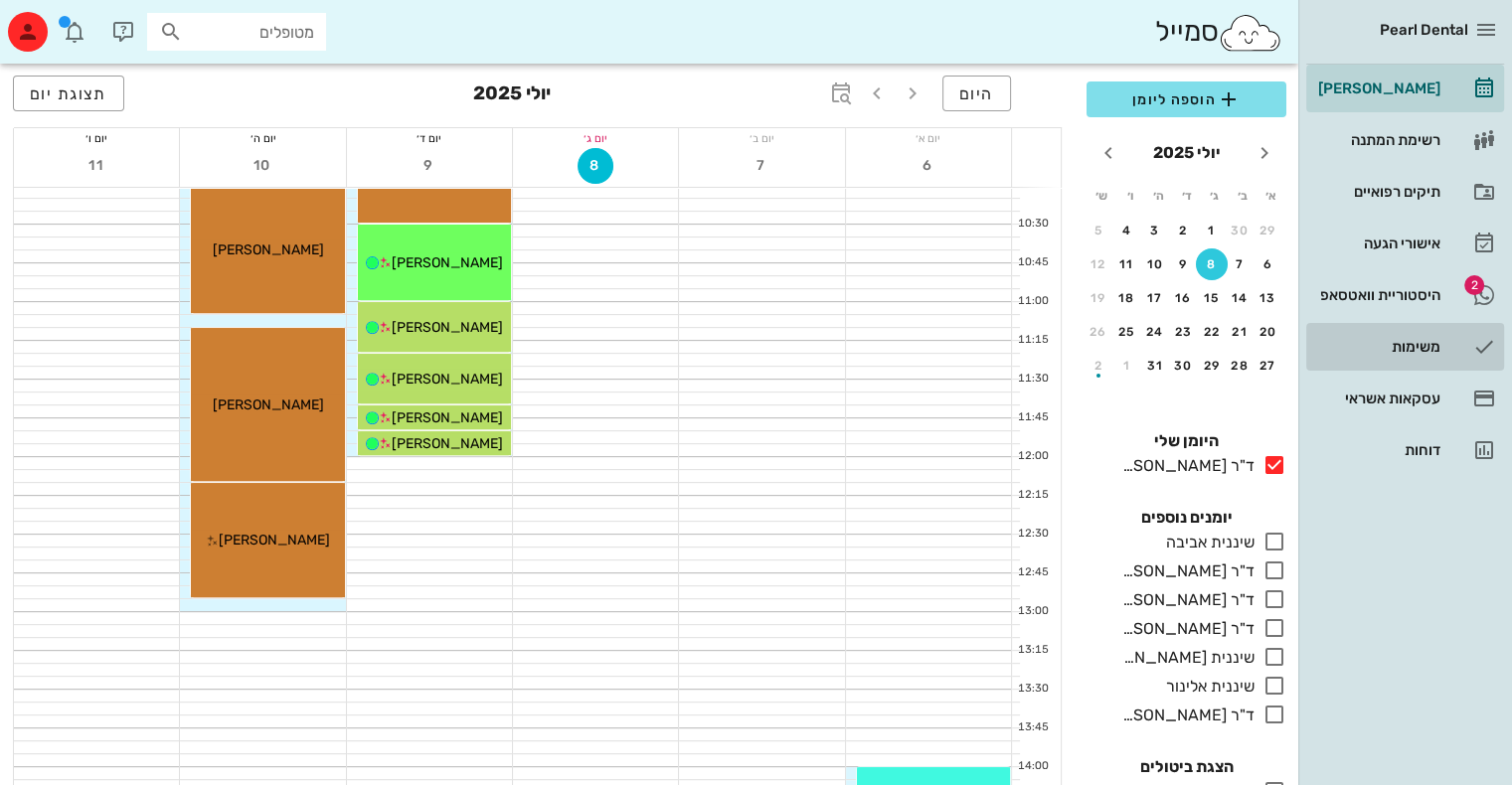 click on "משימות" at bounding box center (1377, 347) 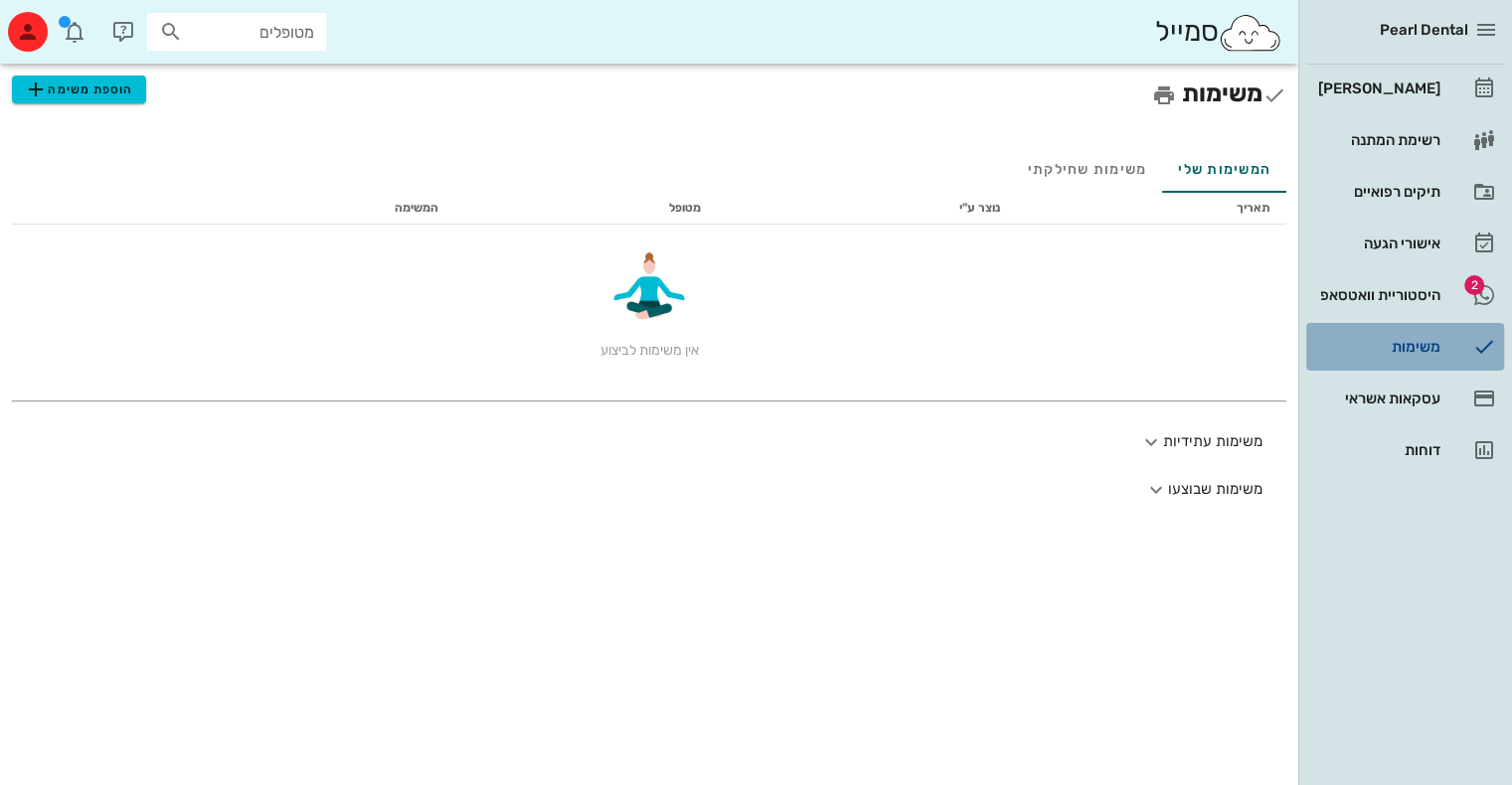 scroll, scrollTop: 0, scrollLeft: 0, axis: both 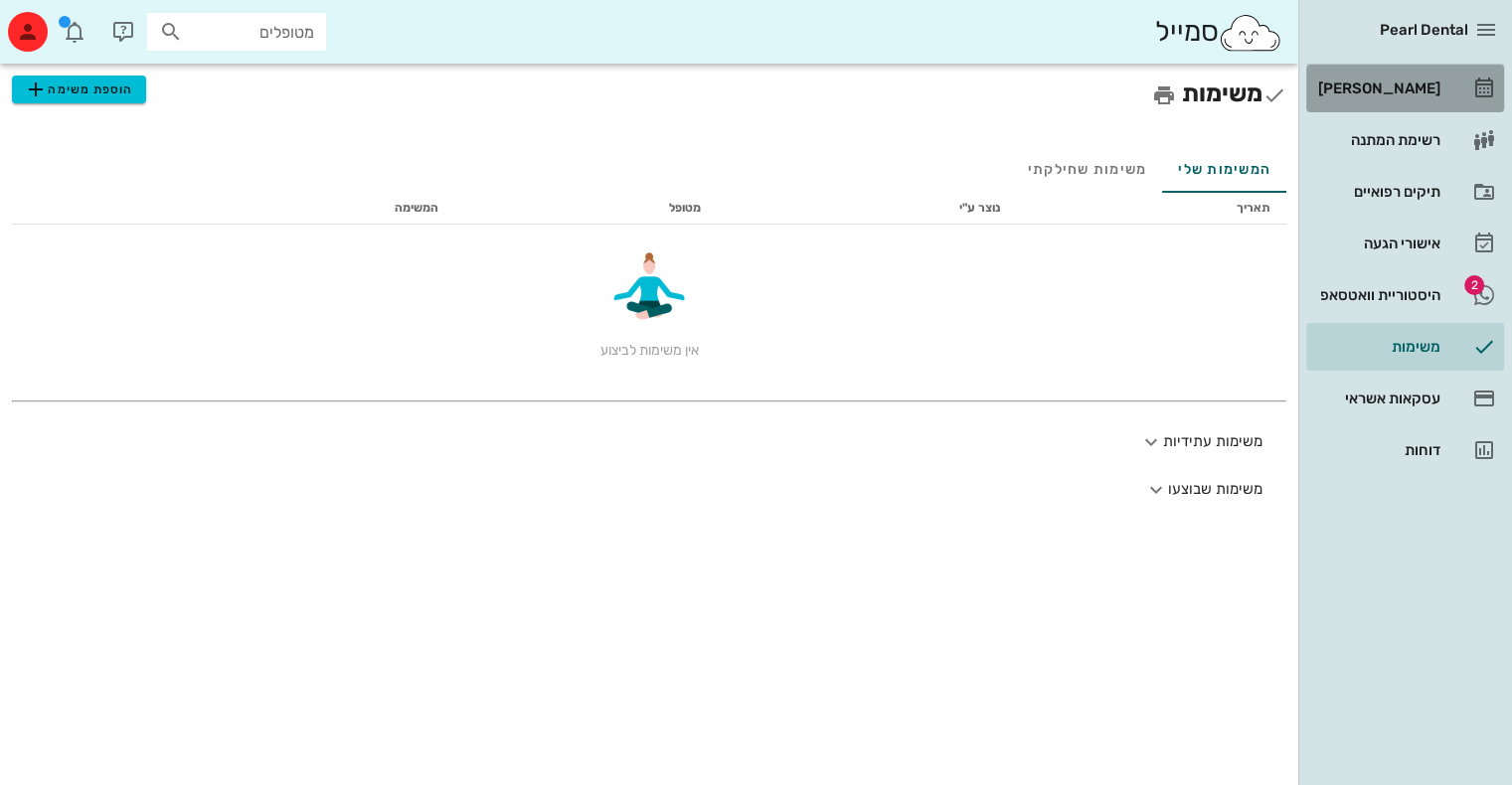 click on "[PERSON_NAME]" at bounding box center (1405, 88) 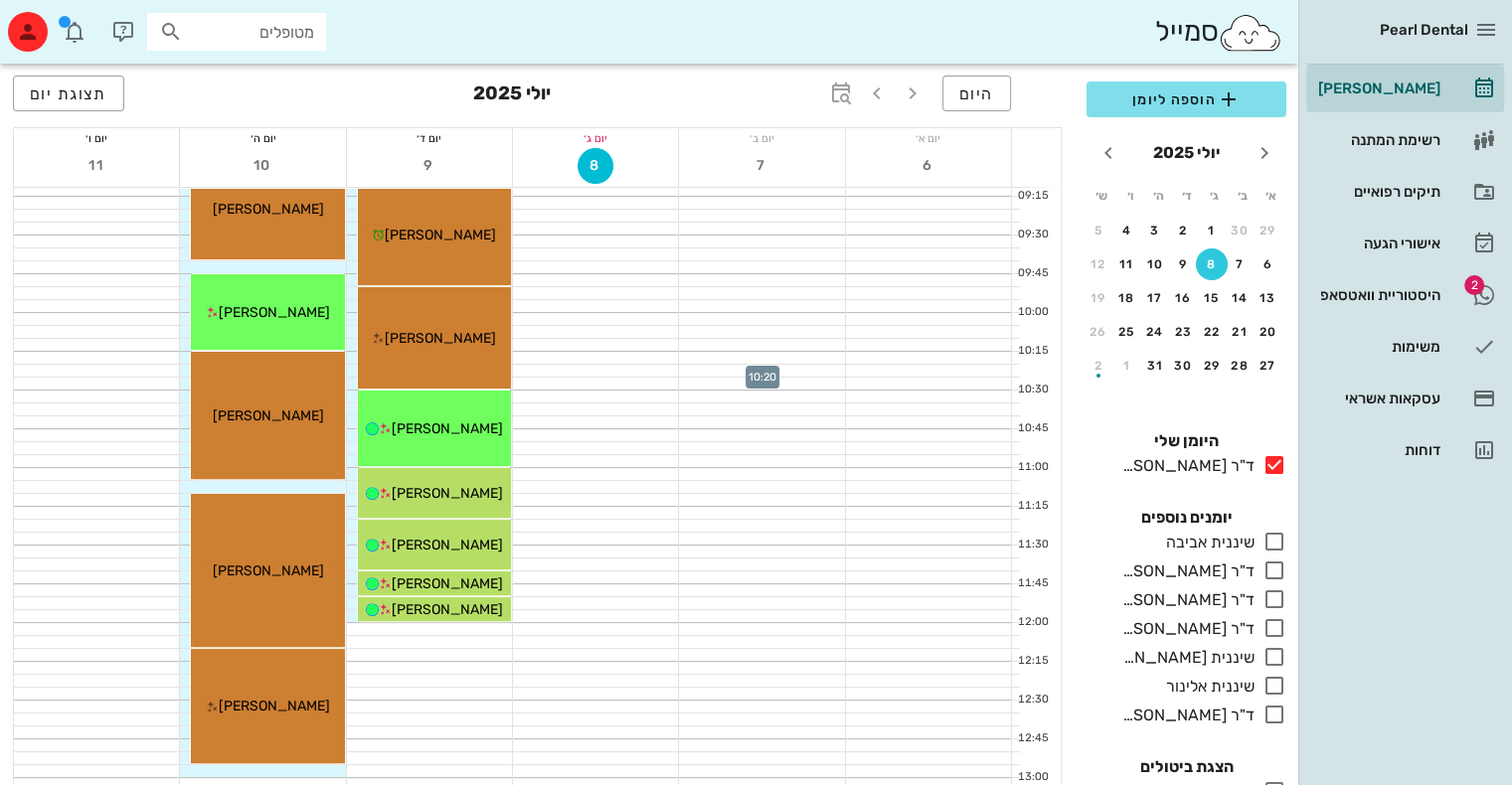 scroll, scrollTop: 495, scrollLeft: 0, axis: vertical 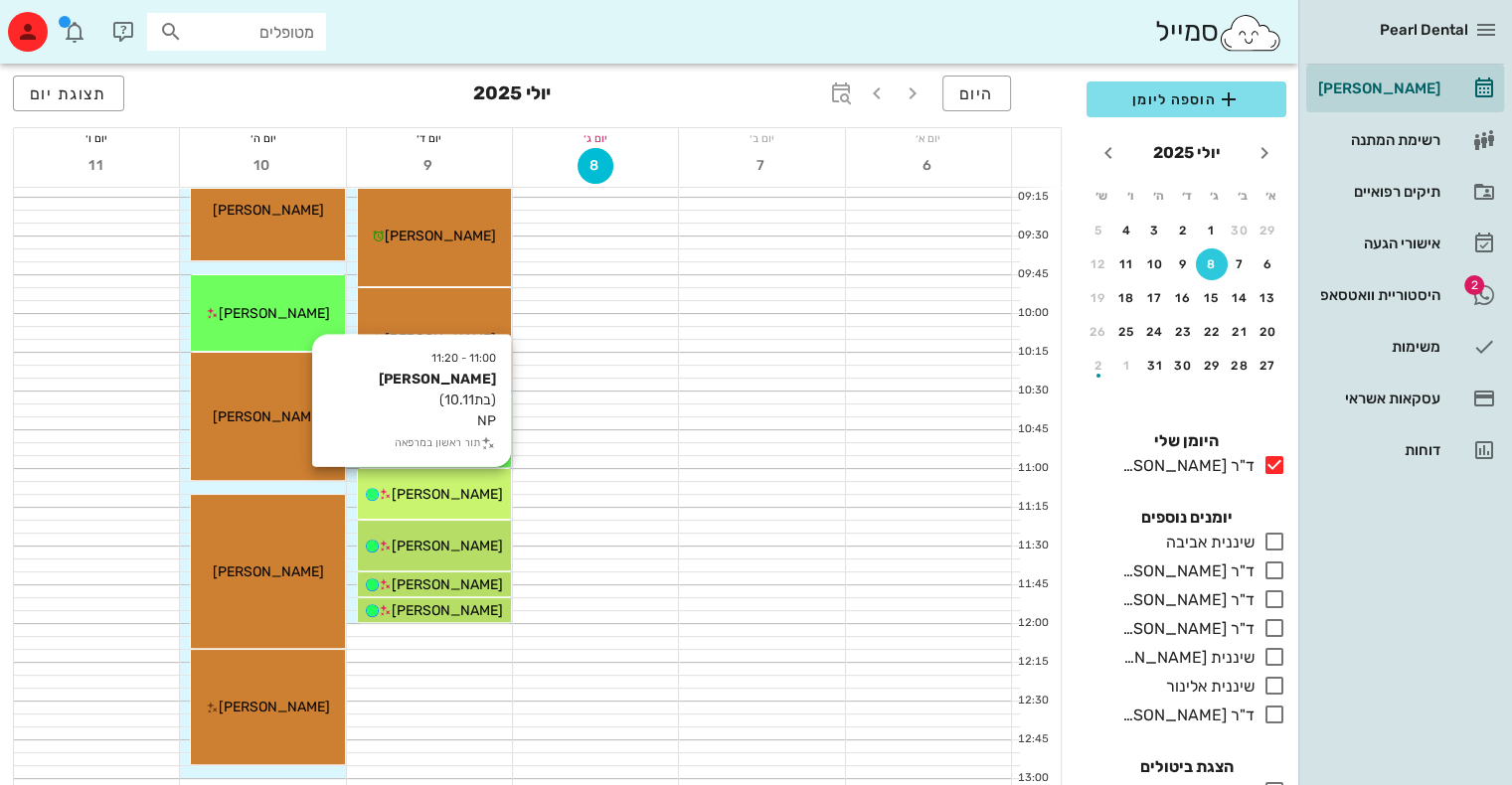 click at bounding box center (385, 494) 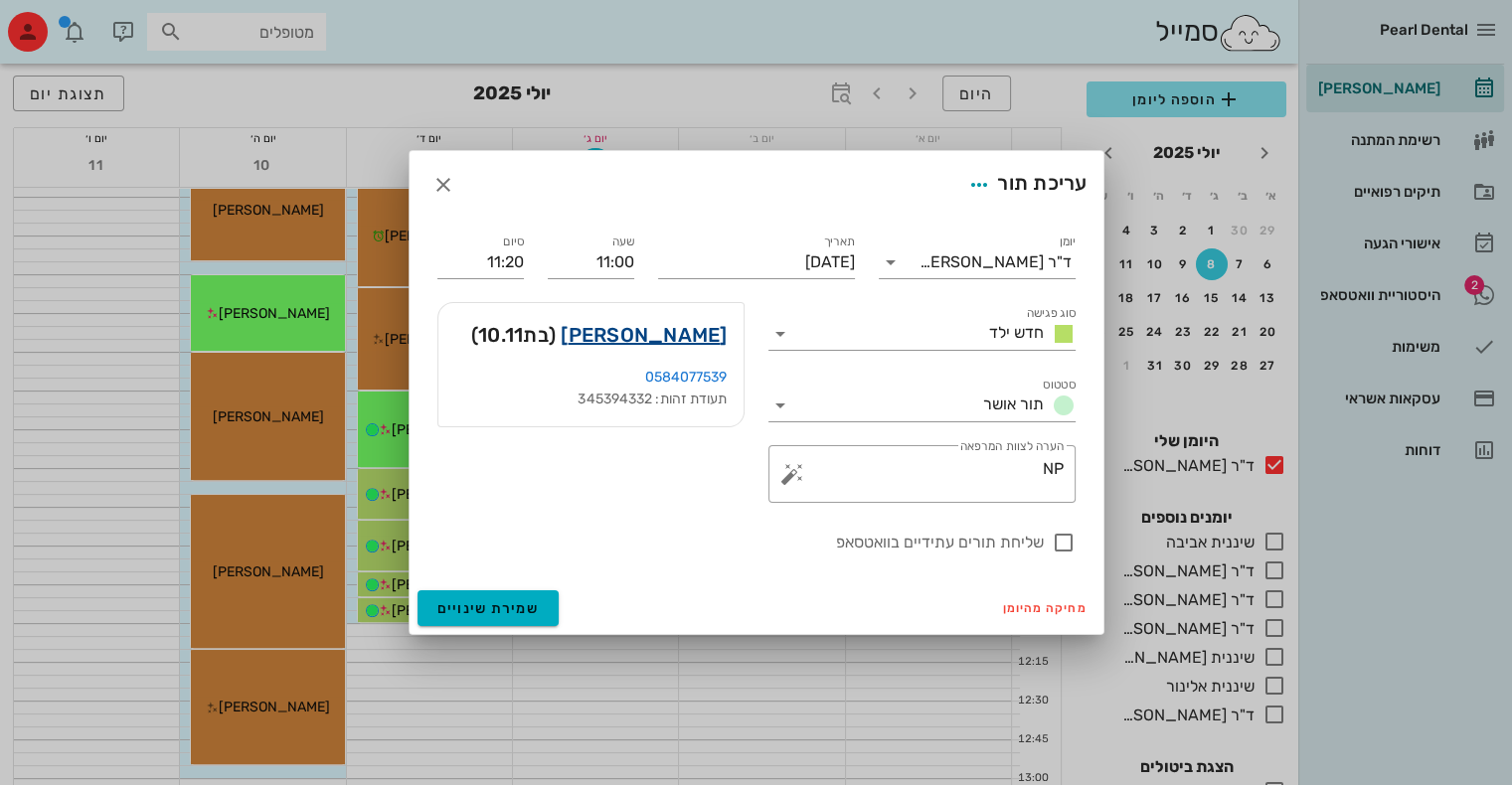 click on "[PERSON_NAME]" at bounding box center (643, 335) 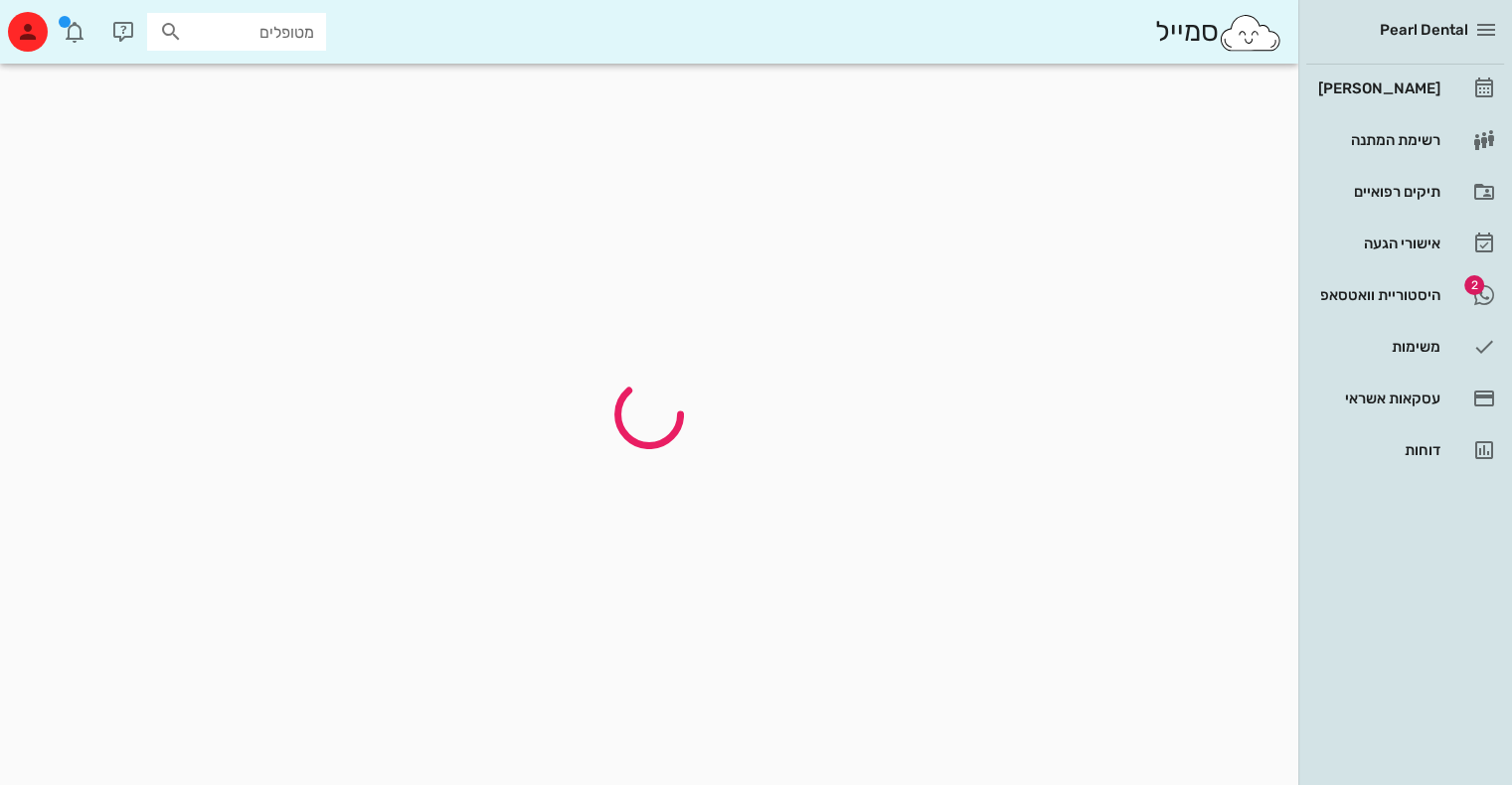 scroll, scrollTop: 0, scrollLeft: 0, axis: both 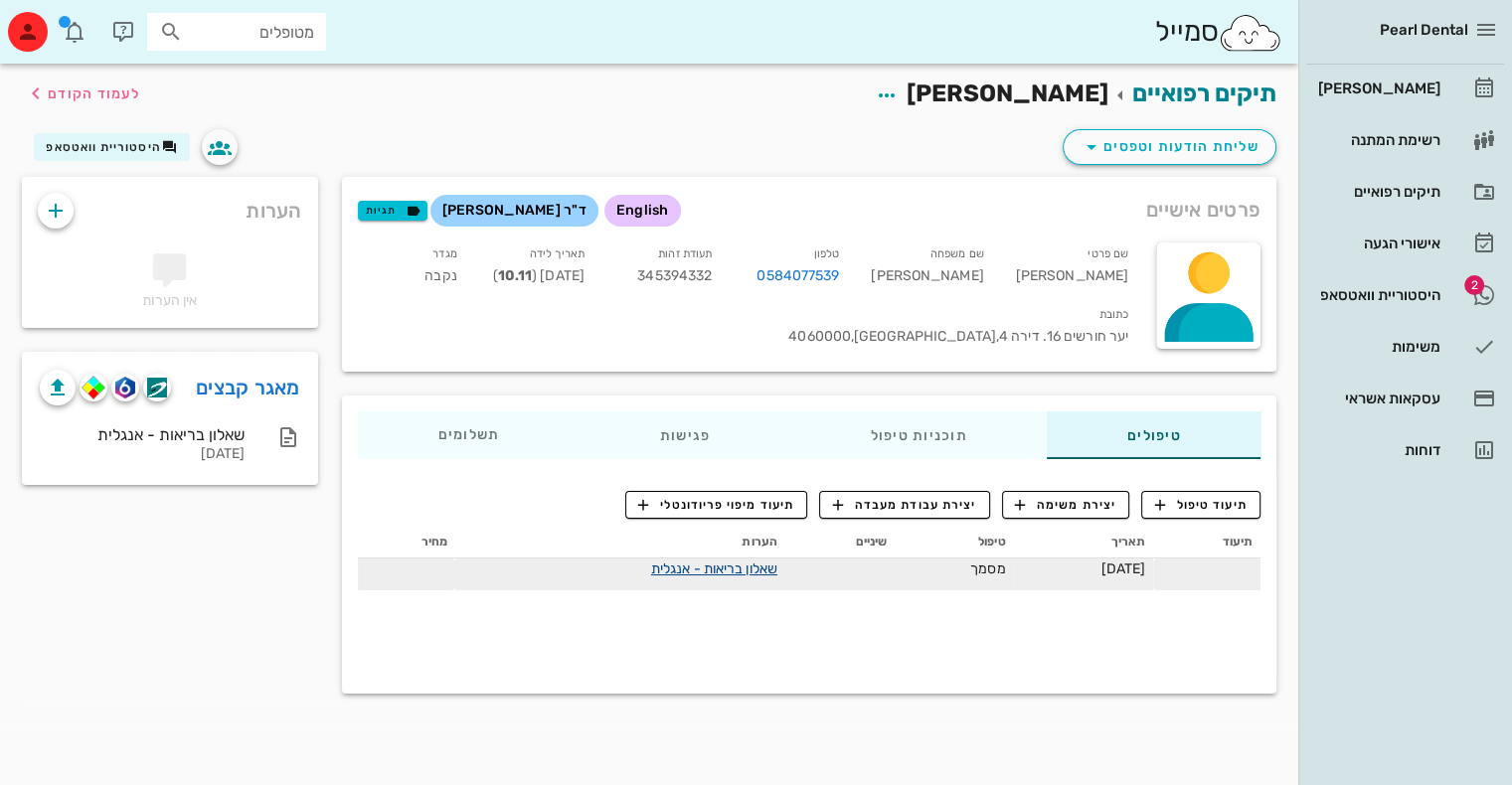 click on "שאלון בריאות - אנגלית" at bounding box center (714, 568) 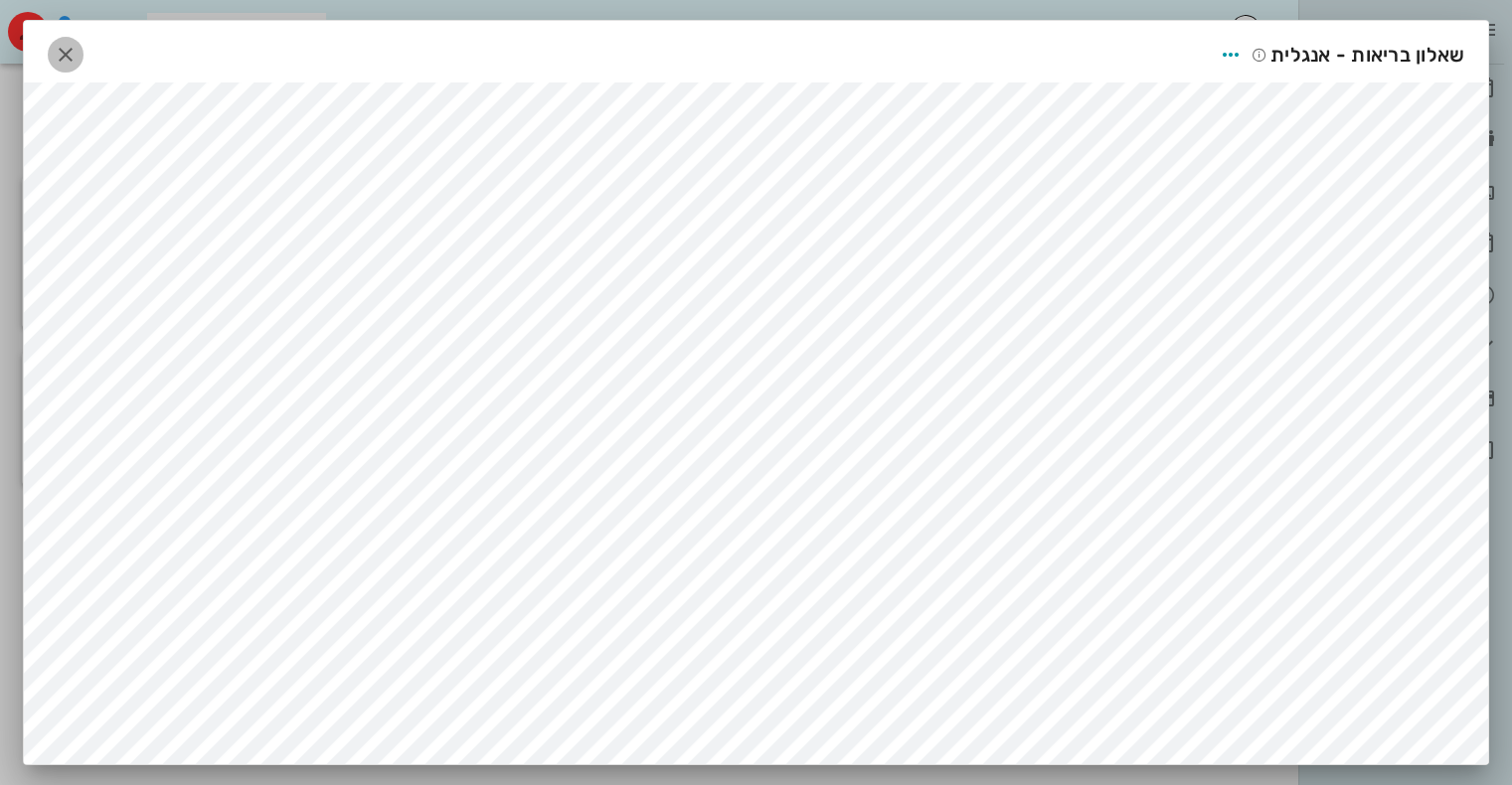 click at bounding box center (66, 55) 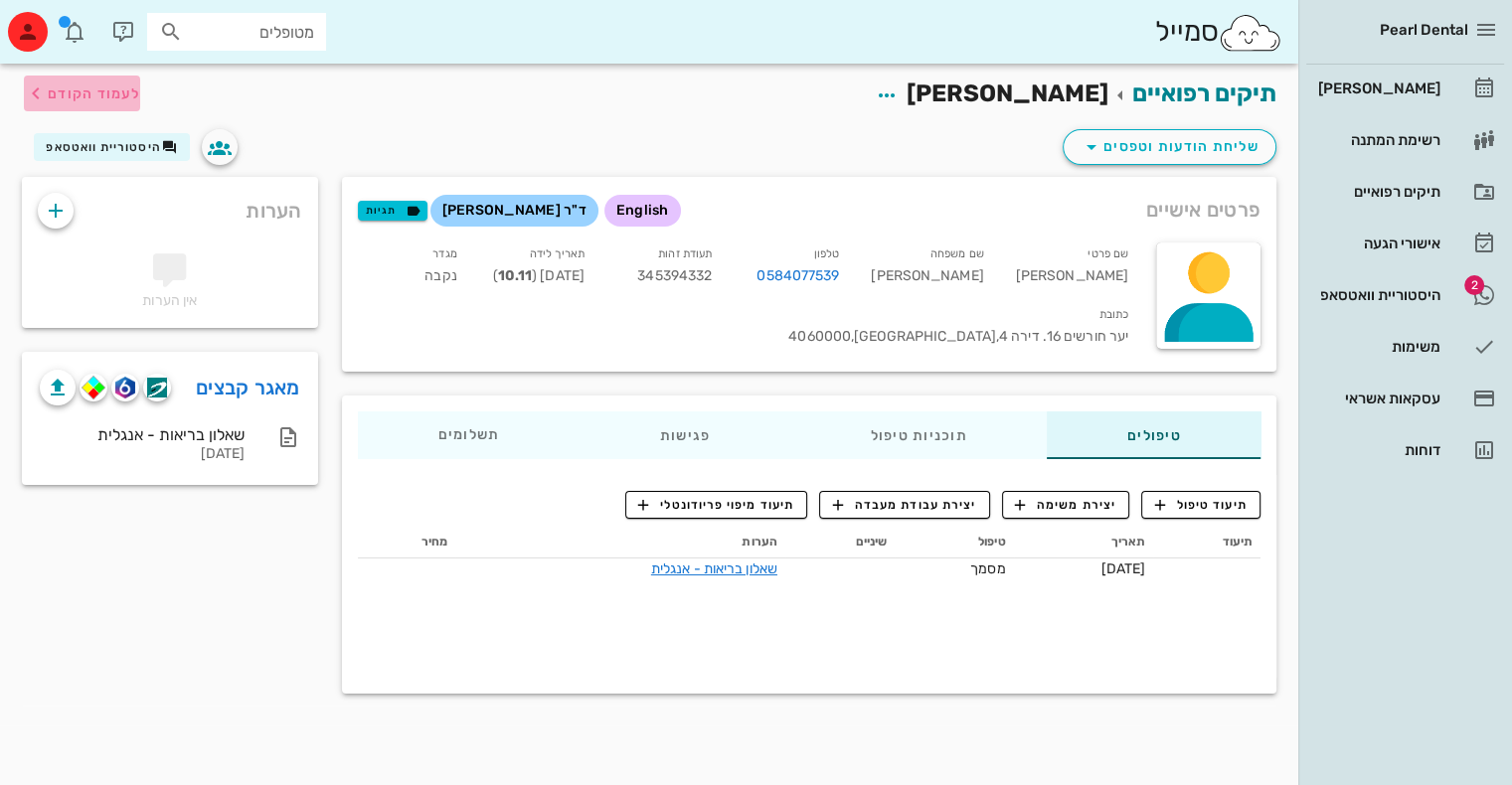 click on "לעמוד הקודם" at bounding box center [82, 93] 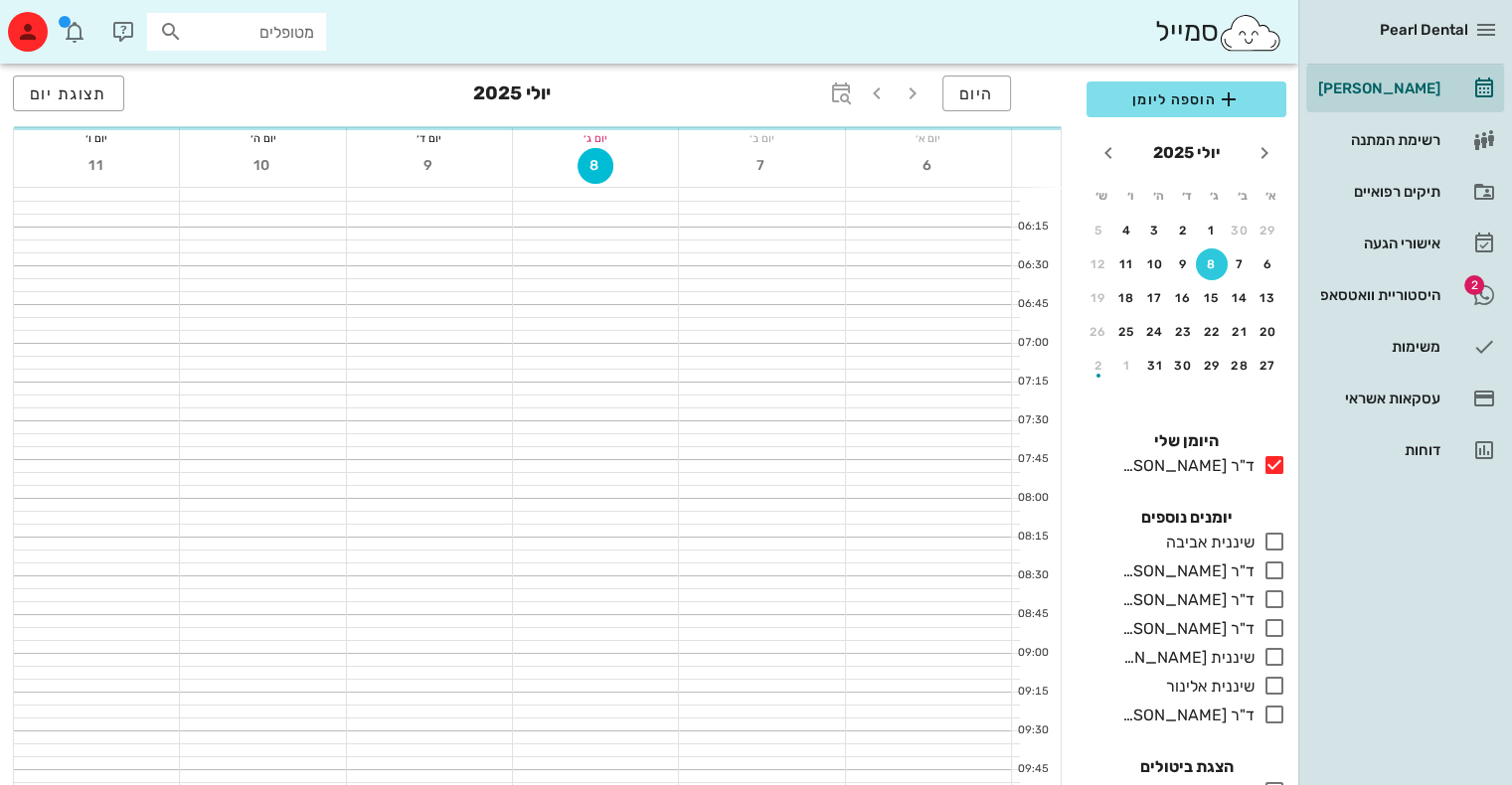 scroll, scrollTop: 495, scrollLeft: 0, axis: vertical 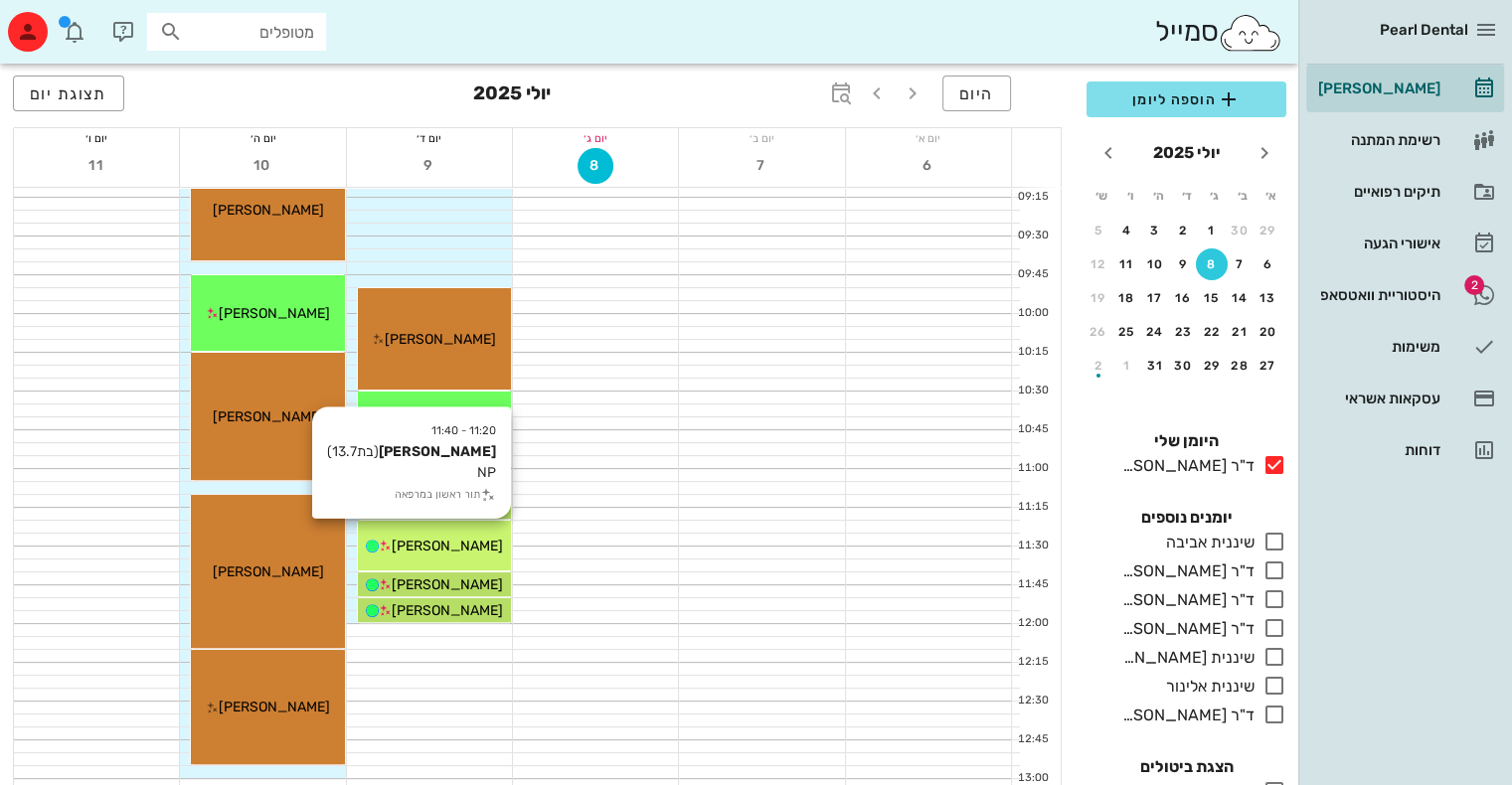 click on "[PERSON_NAME]" at bounding box center (447, 546) 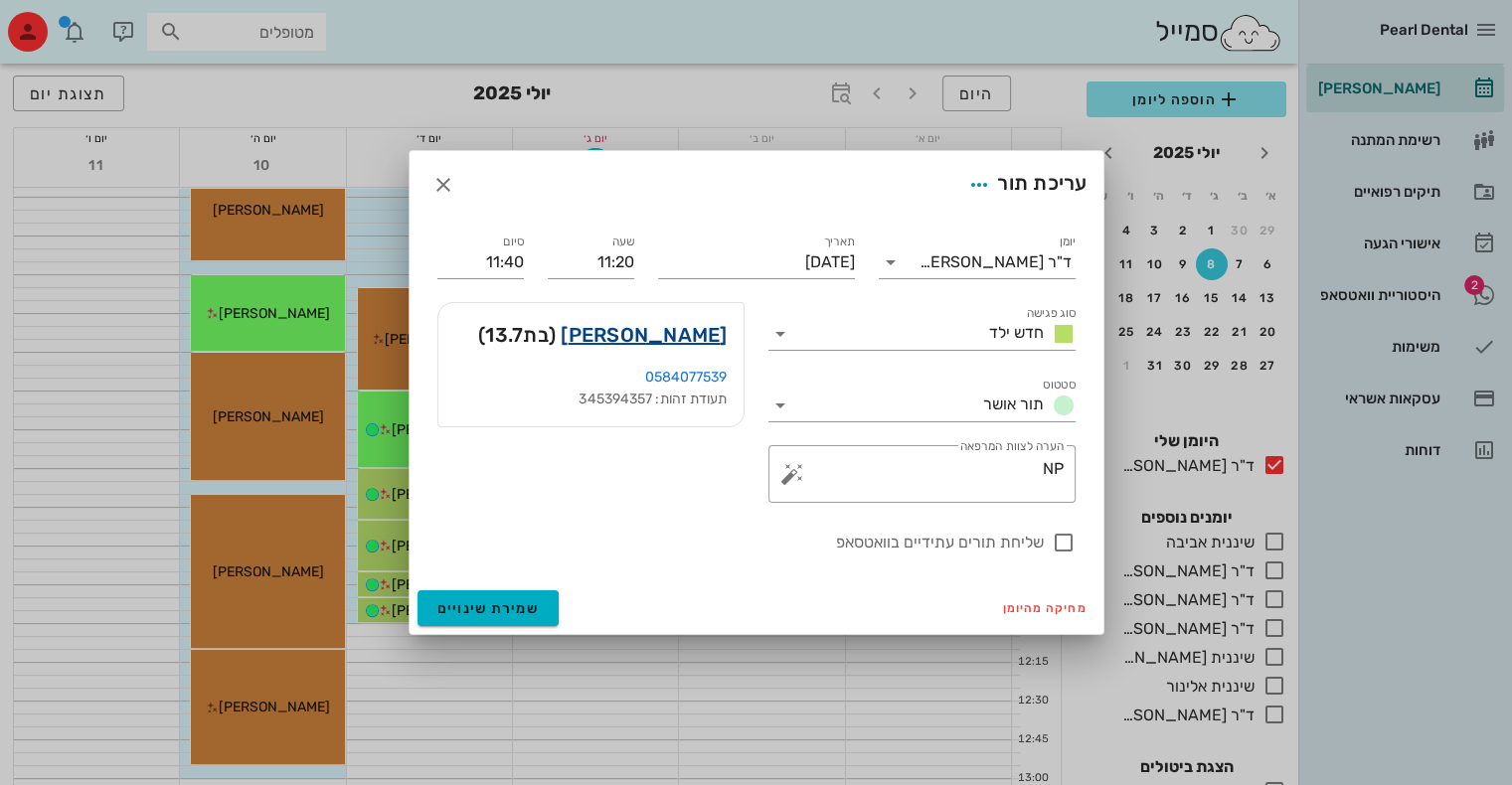 click on "[PERSON_NAME]" at bounding box center [643, 335] 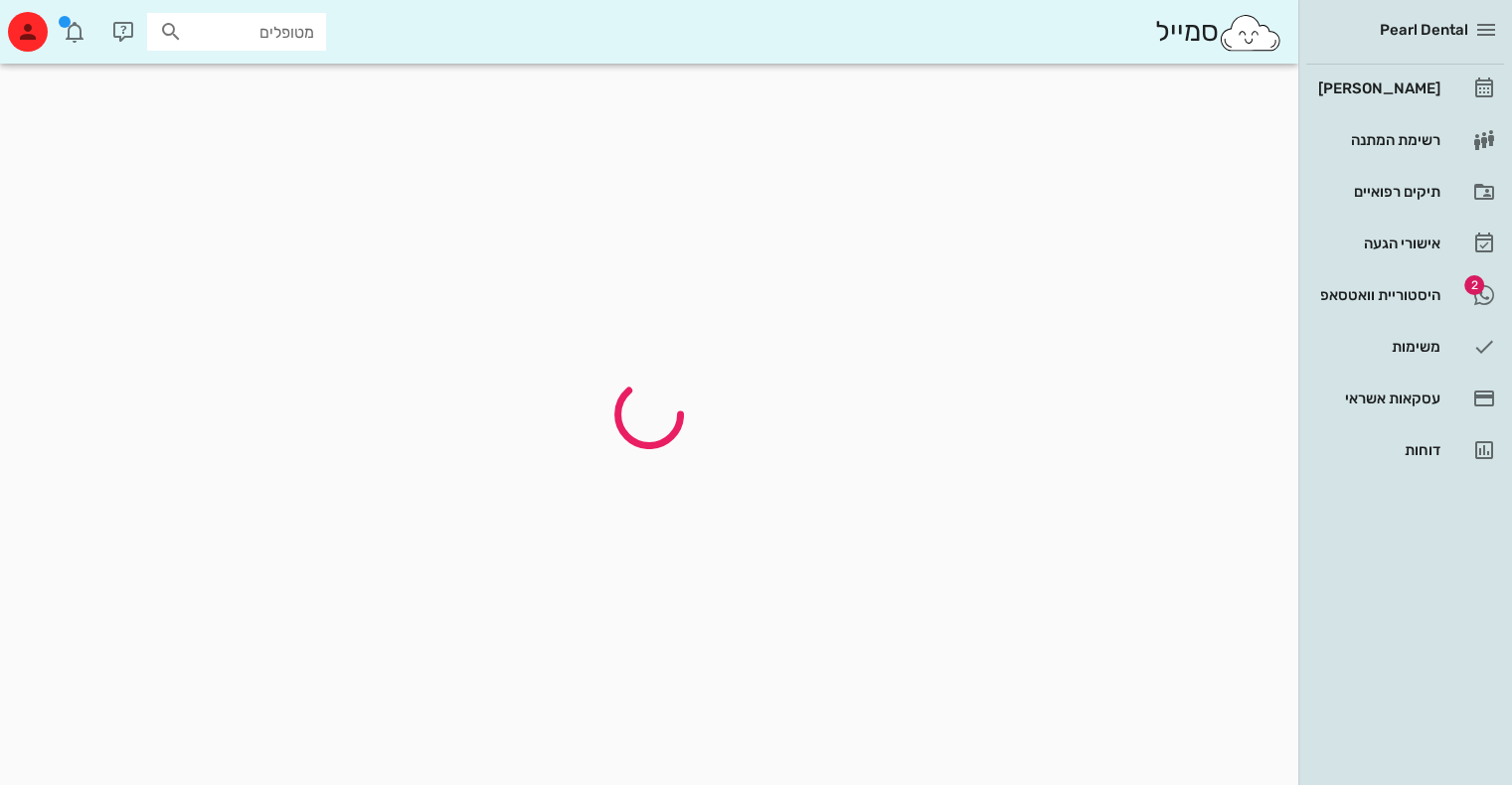 scroll, scrollTop: 0, scrollLeft: 0, axis: both 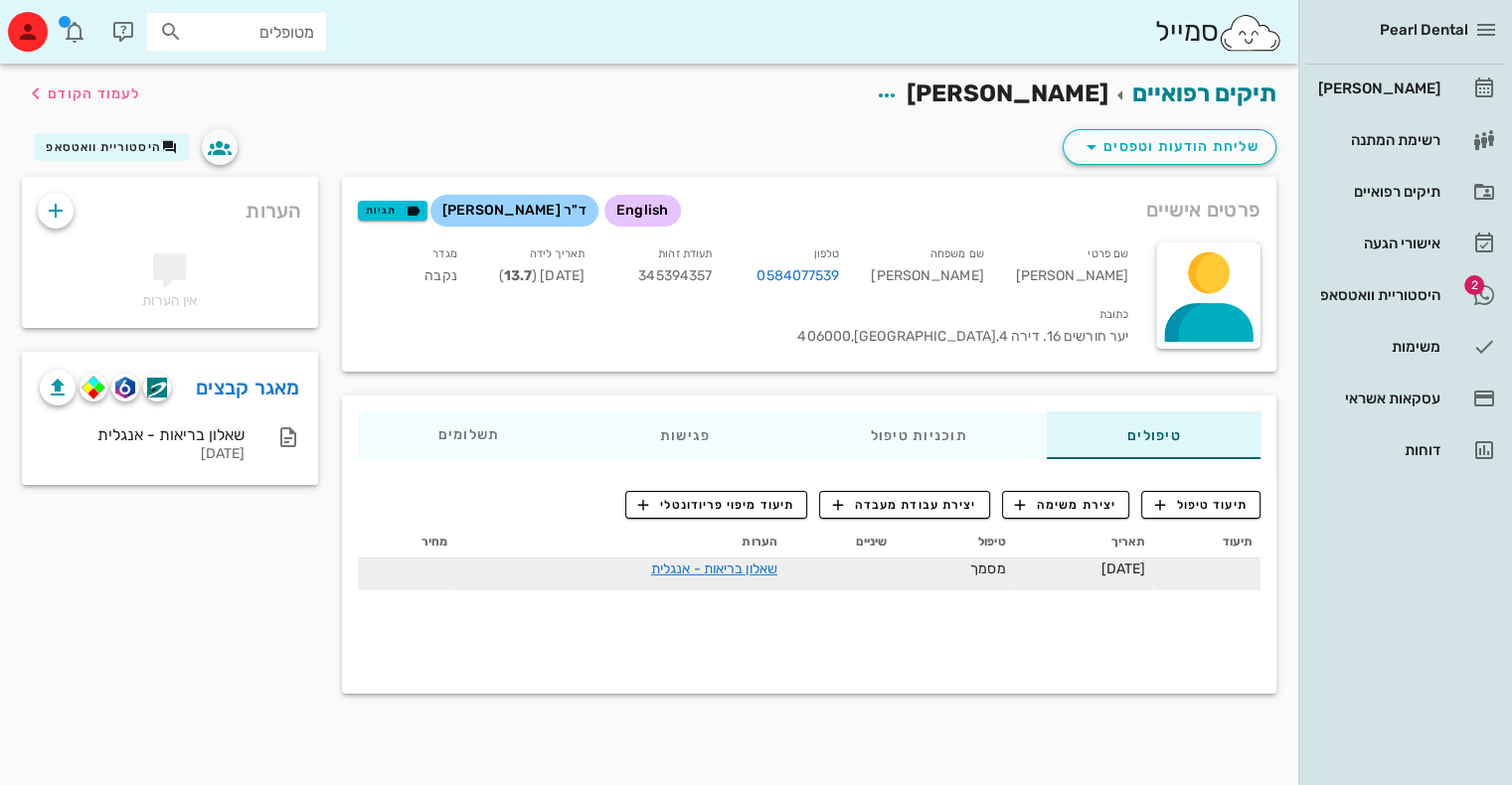 click on "שאלון בריאות - אנגלית" at bounding box center (620, 568) 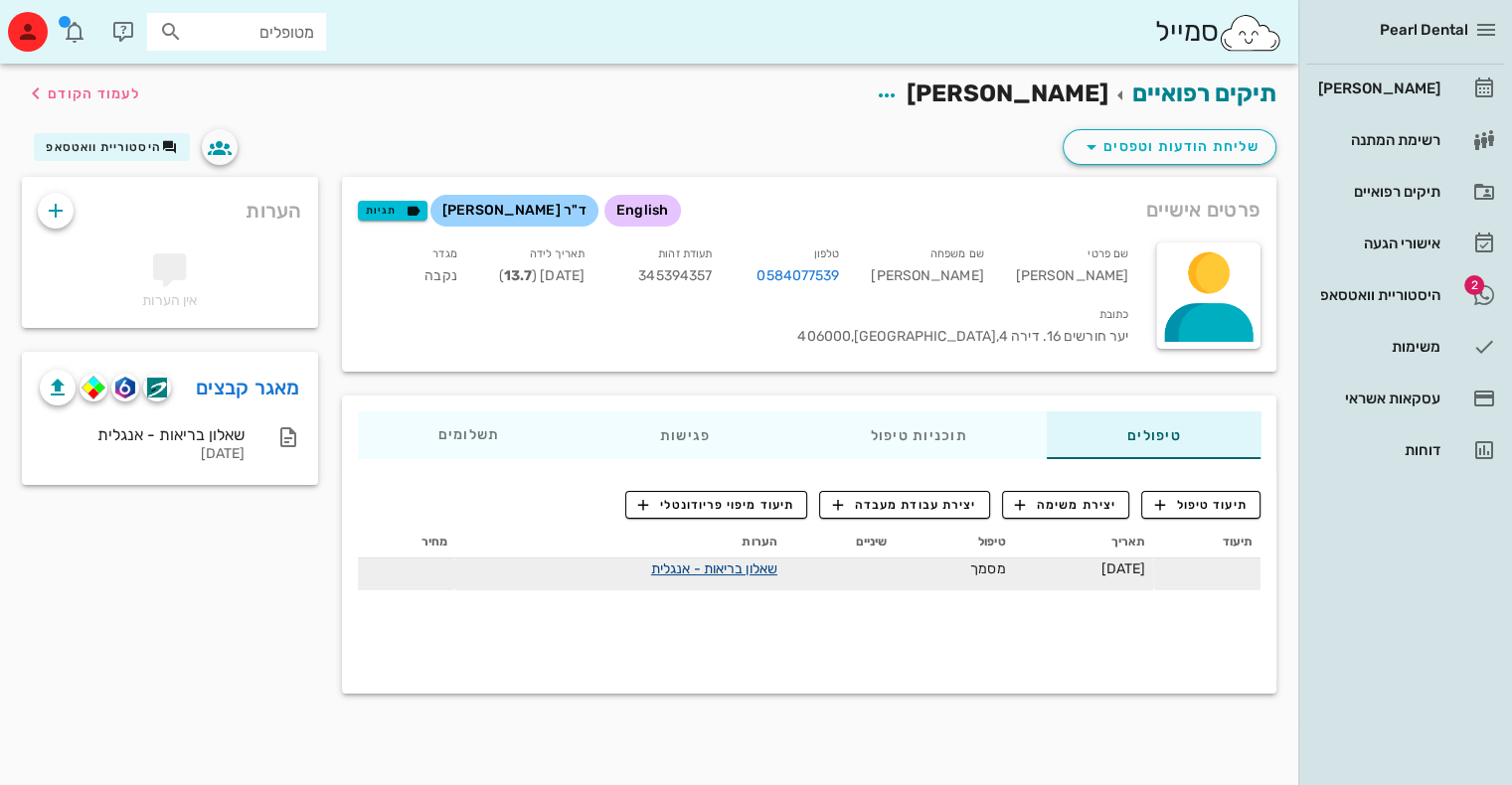 click on "שאלון בריאות - אנגלית" at bounding box center [714, 568] 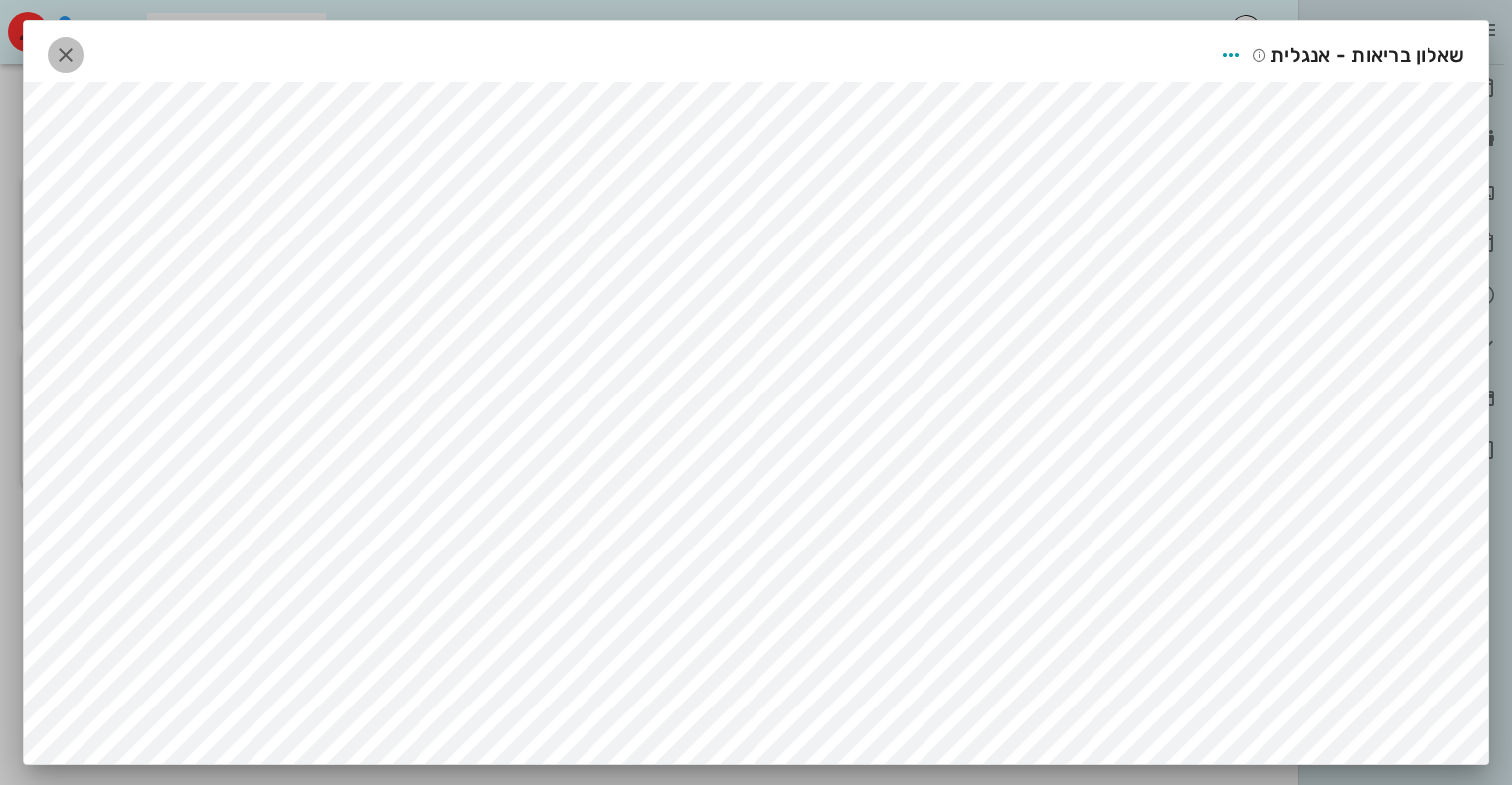 click at bounding box center [66, 55] 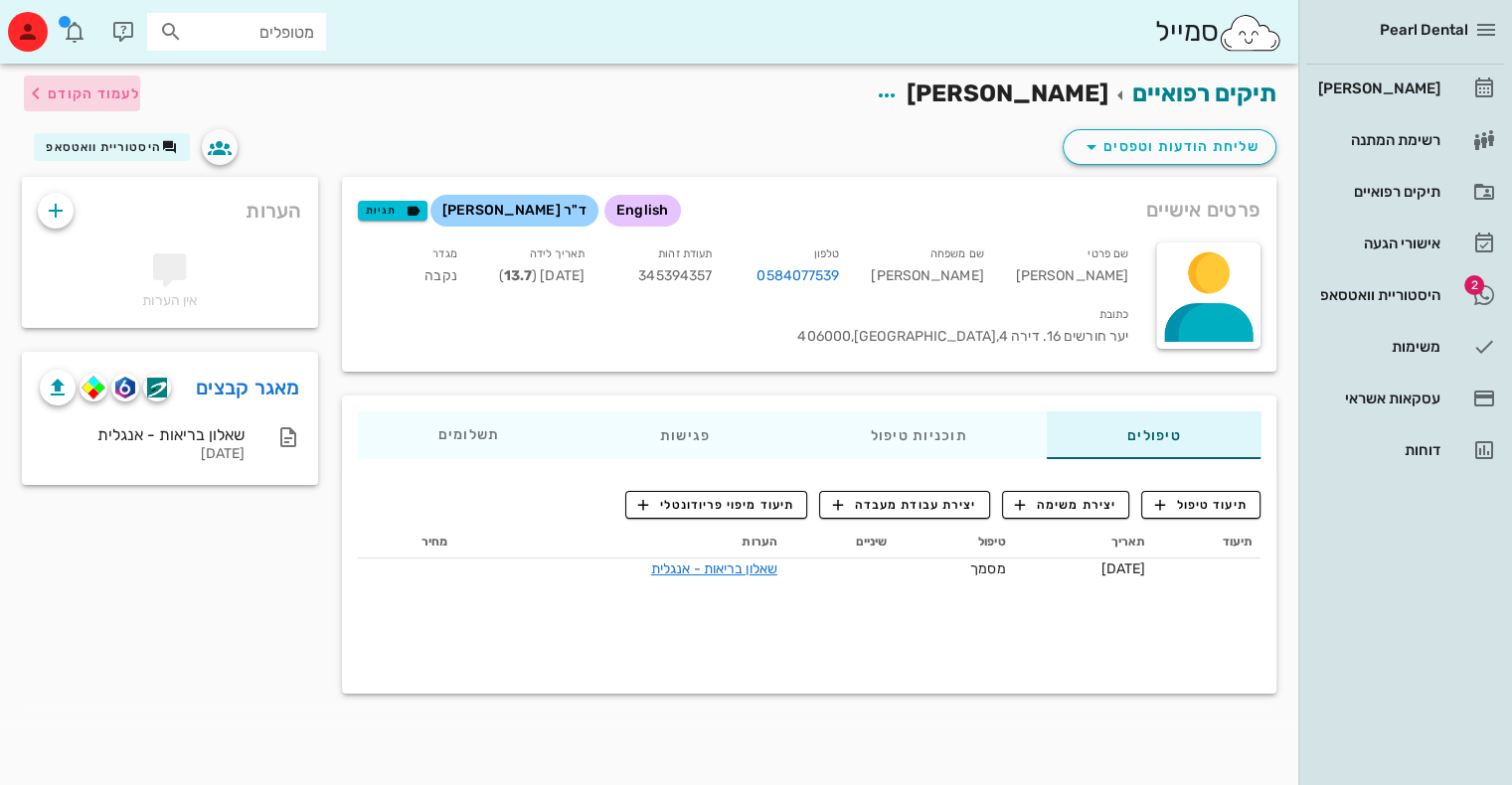click on "לעמוד הקודם" at bounding box center [93, 93] 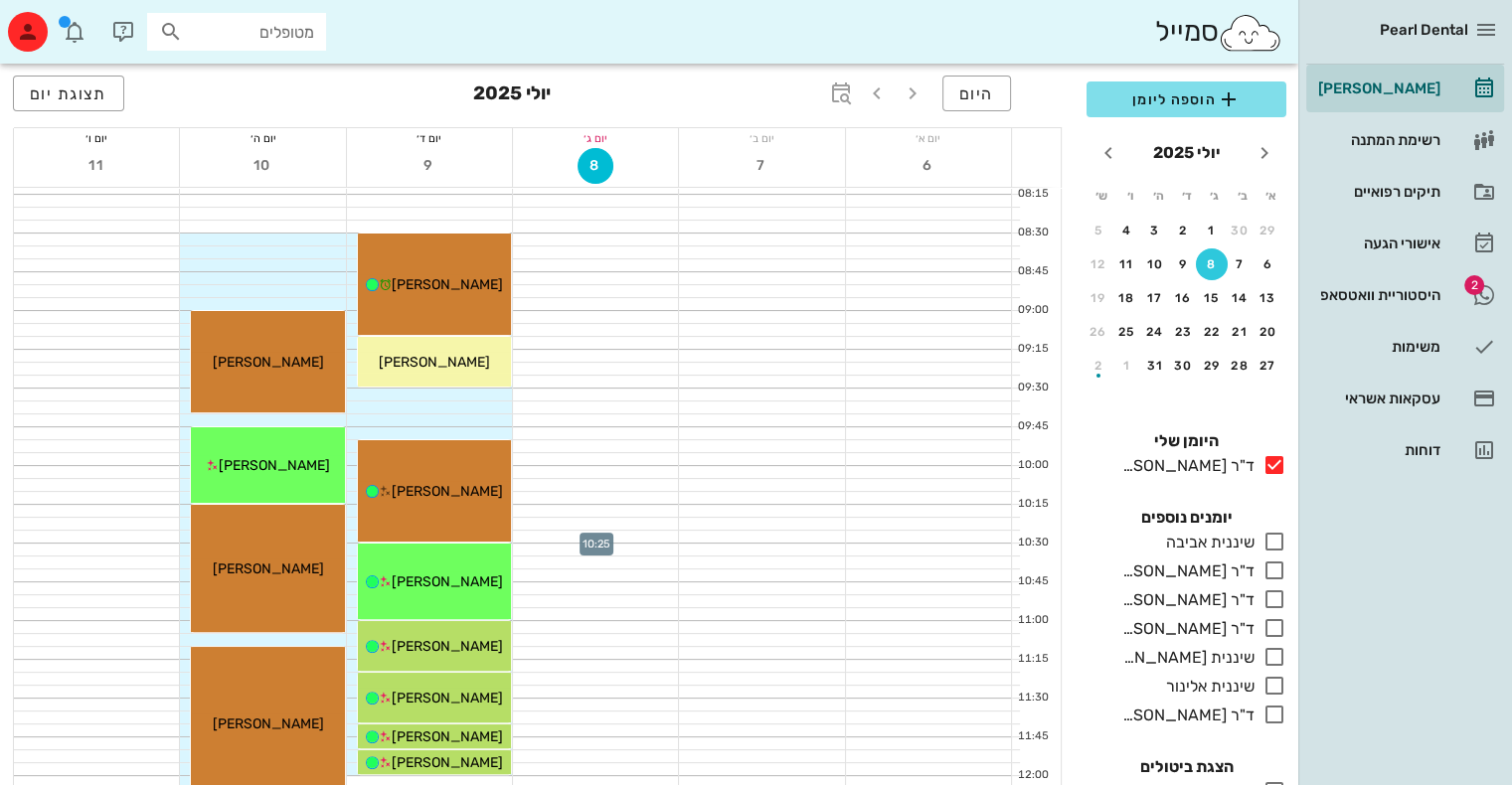scroll, scrollTop: 342, scrollLeft: 0, axis: vertical 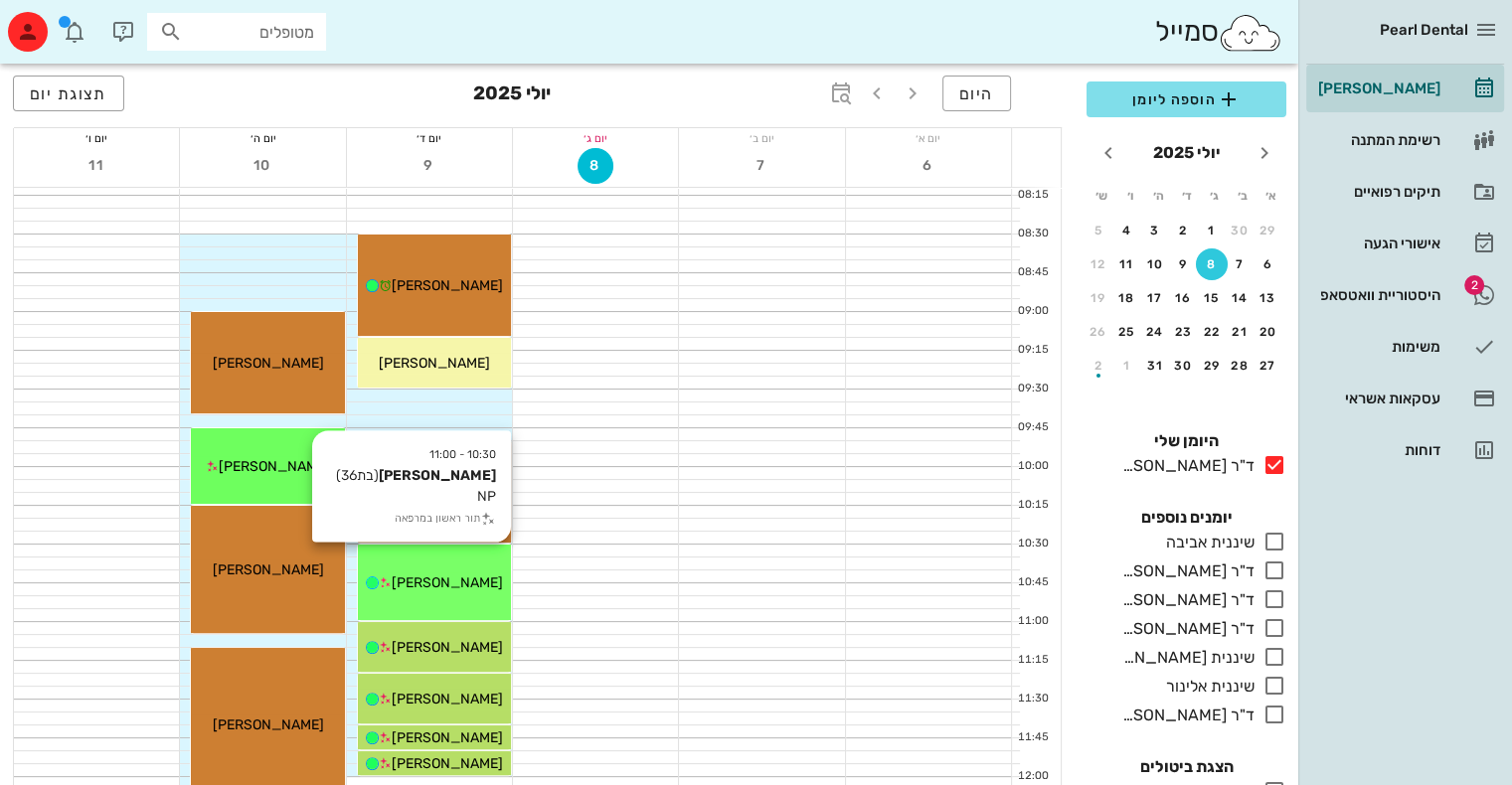 click on "[PERSON_NAME]" at bounding box center (447, 582) 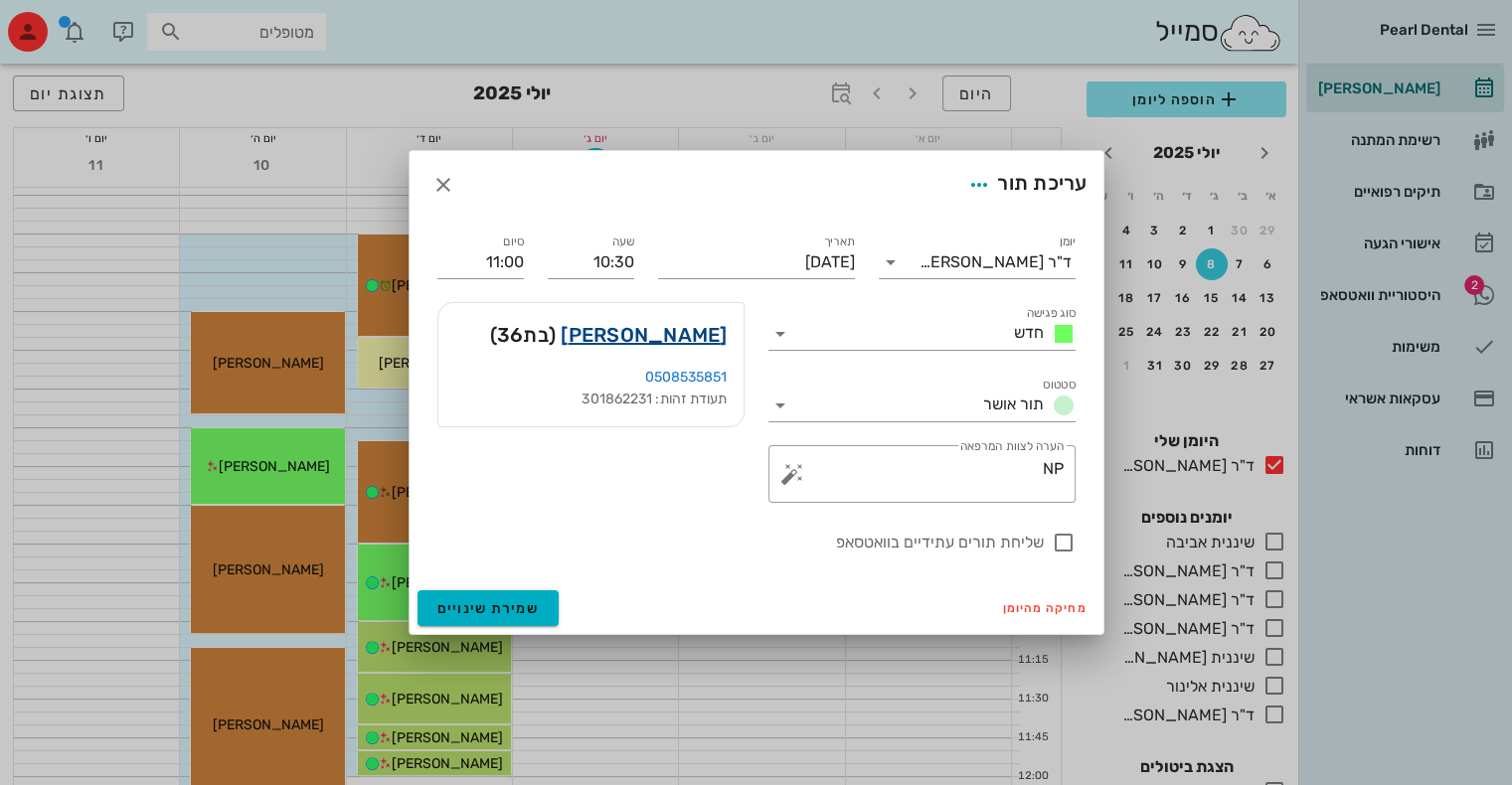 click on "[PERSON_NAME]" at bounding box center (643, 335) 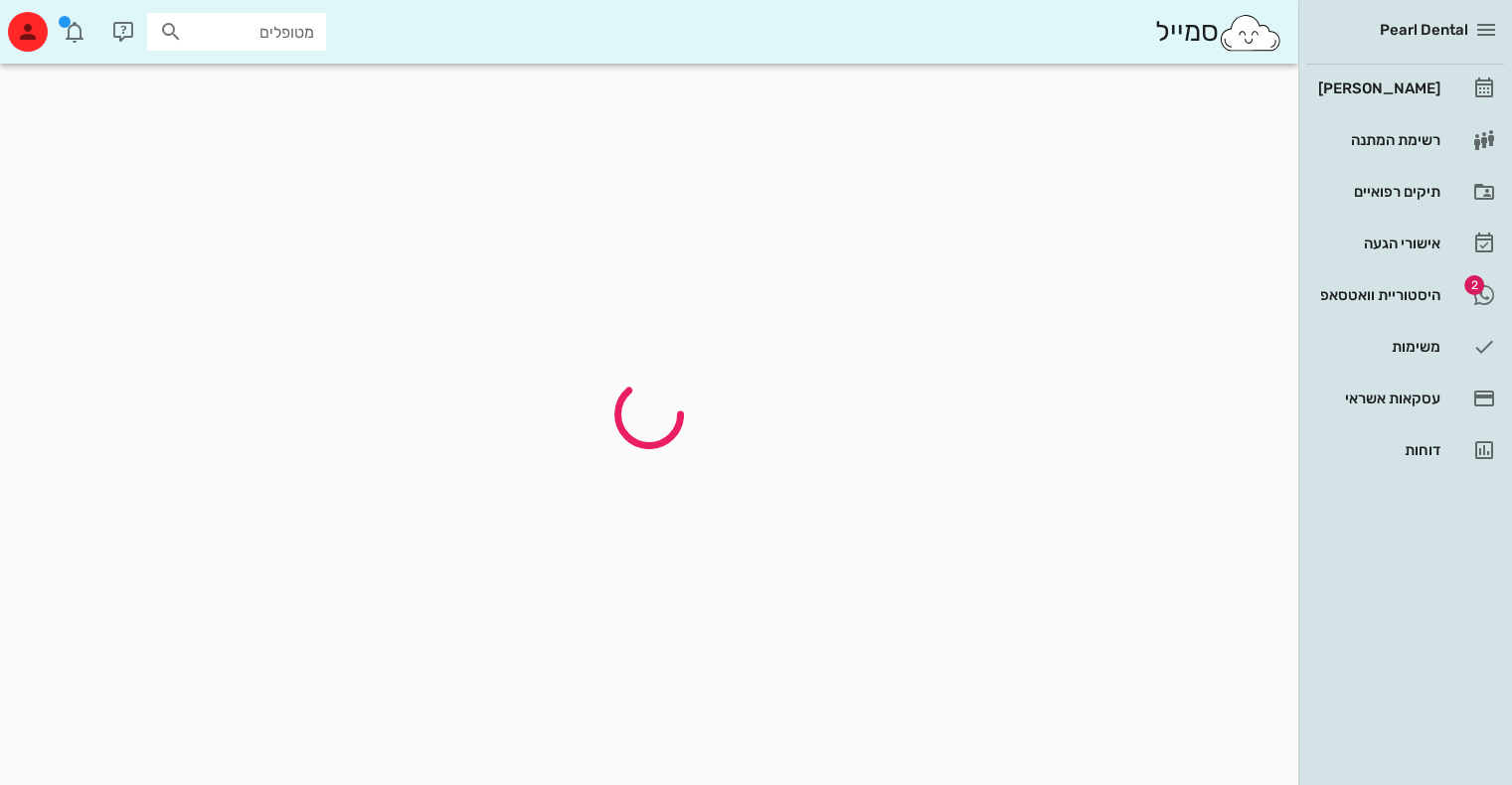 scroll, scrollTop: 0, scrollLeft: 0, axis: both 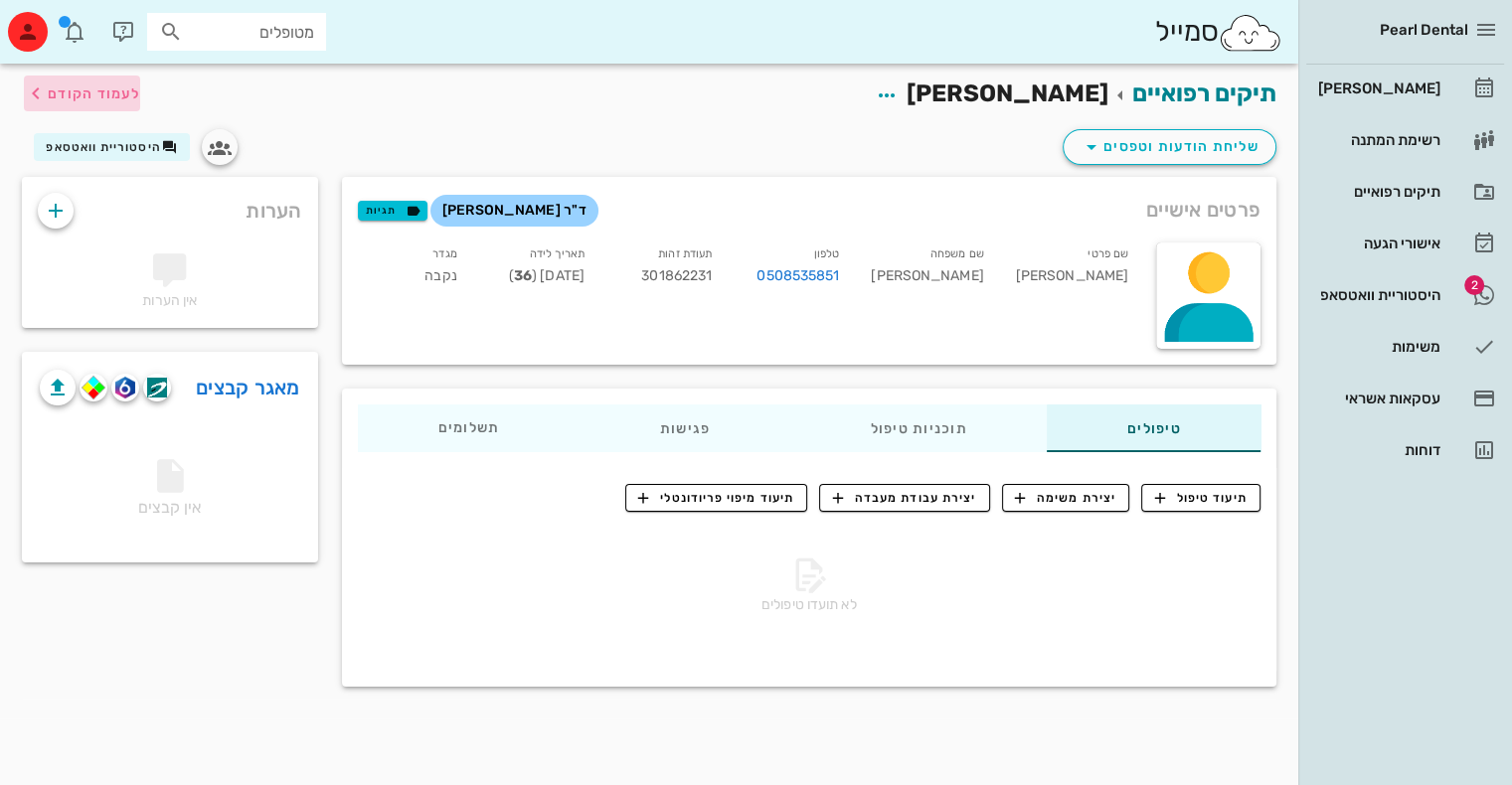 click on "לעמוד הקודם" at bounding box center [93, 93] 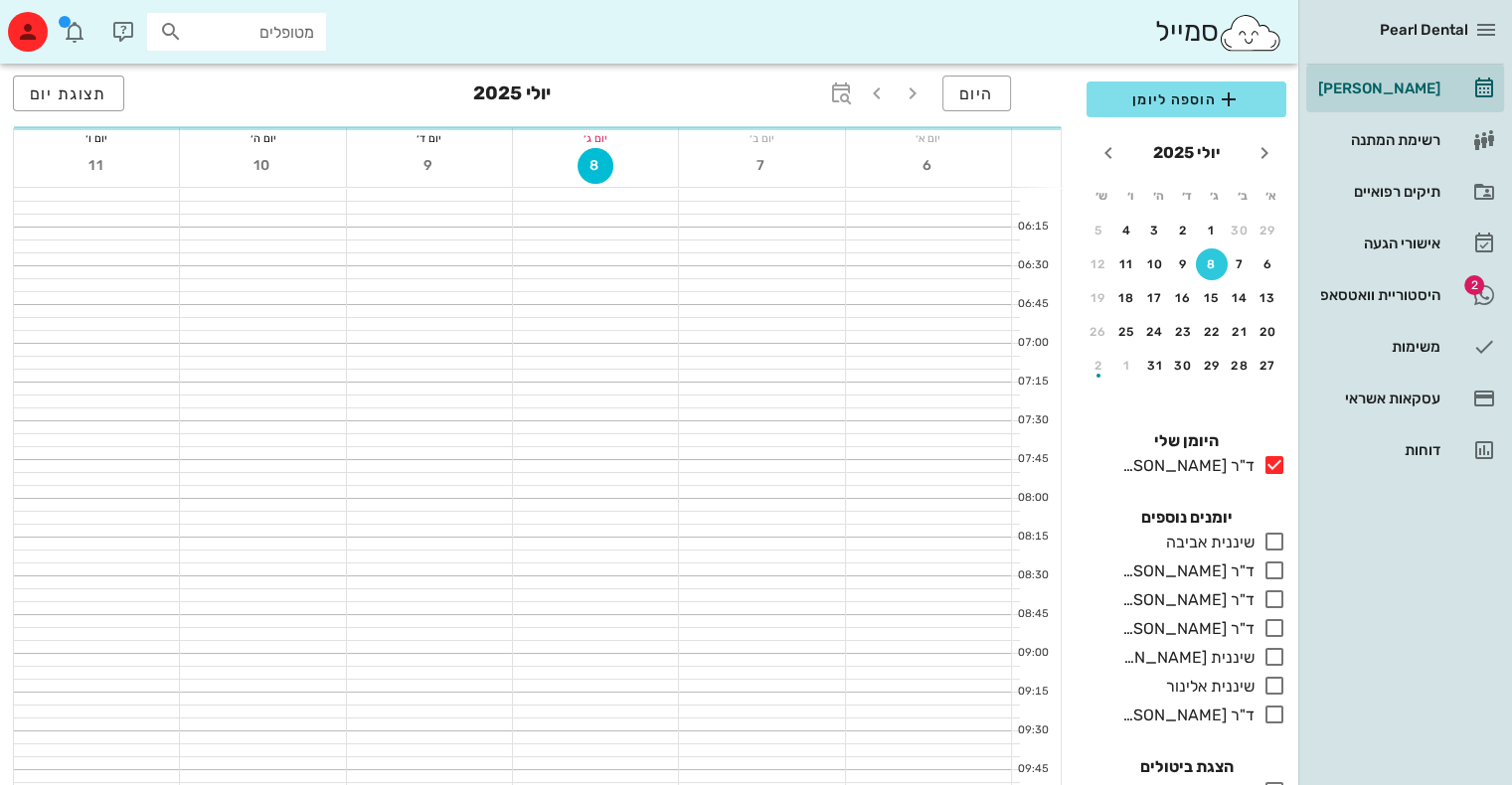 scroll, scrollTop: 342, scrollLeft: 0, axis: vertical 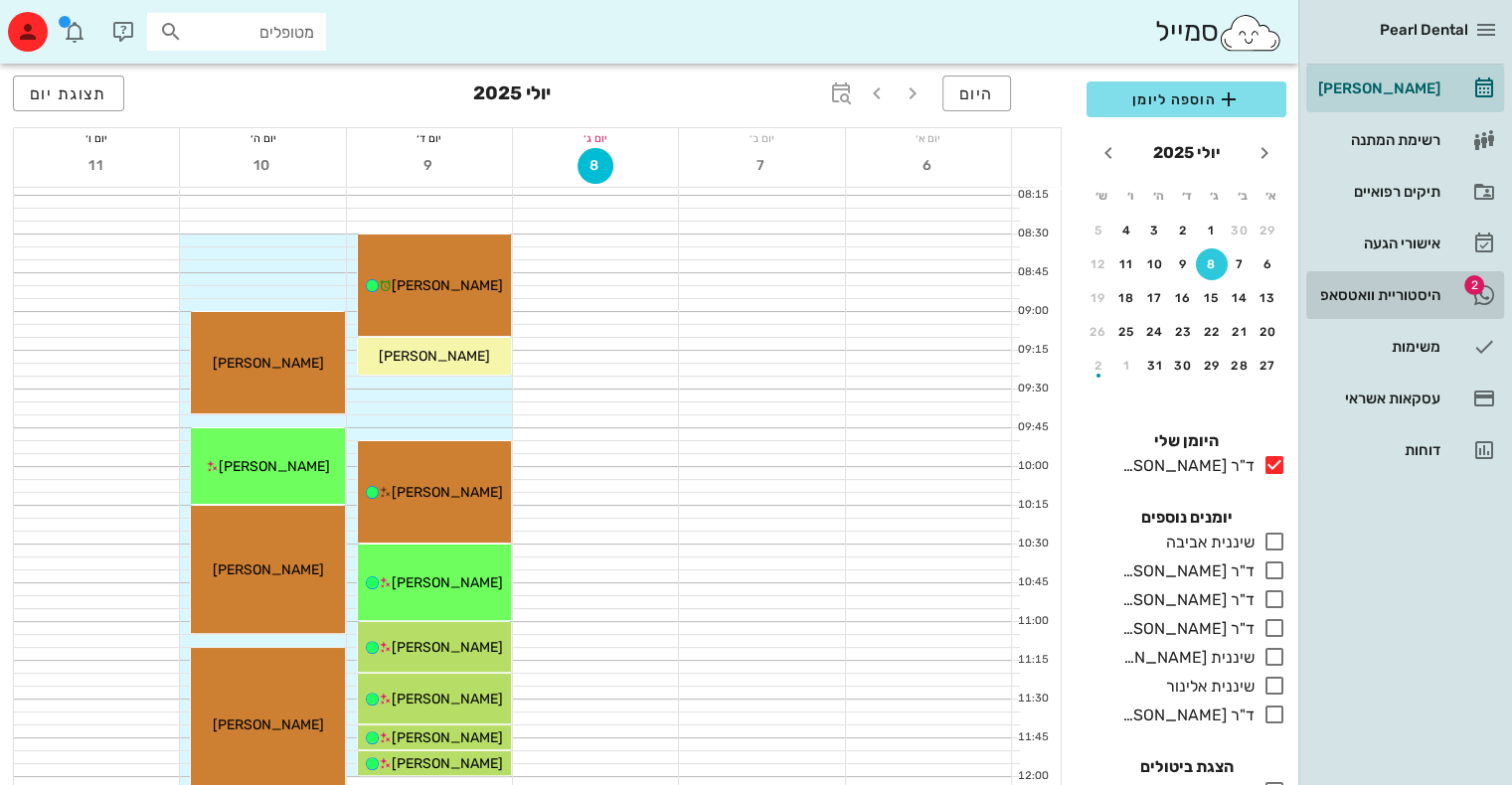 click on "היסטוריית וואטסאפ" at bounding box center (1377, 295) 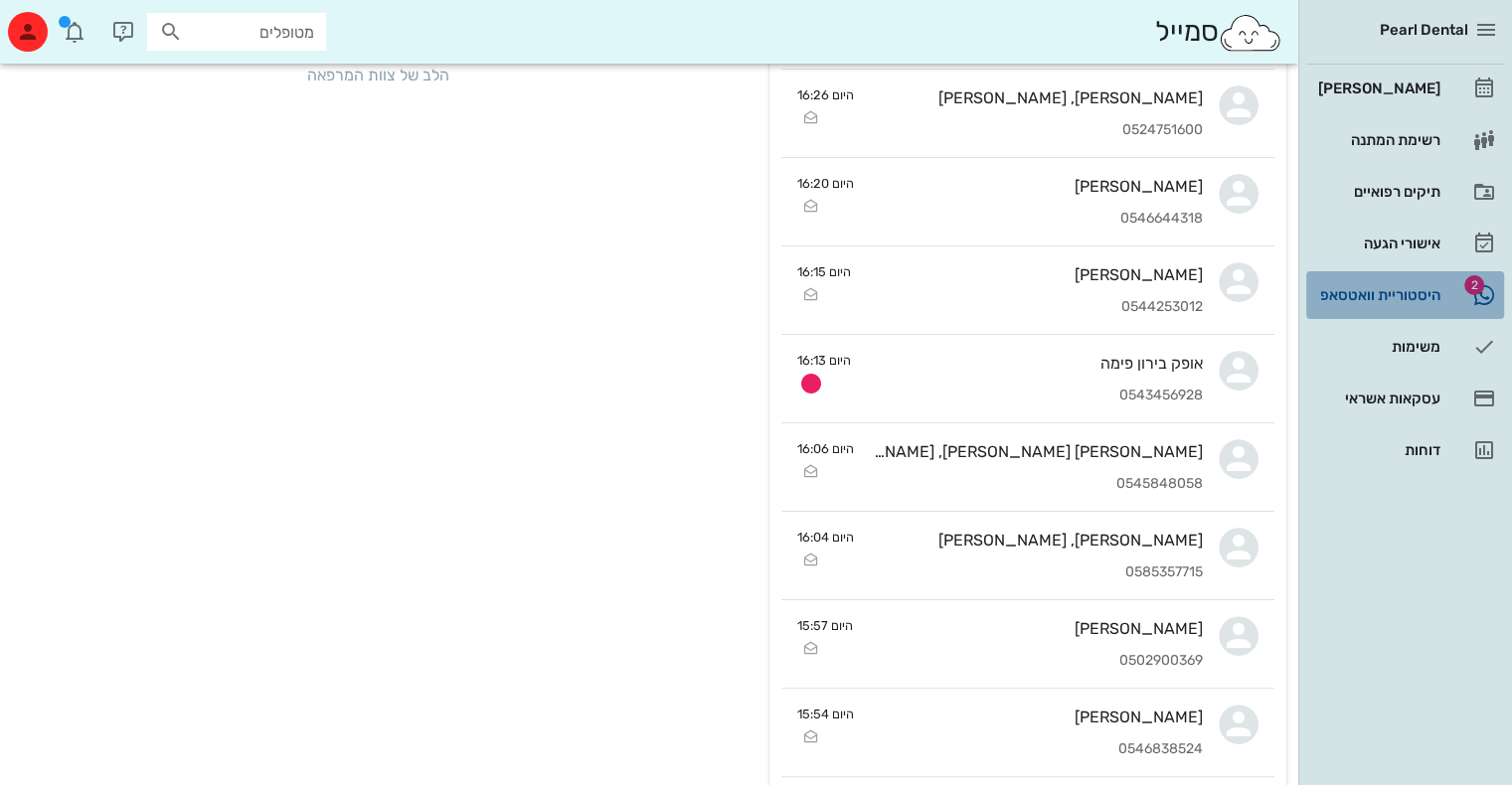 scroll, scrollTop: 0, scrollLeft: 0, axis: both 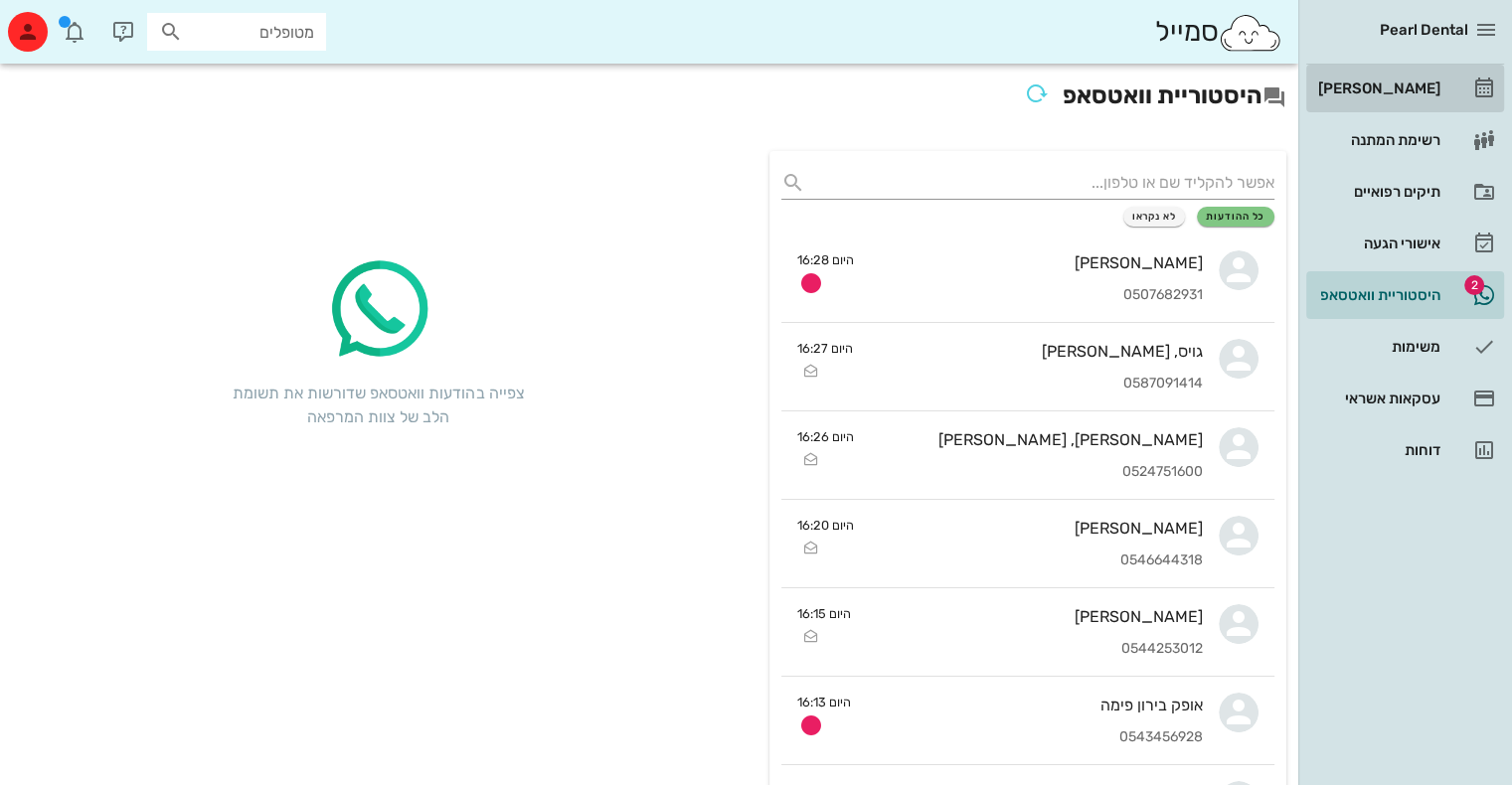 click on "[PERSON_NAME]" at bounding box center [1377, 88] 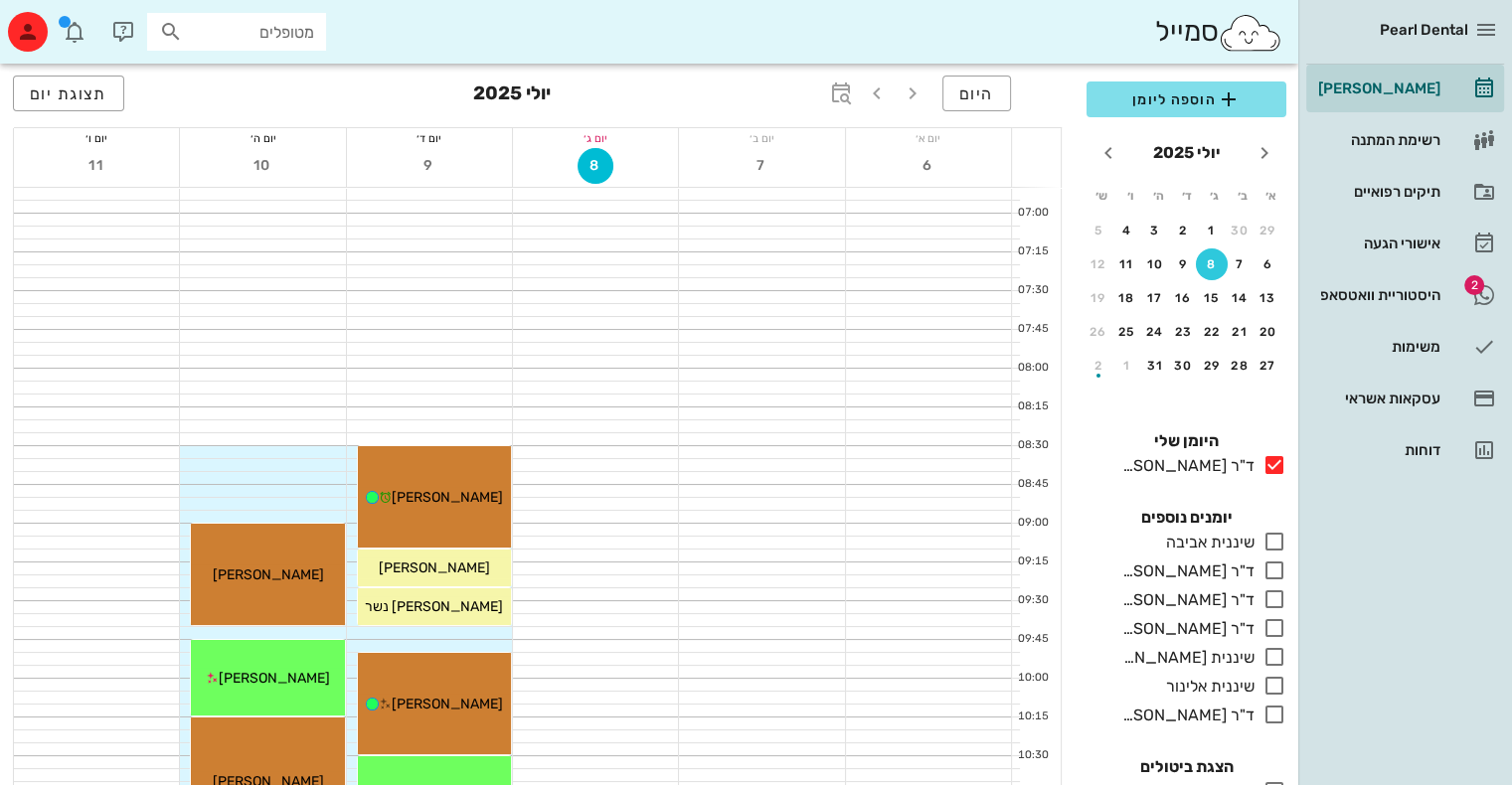 scroll, scrollTop: 129, scrollLeft: 0, axis: vertical 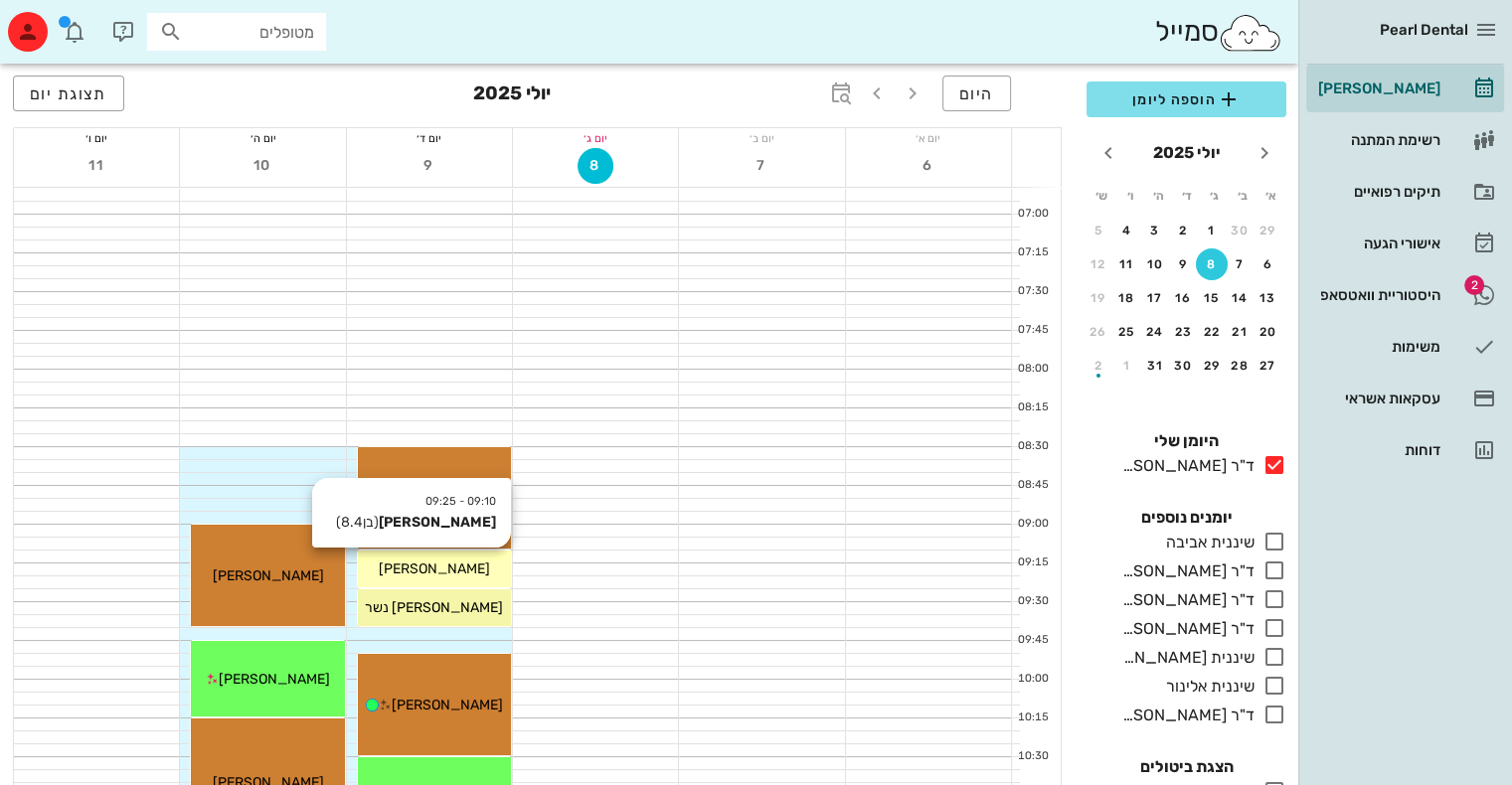 click on "[PERSON_NAME]" at bounding box center [434, 568] 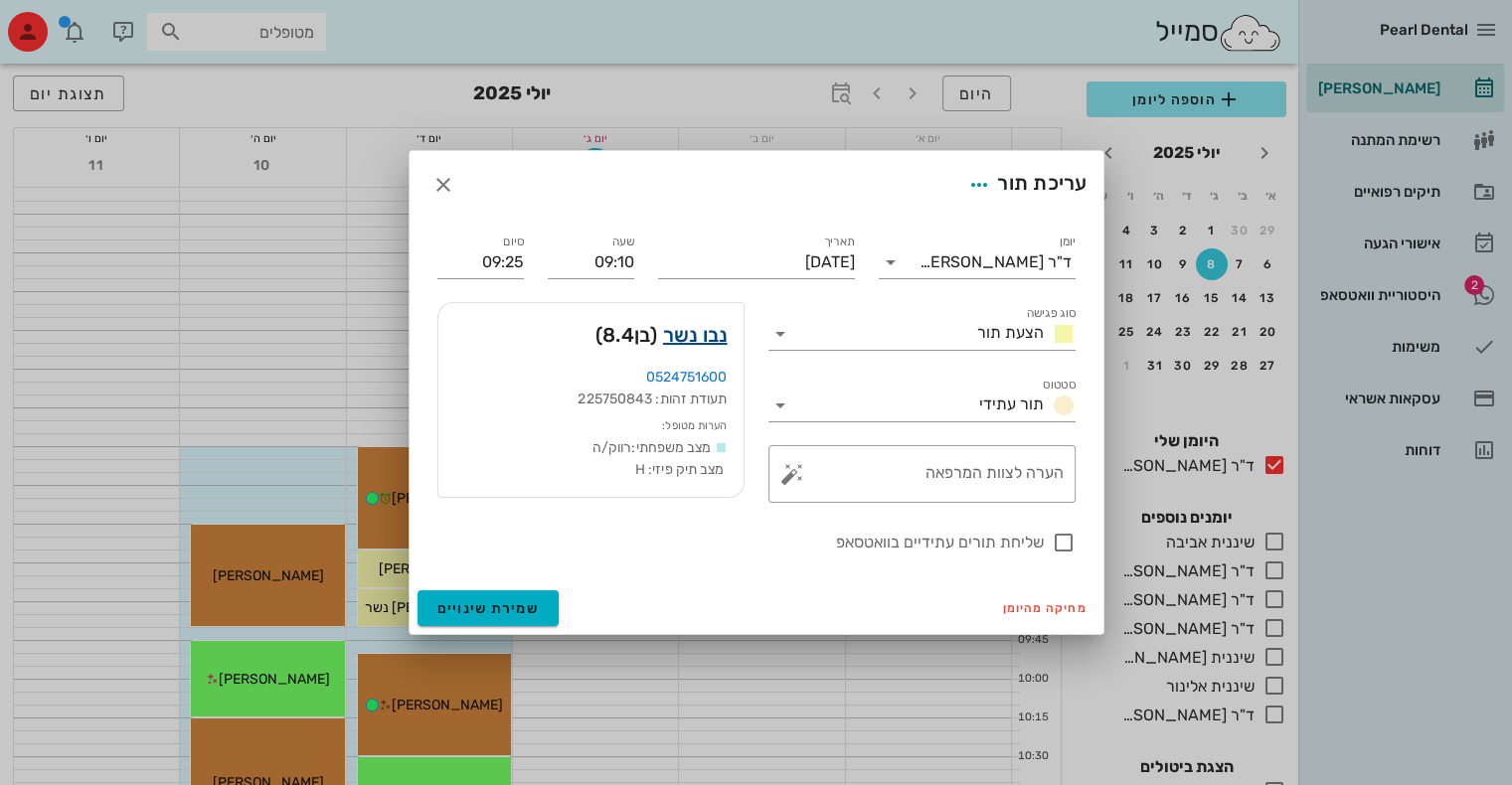 click on "נבו
נשר" at bounding box center [695, 335] 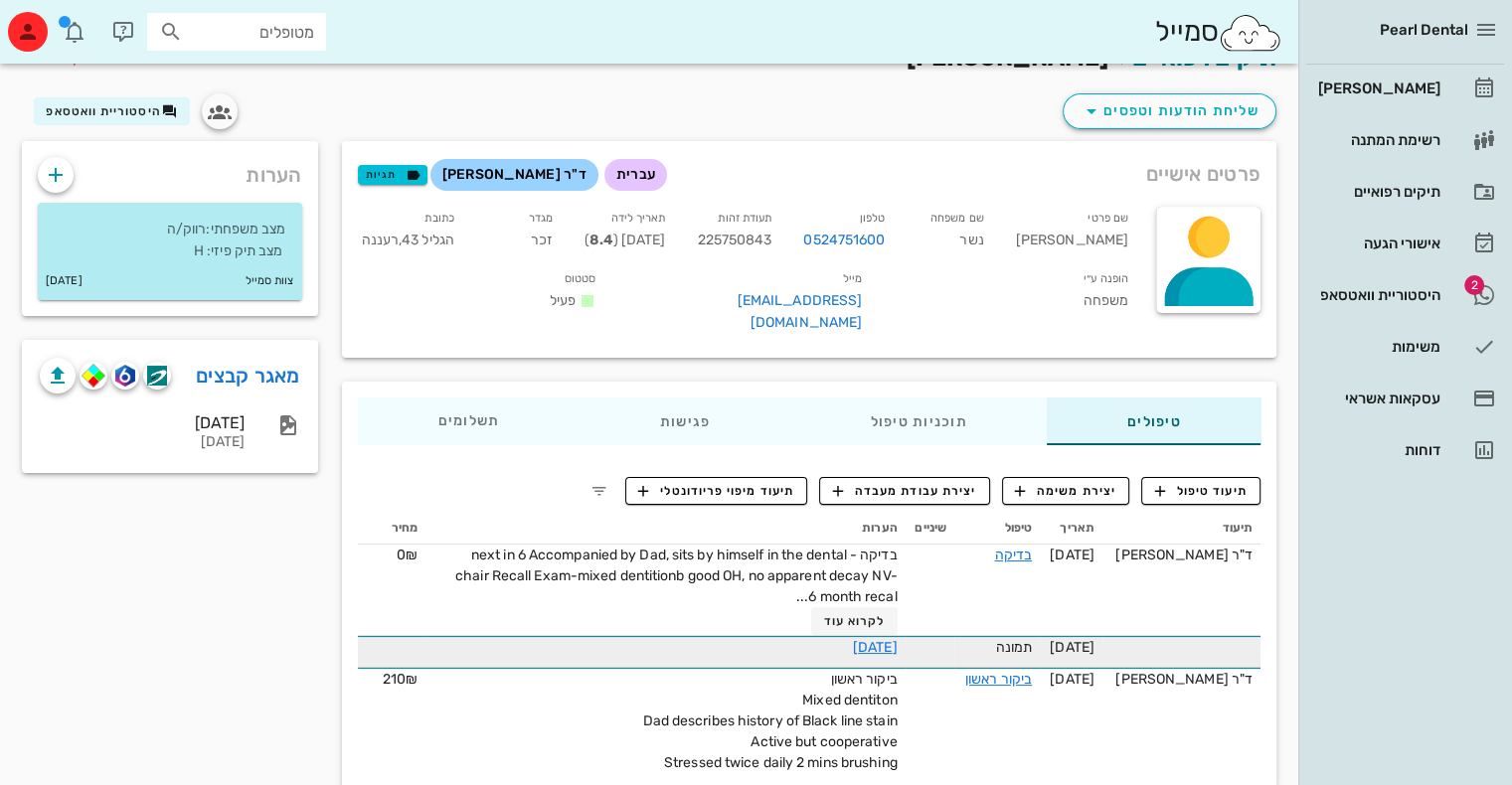 scroll, scrollTop: 0, scrollLeft: 0, axis: both 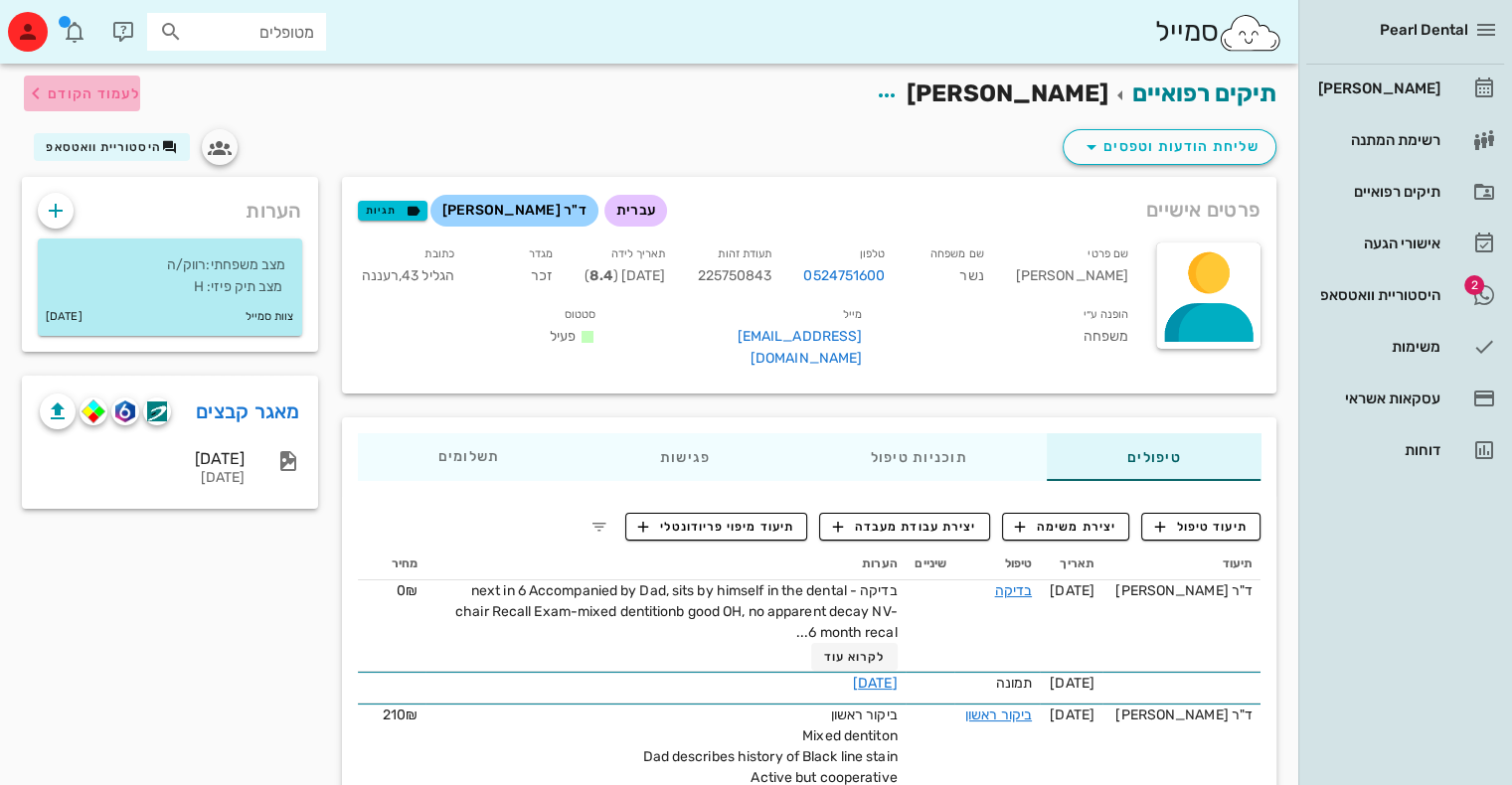 click on "לעמוד הקודם" at bounding box center (93, 93) 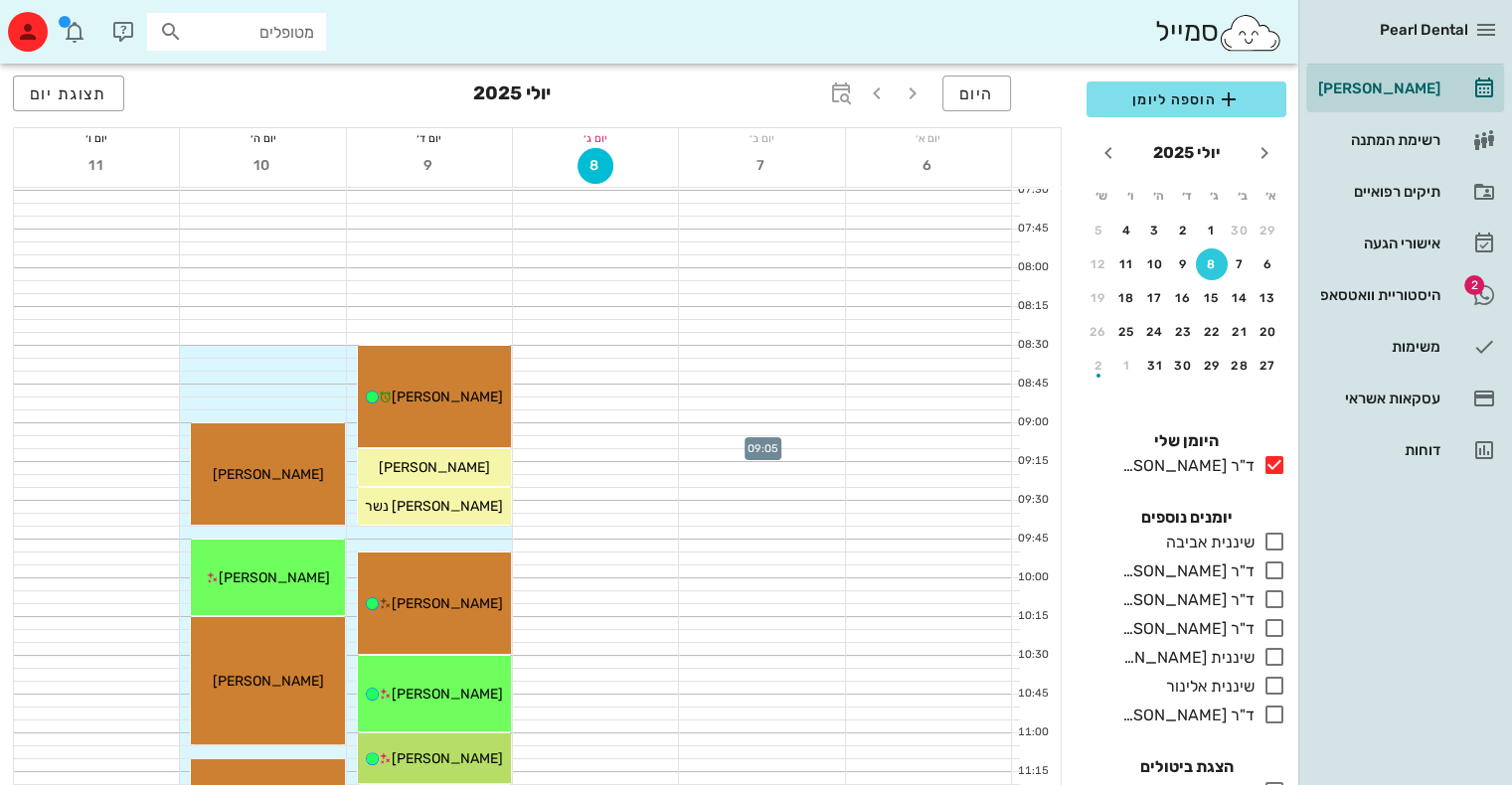 scroll, scrollTop: 238, scrollLeft: 0, axis: vertical 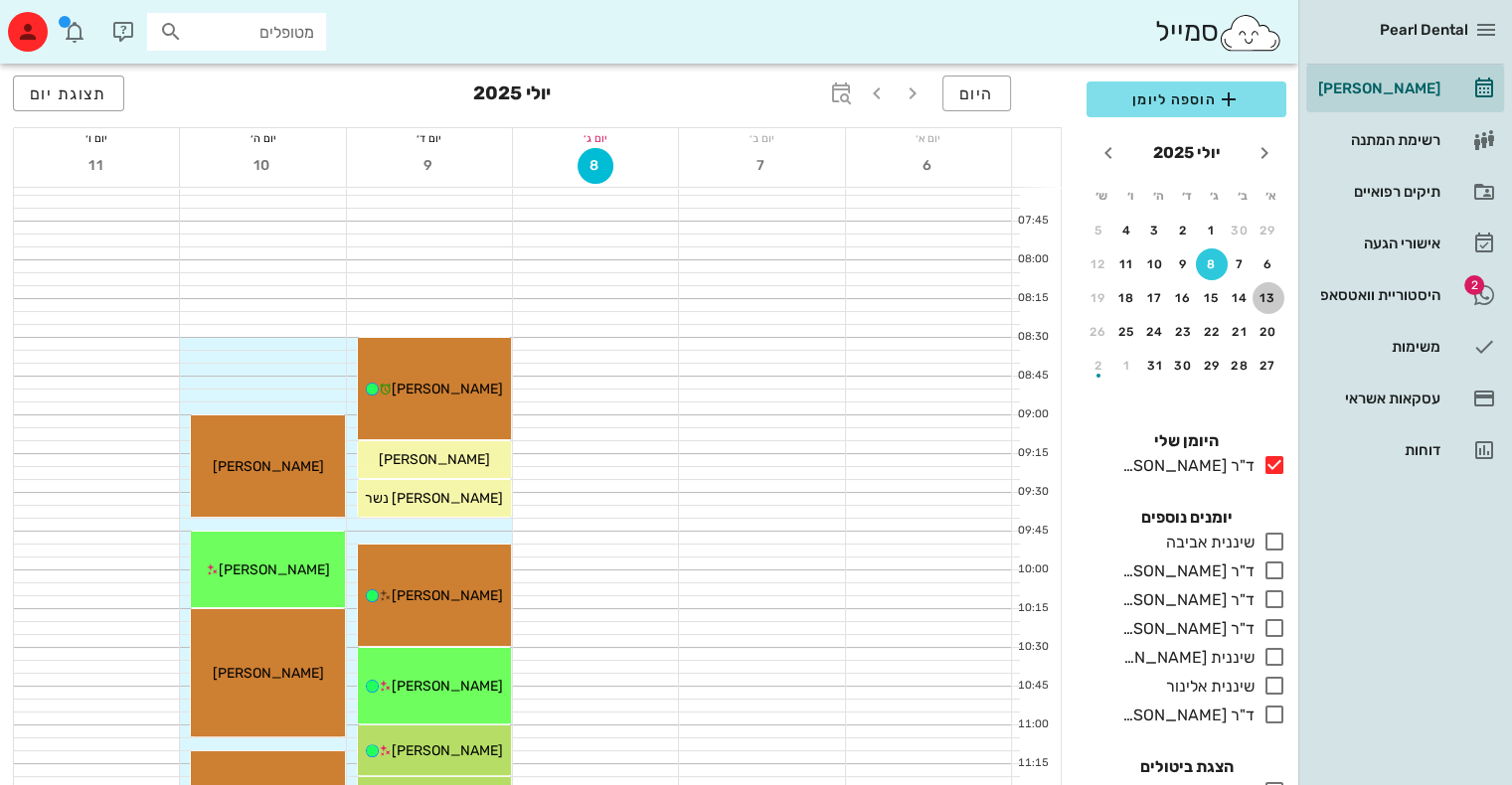 click on "13" at bounding box center [1268, 298] 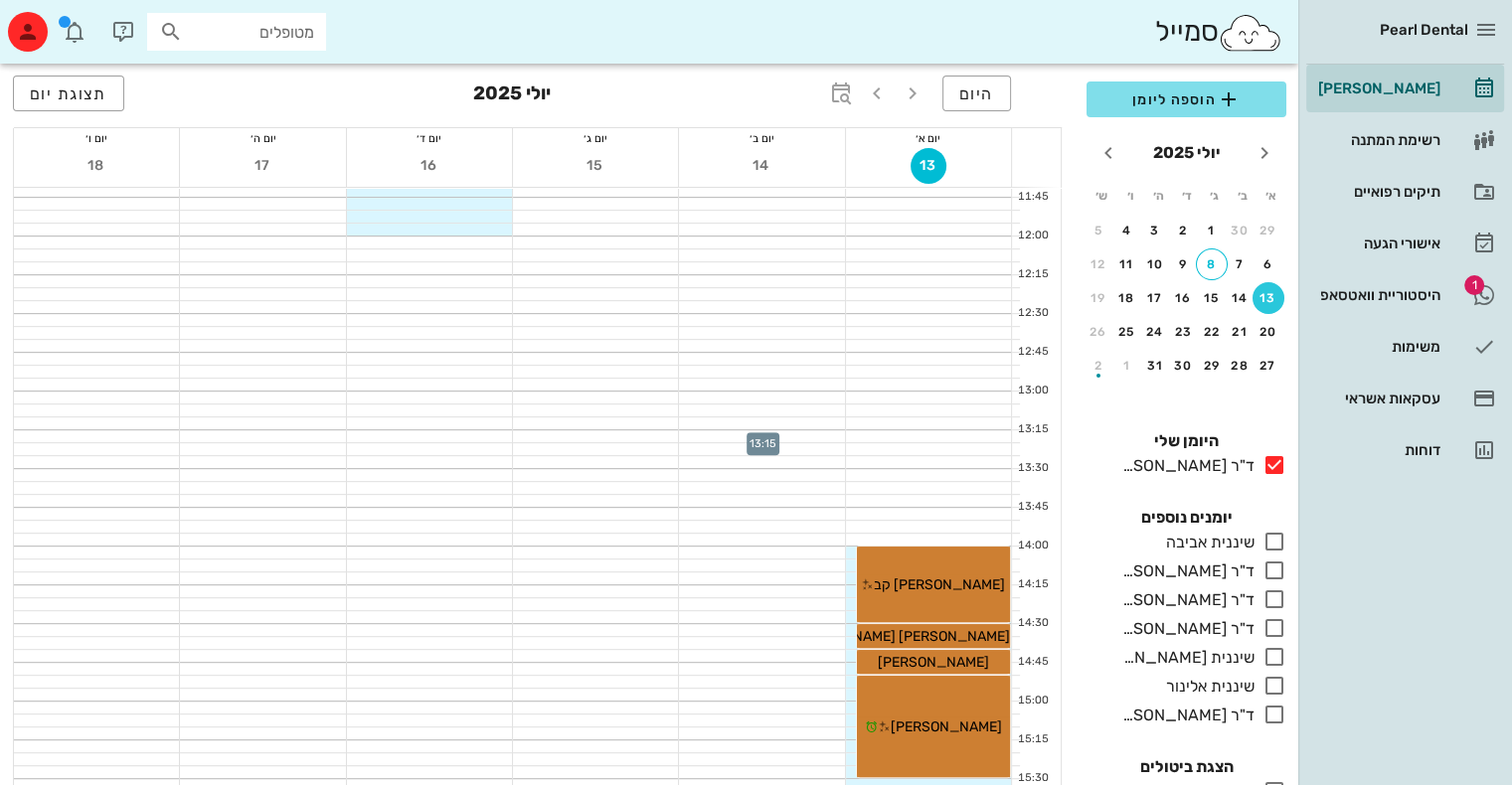scroll, scrollTop: 879, scrollLeft: 0, axis: vertical 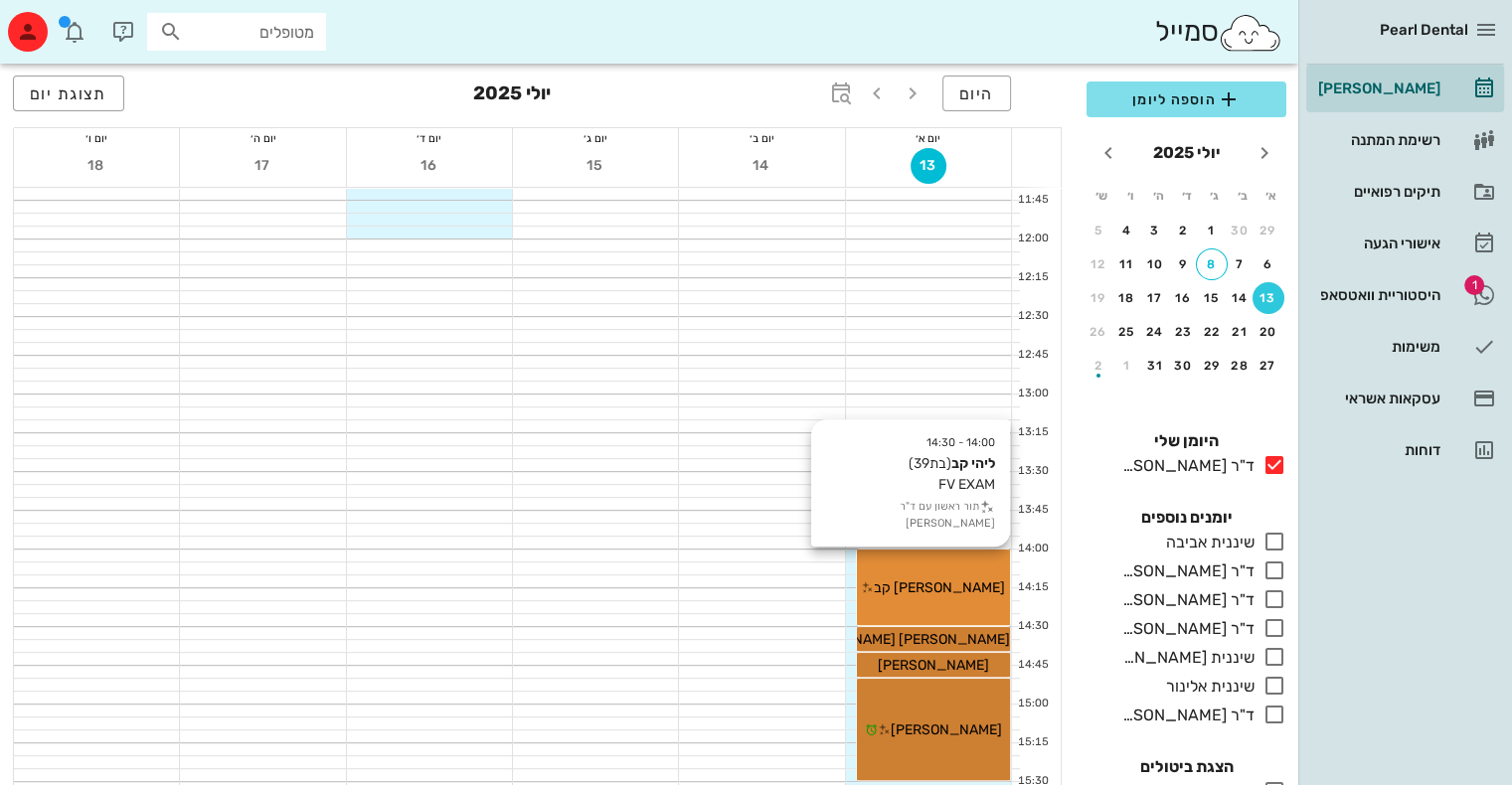 click on "[PERSON_NAME] קב" at bounding box center (939, 587) 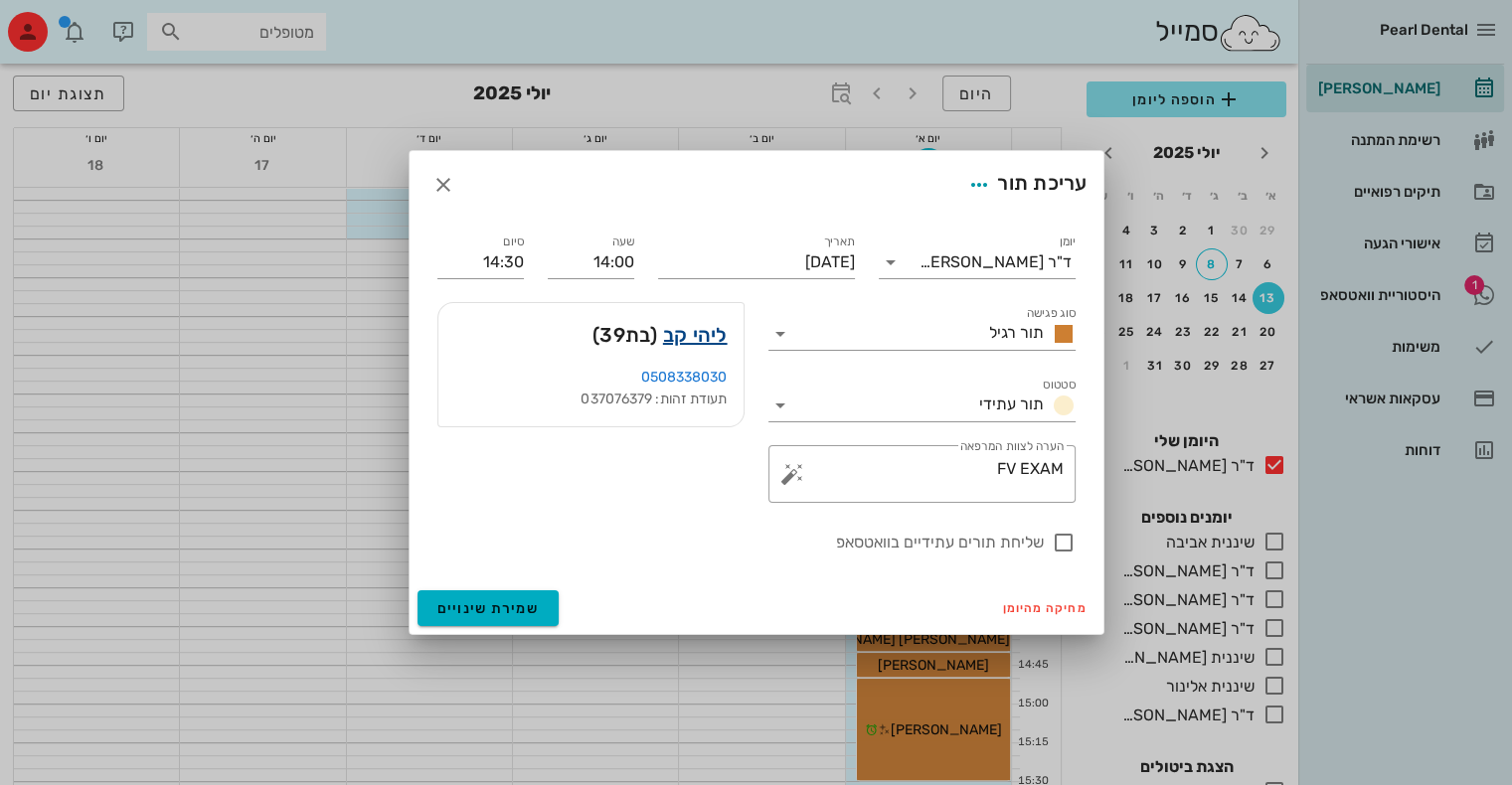 click on "ליהי
קב" at bounding box center (695, 335) 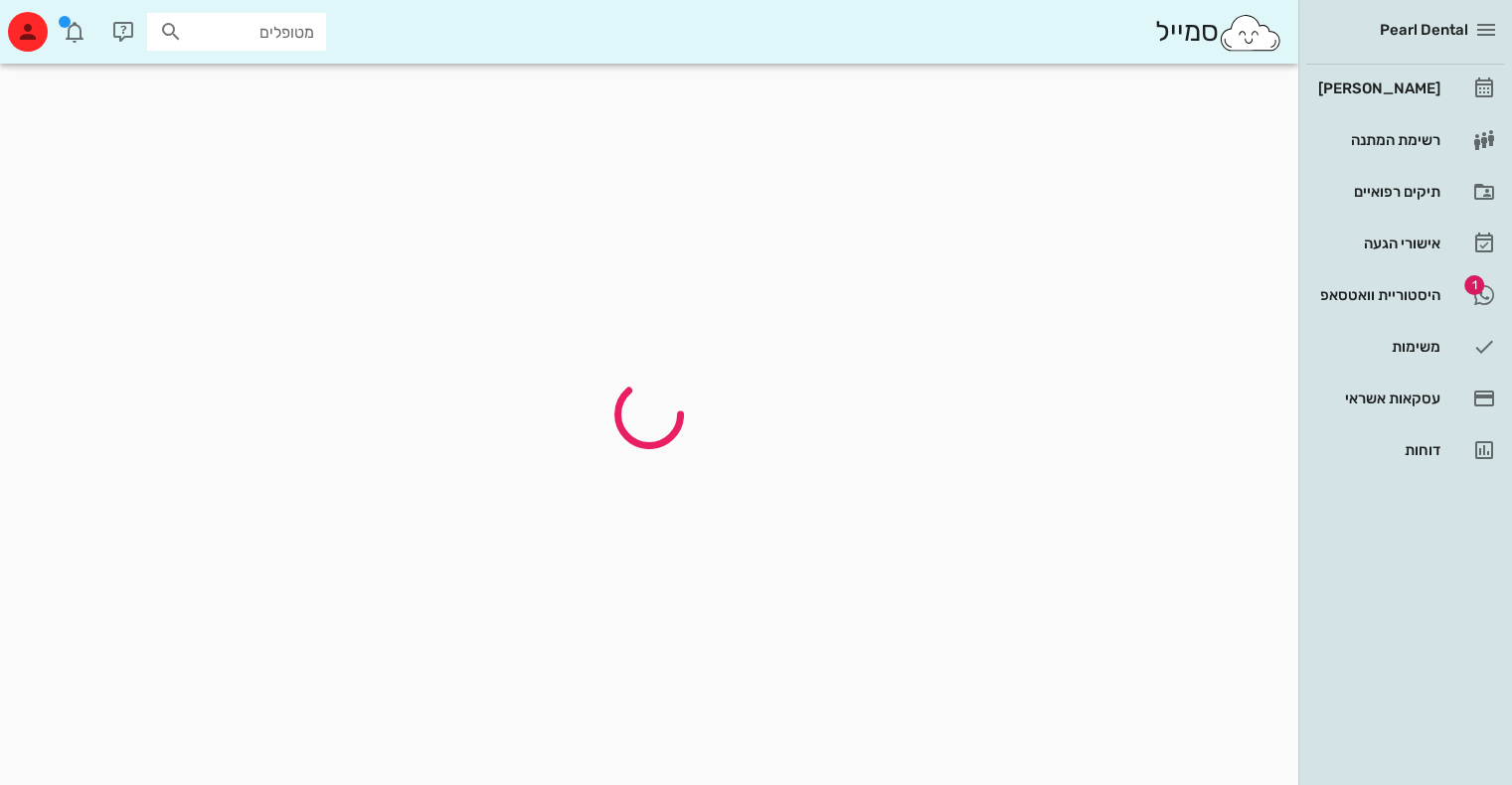 scroll, scrollTop: 0, scrollLeft: 0, axis: both 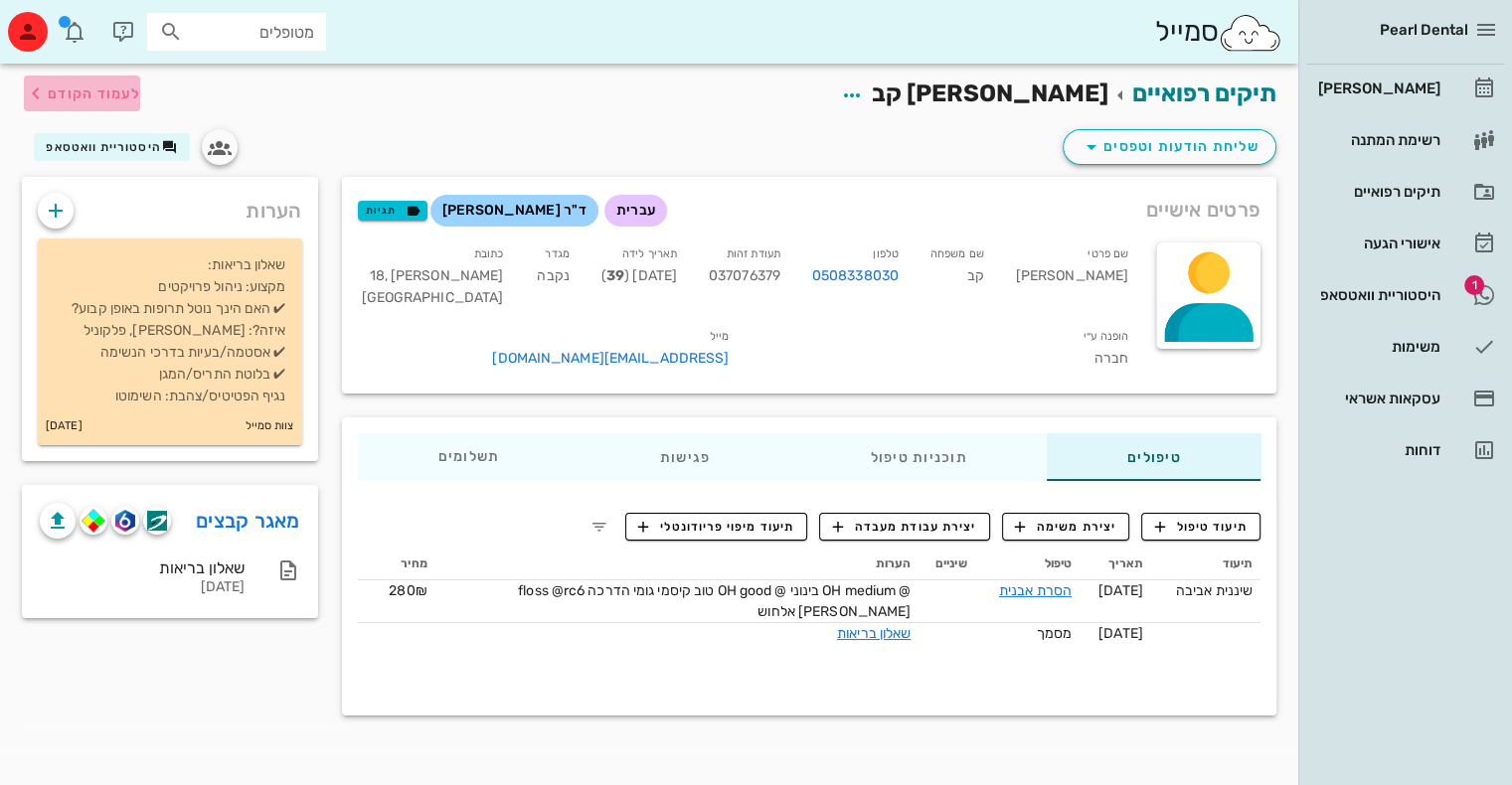 click on "לעמוד הקודם" at bounding box center (93, 93) 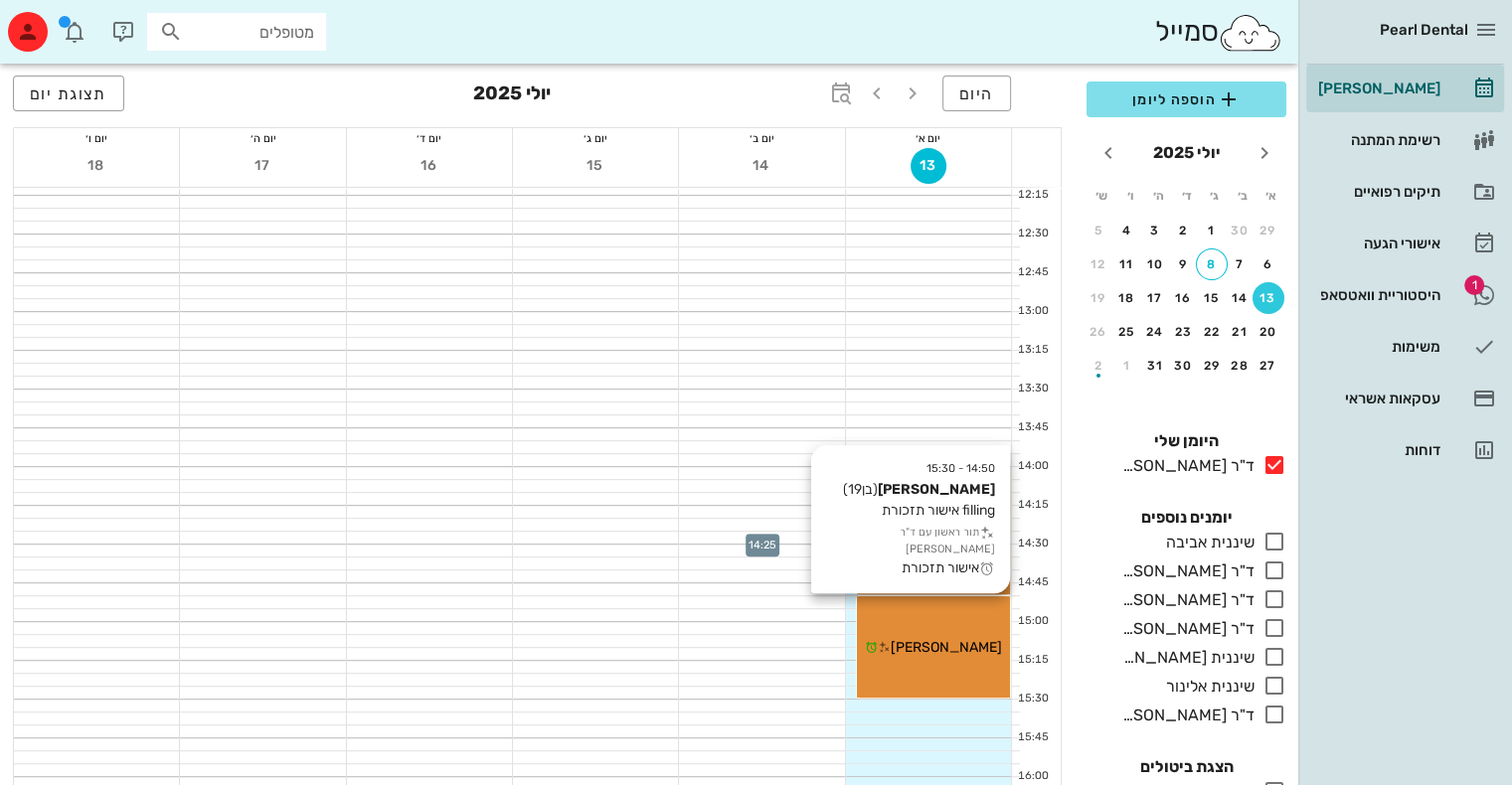 scroll, scrollTop: 962, scrollLeft: 0, axis: vertical 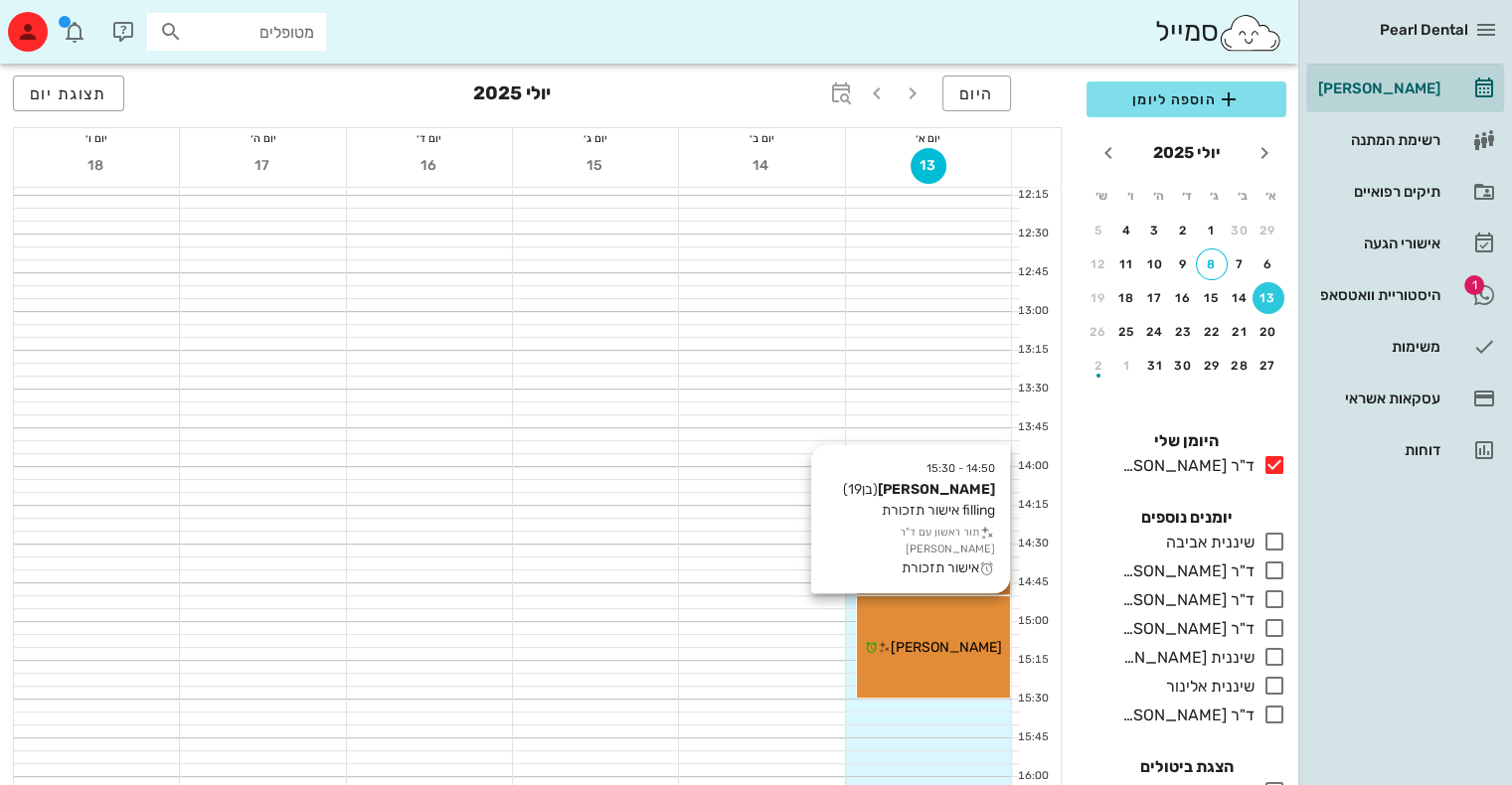 click on "[PERSON_NAME]" at bounding box center [946, 647] 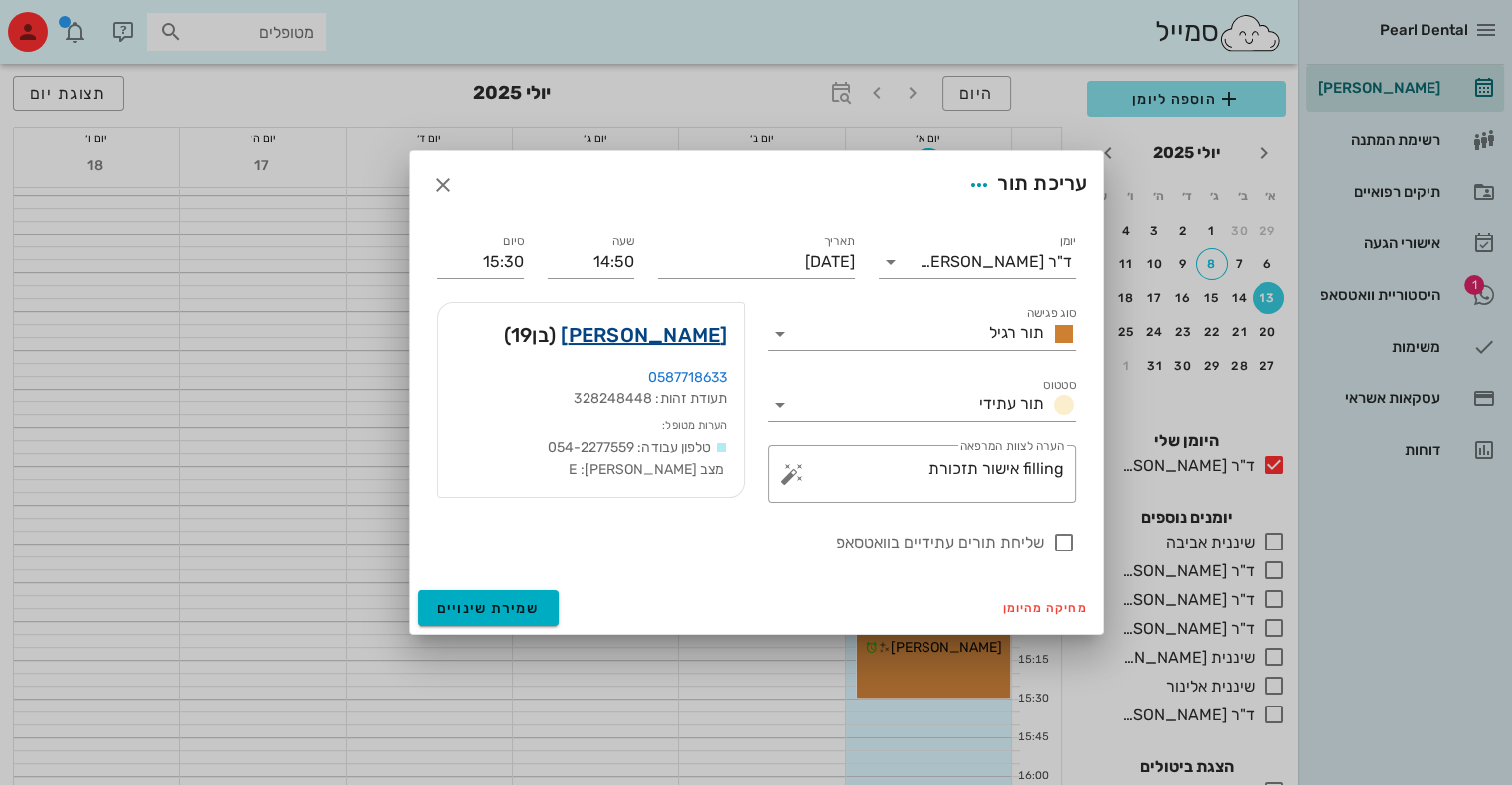 click on "[PERSON_NAME]" at bounding box center [643, 335] 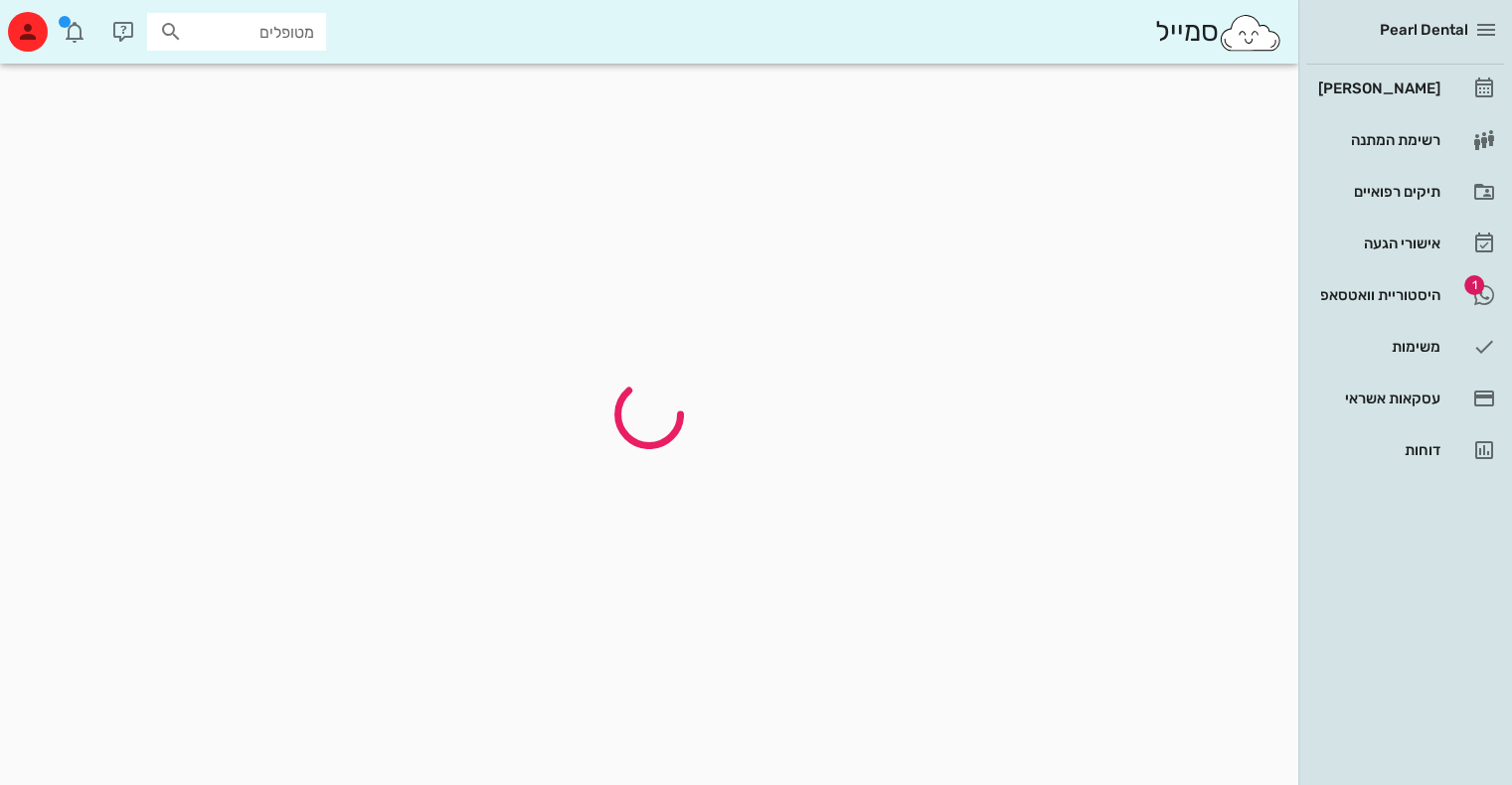 scroll, scrollTop: 0, scrollLeft: 0, axis: both 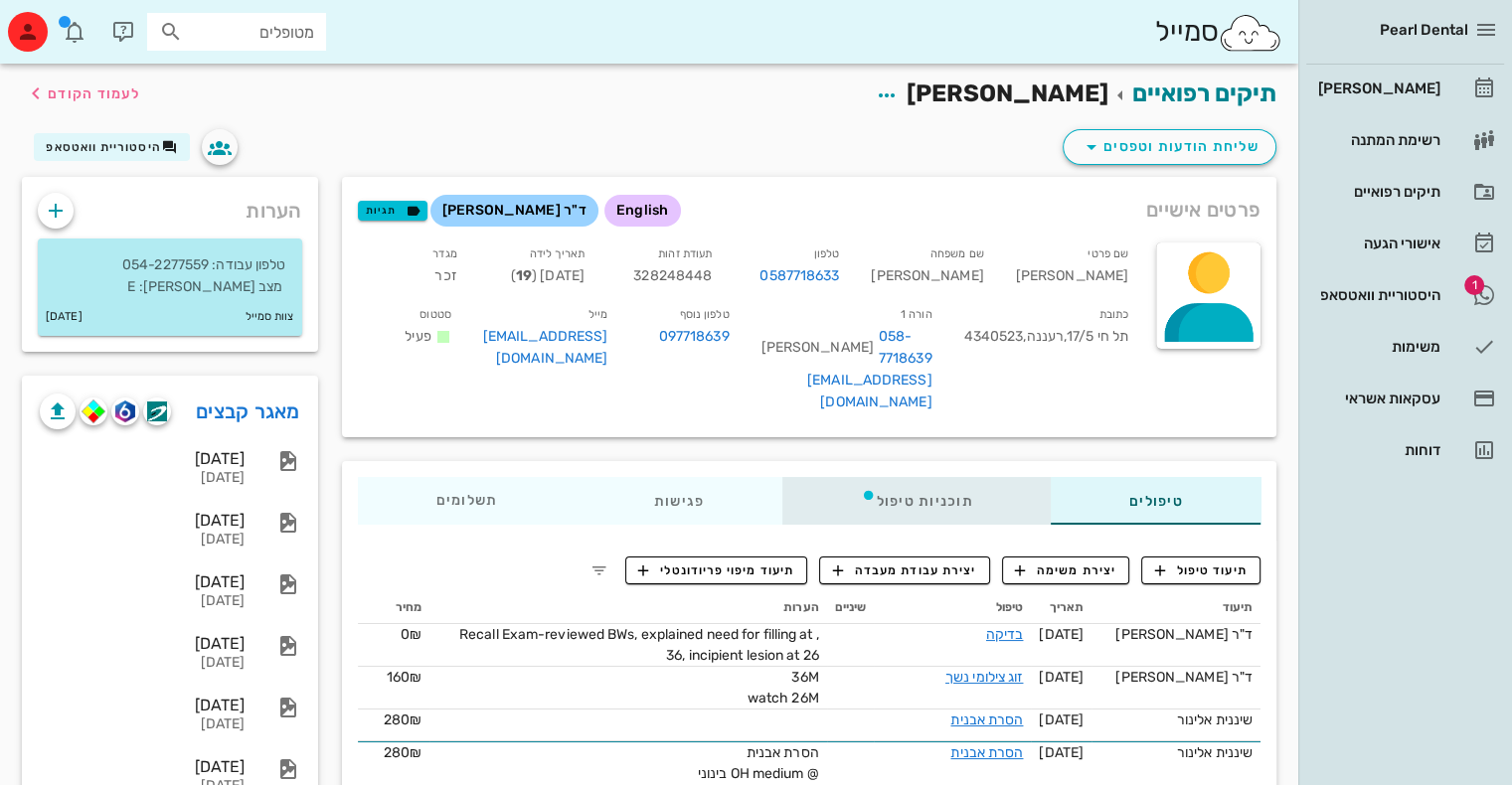 click on "תוכניות טיפול" at bounding box center [916, 501] 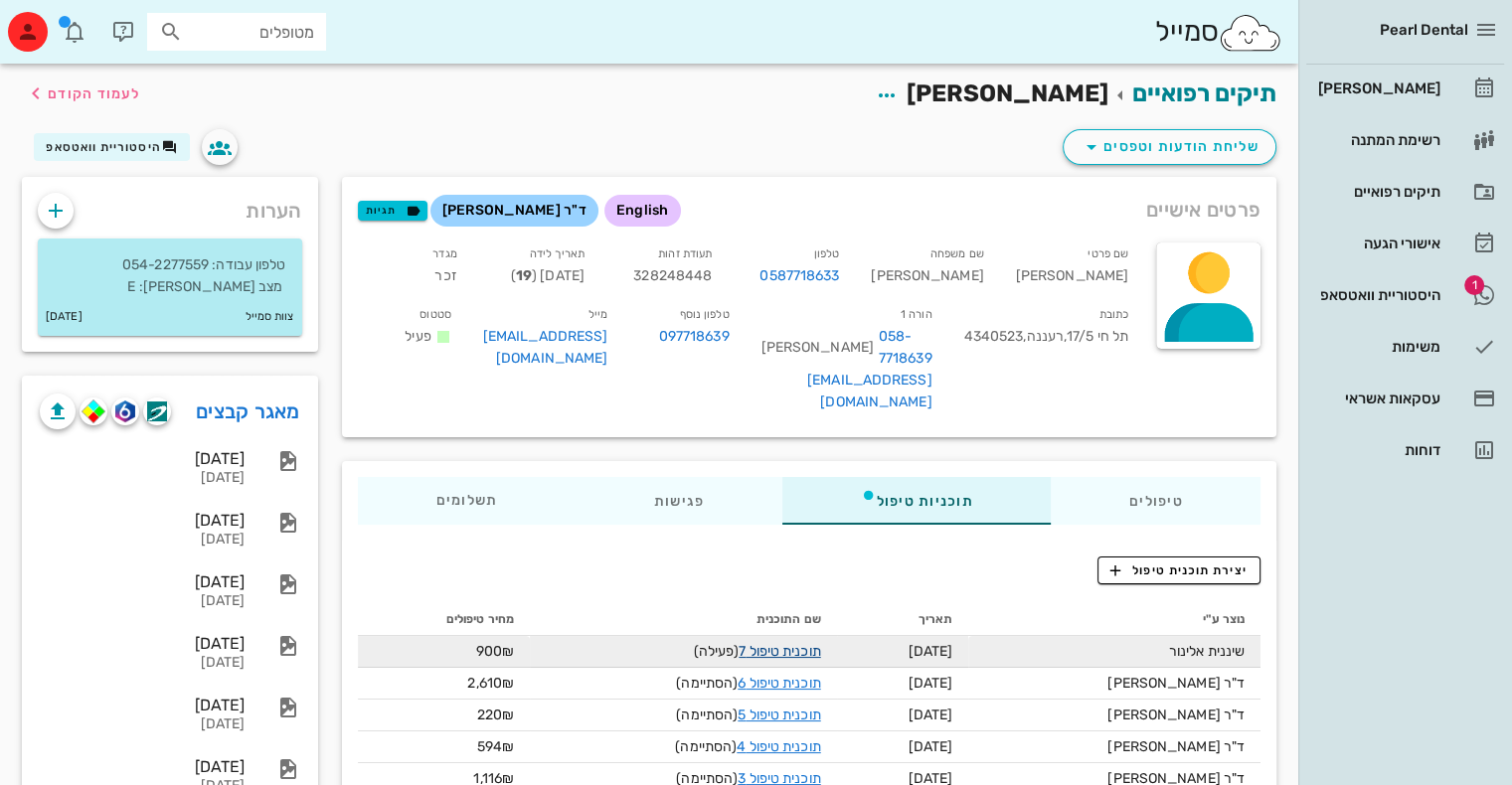 click on "תוכנית טיפול 7" at bounding box center (779, 651) 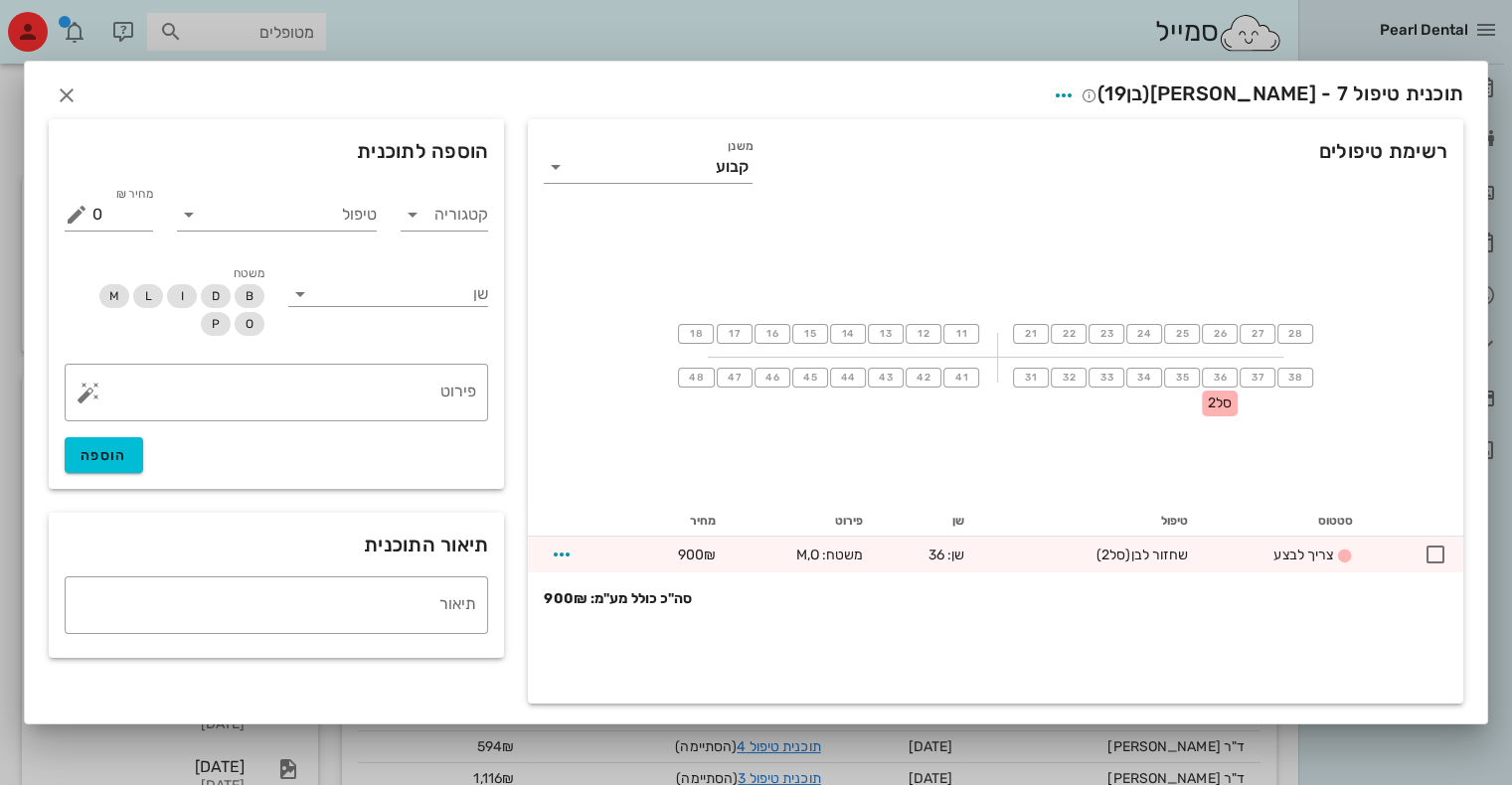 click on "סטטוס טיפול שן פירוט מחיר
צריך לבצע
שחזור  לבן
(סל2)
שן: 36
משטח: M,O
900₪
סה"כ כולל מע"מ:
900₪" at bounding box center [995, 604] 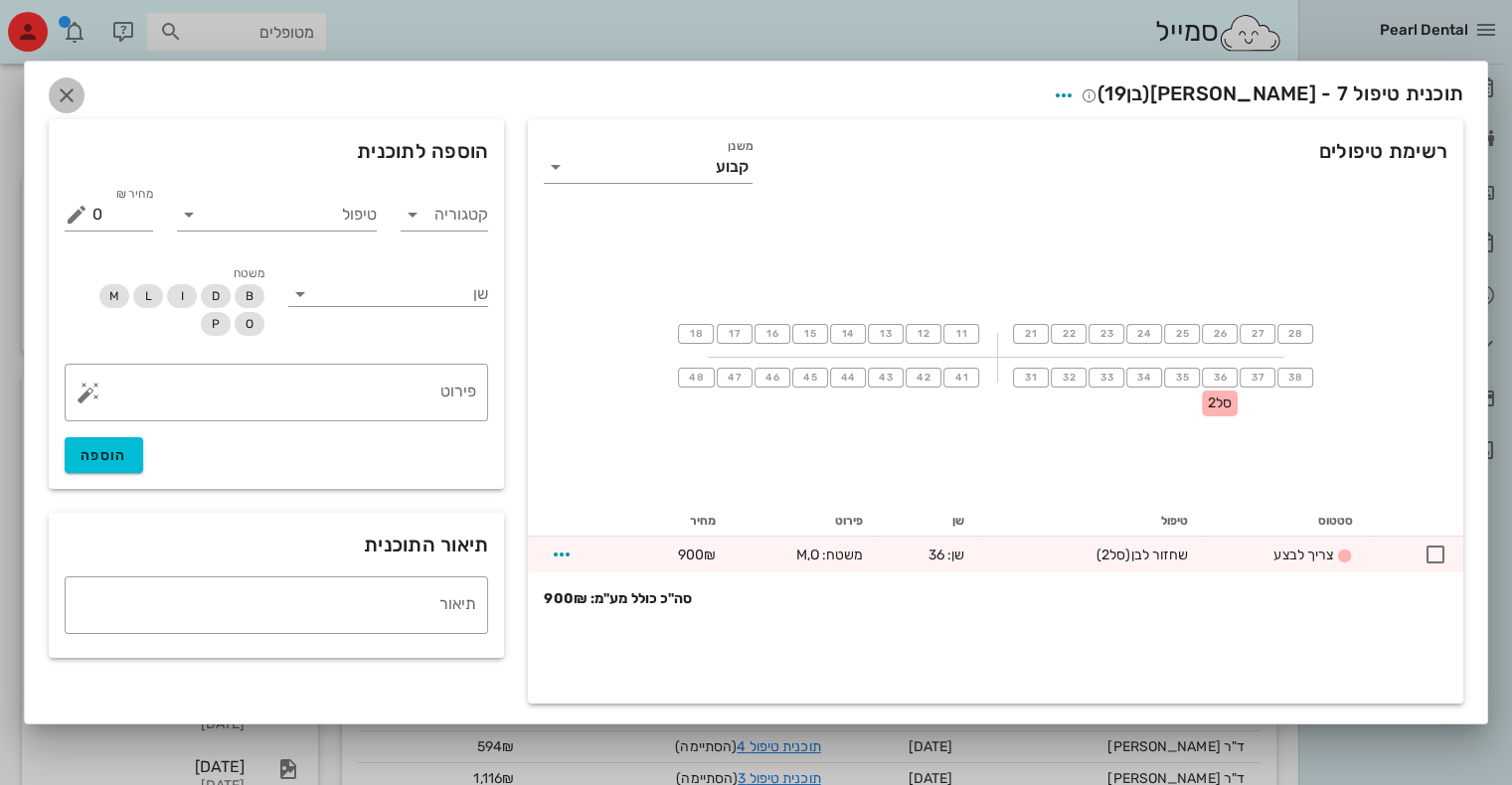 click at bounding box center (67, 95) 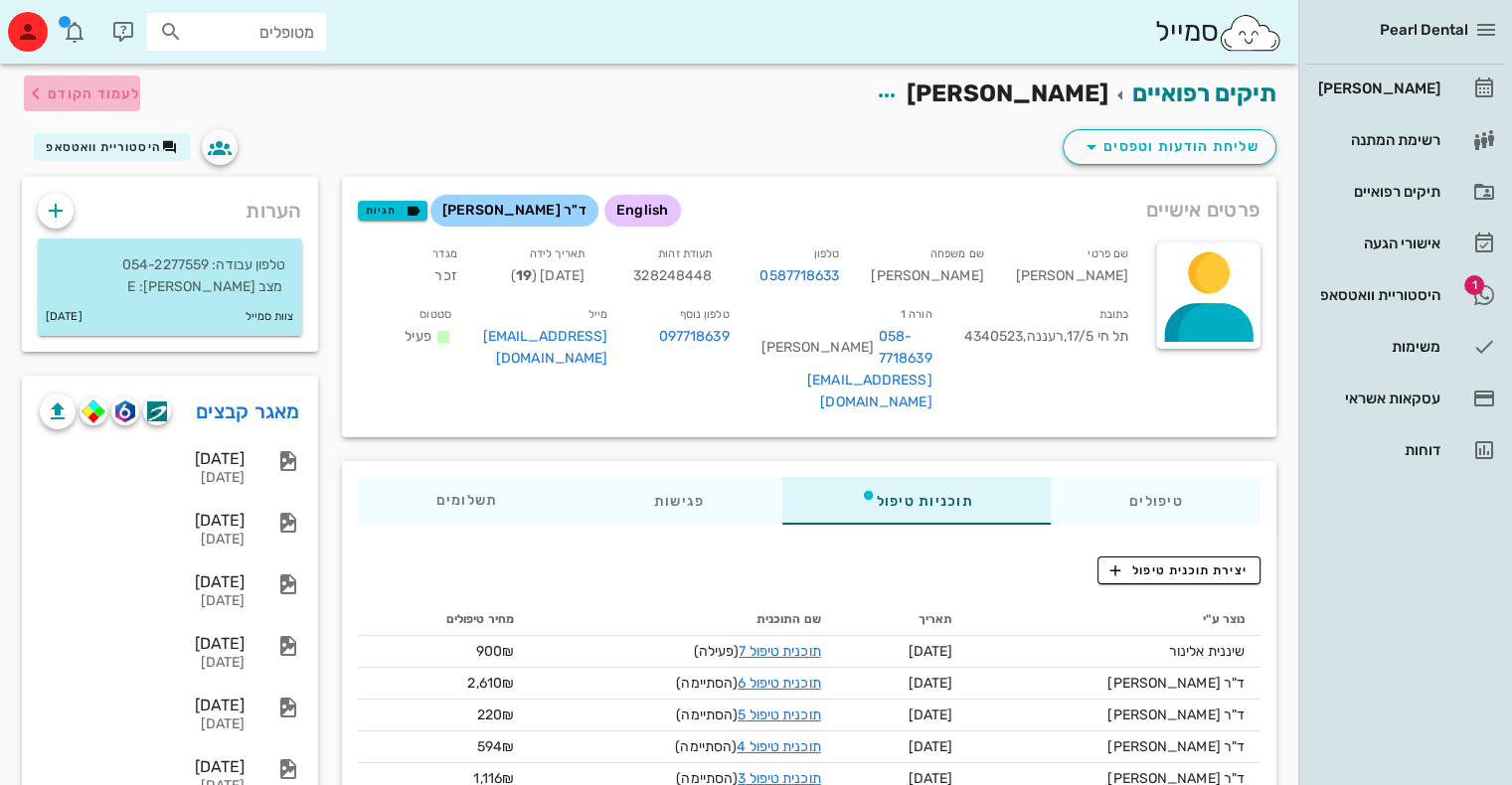 click on "לעמוד הקודם" at bounding box center [93, 93] 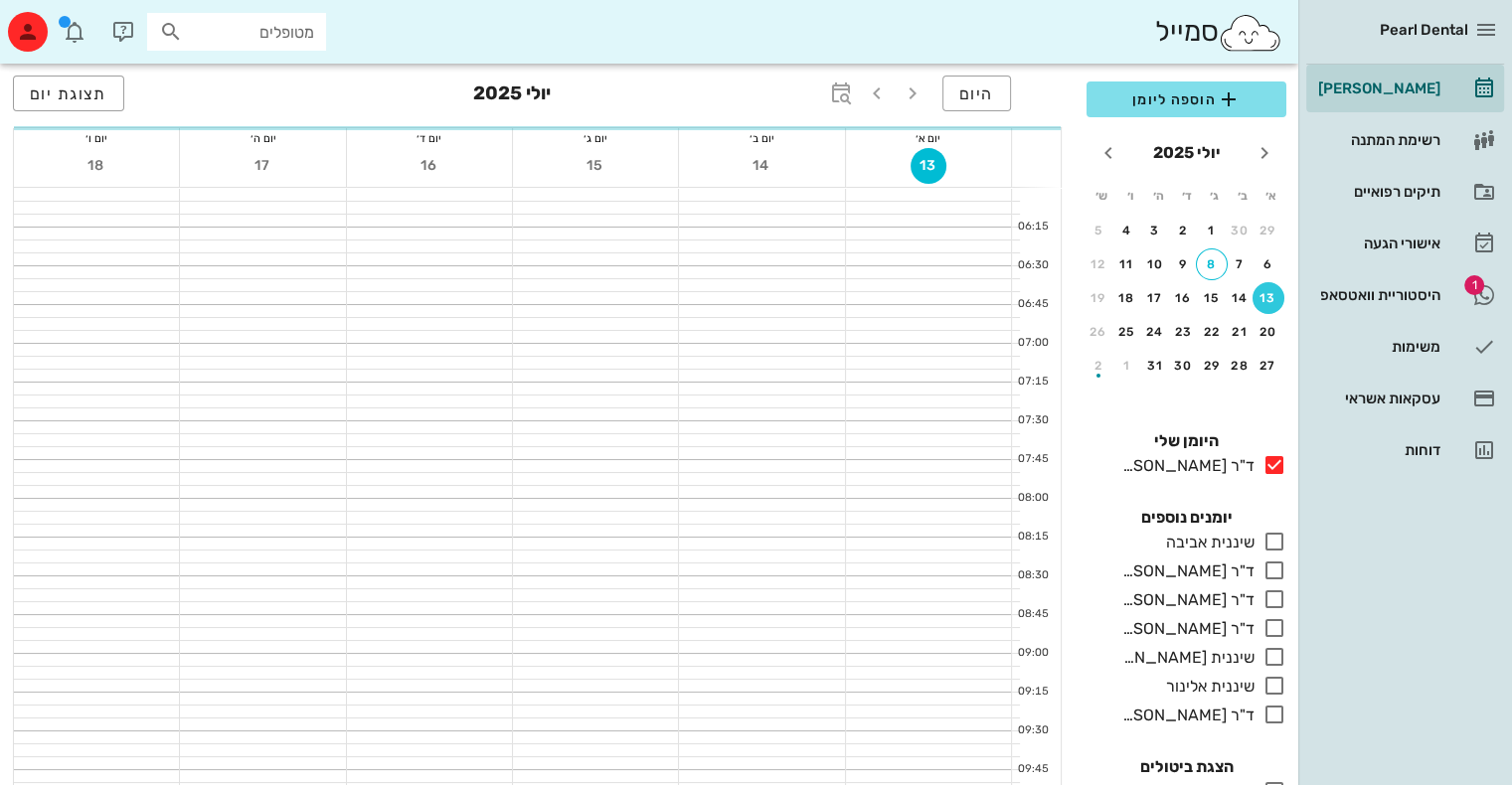scroll, scrollTop: 962, scrollLeft: 0, axis: vertical 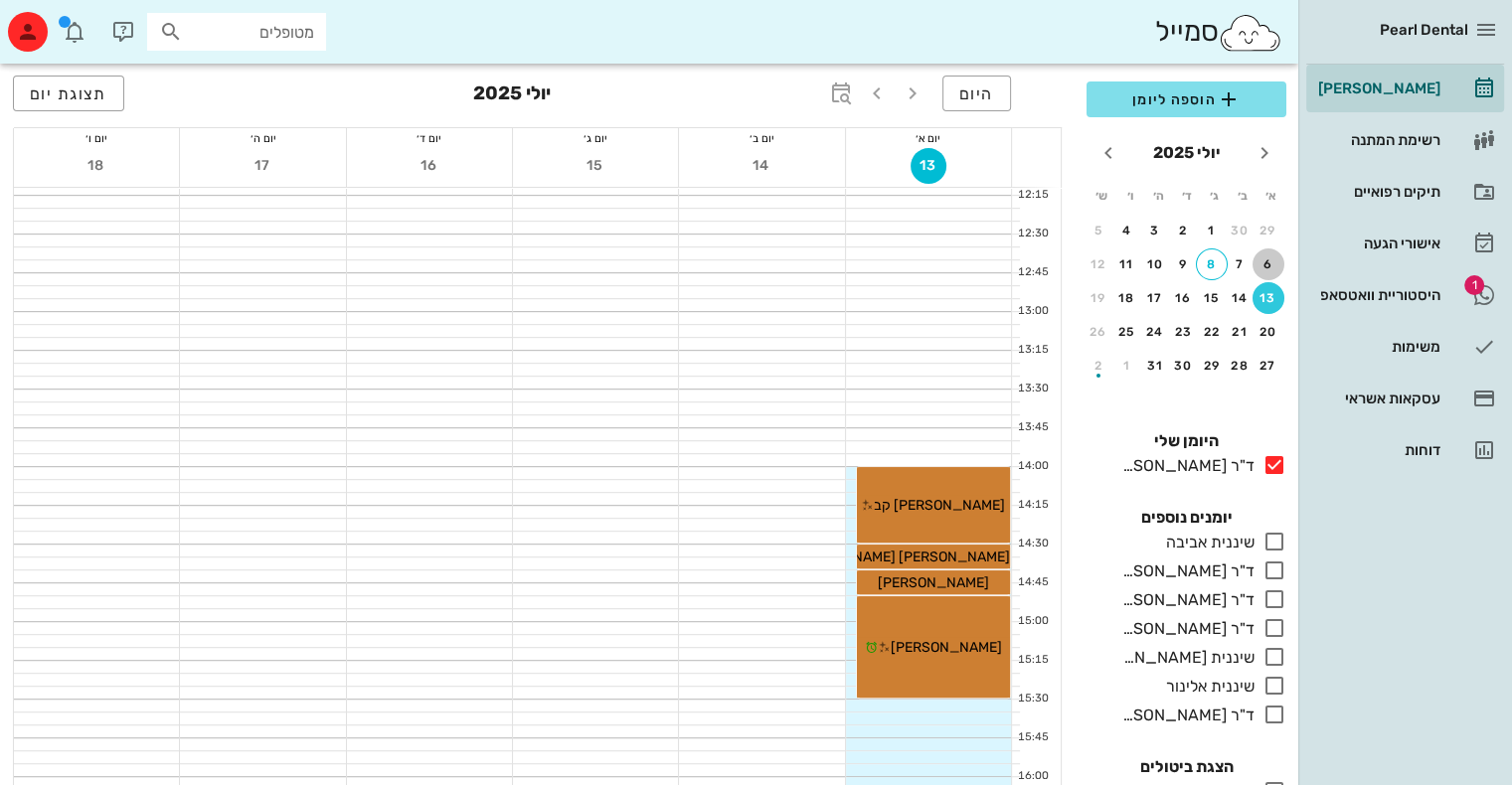 click on "6" at bounding box center [1268, 264] 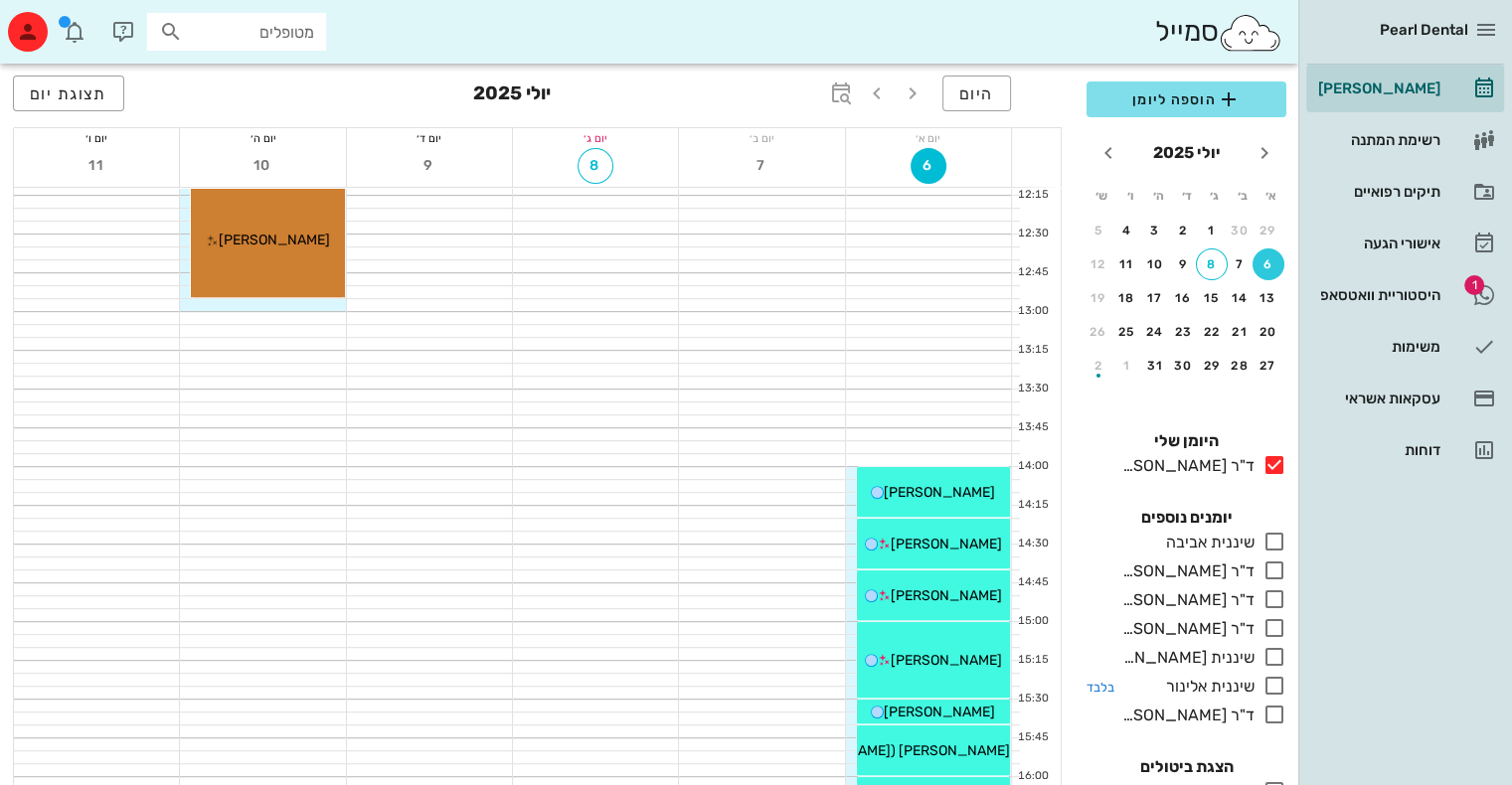 click at bounding box center [1274, 686] 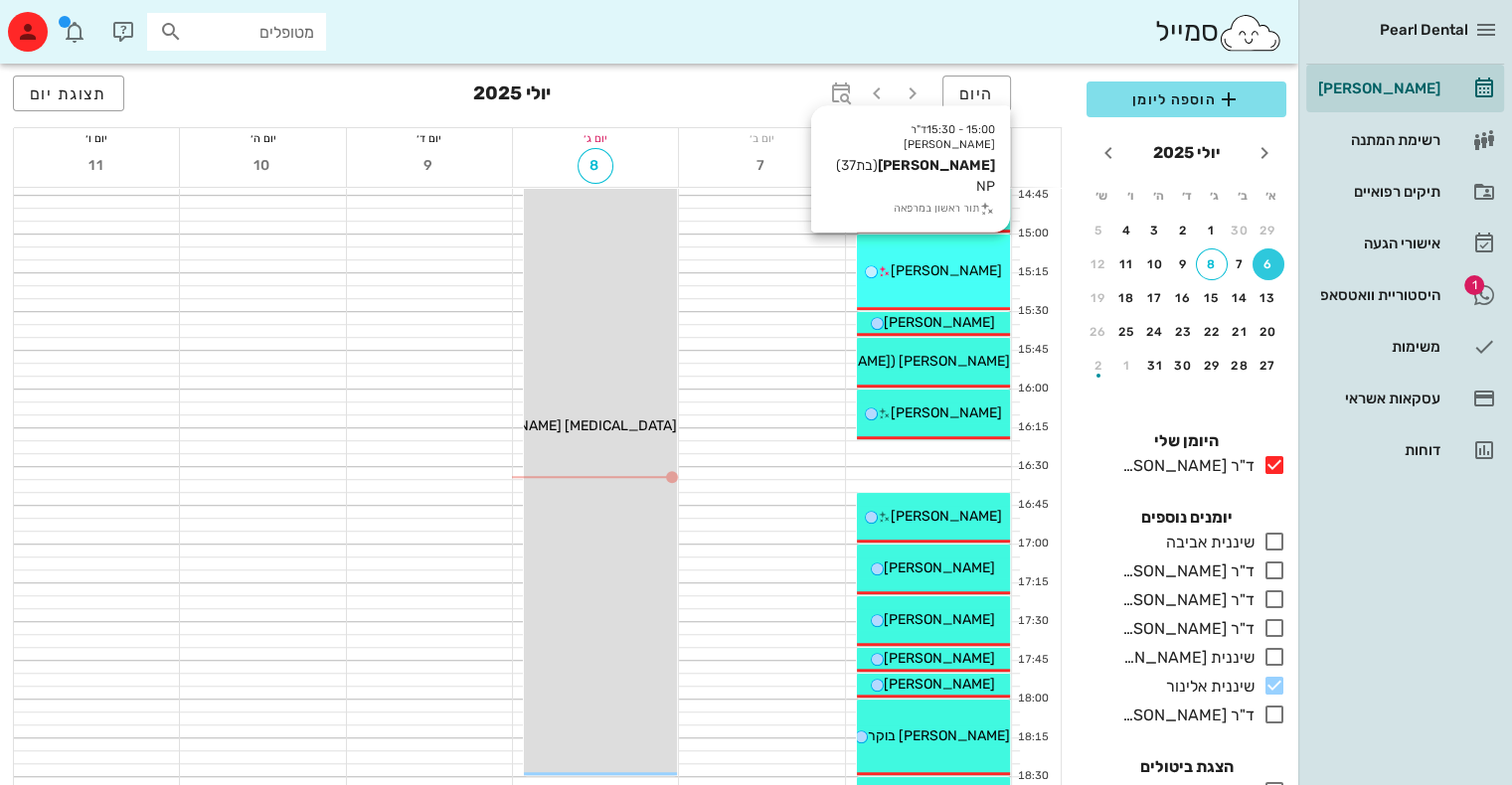 scroll, scrollTop: 1347, scrollLeft: 0, axis: vertical 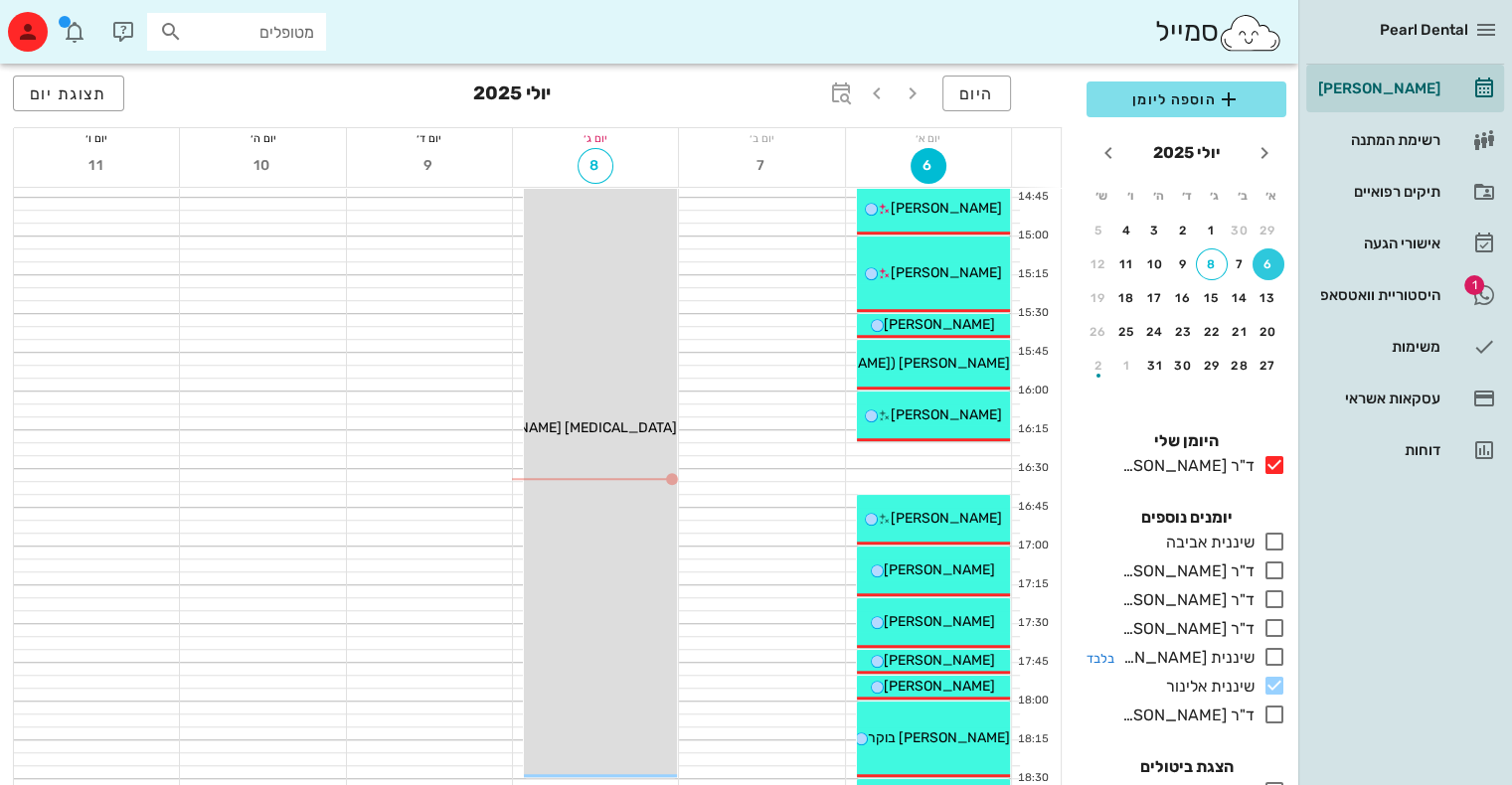 click at bounding box center (1274, 657) 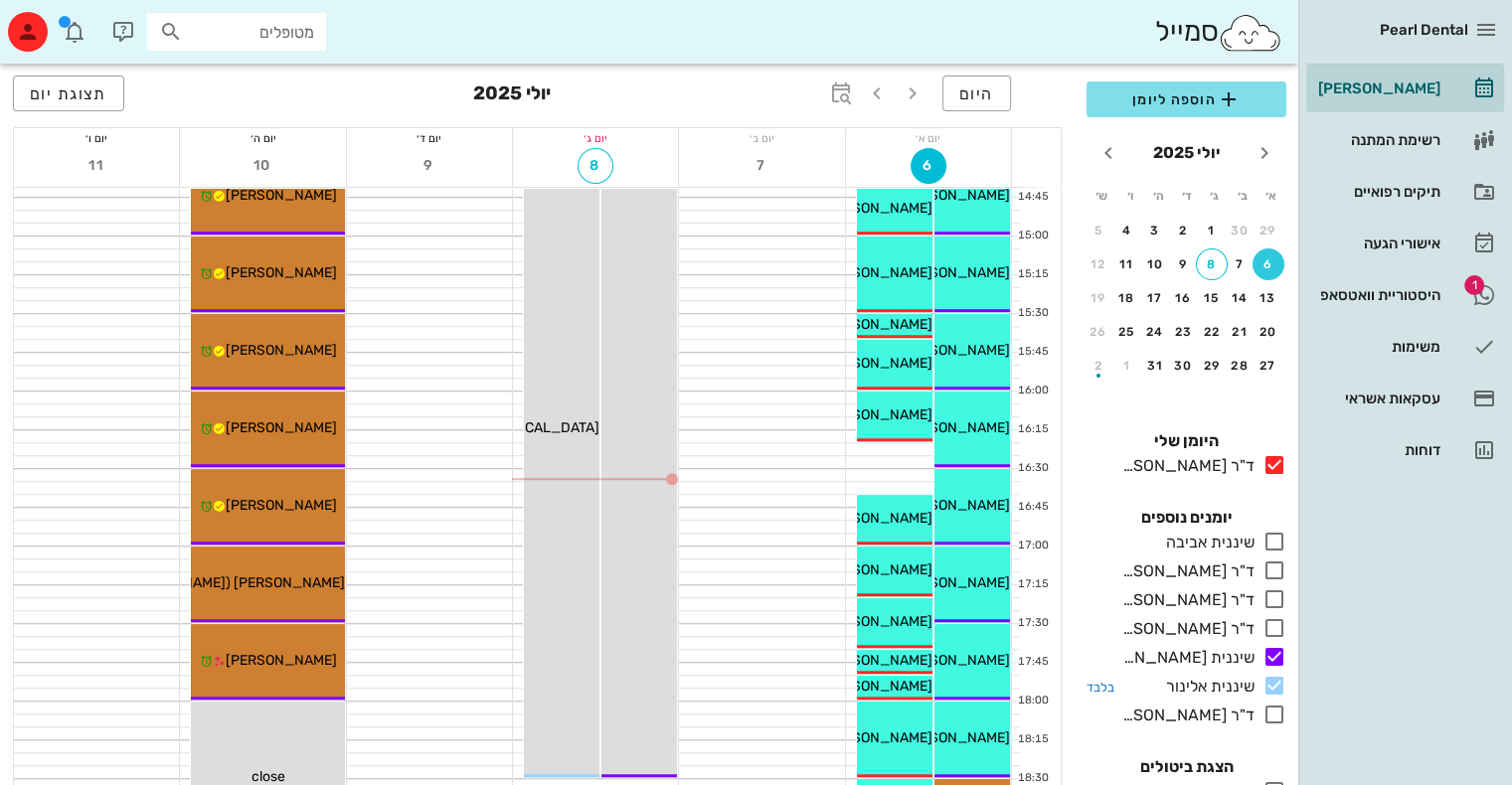 click at bounding box center [1274, 686] 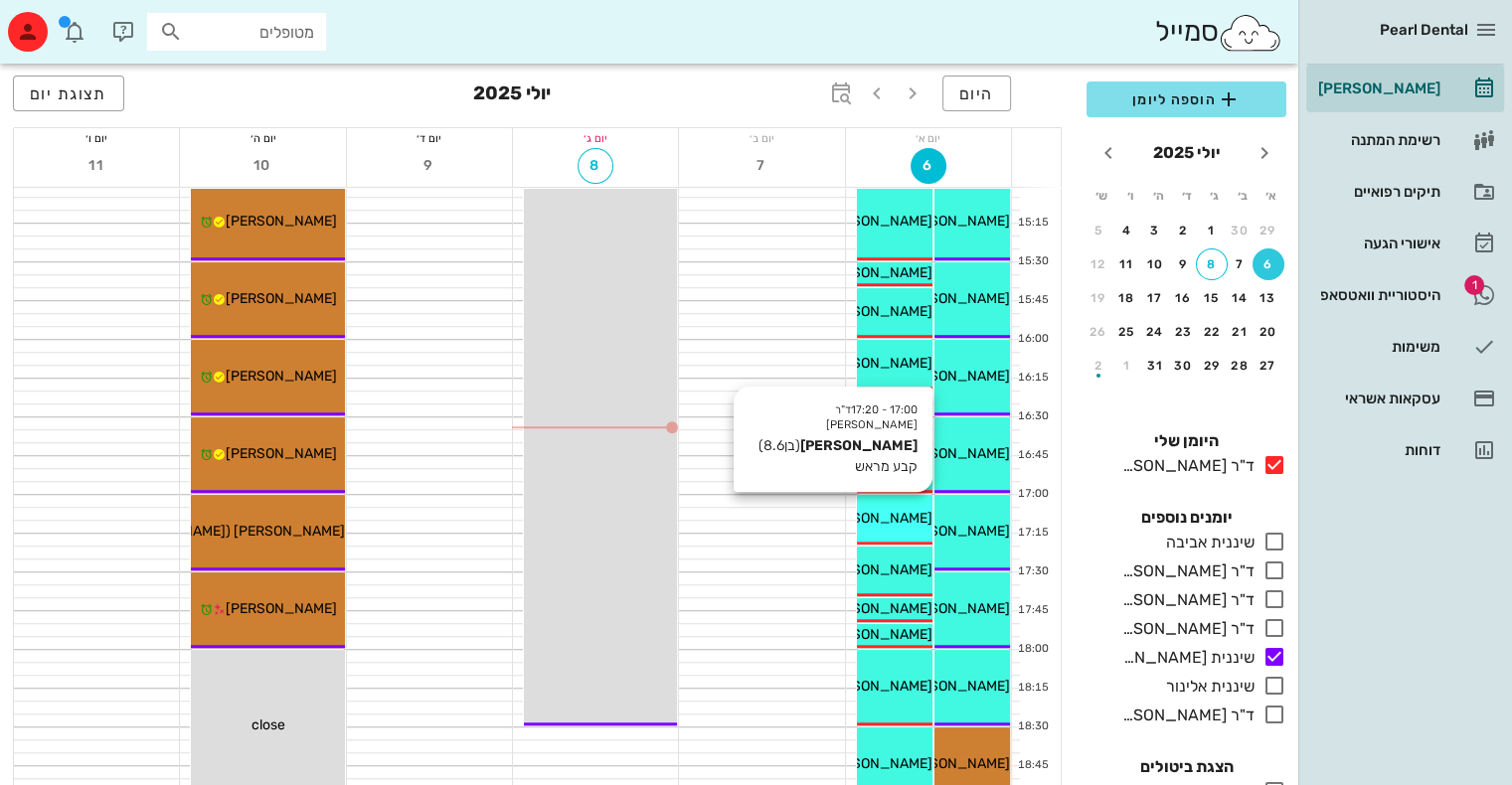 scroll, scrollTop: 1419, scrollLeft: 0, axis: vertical 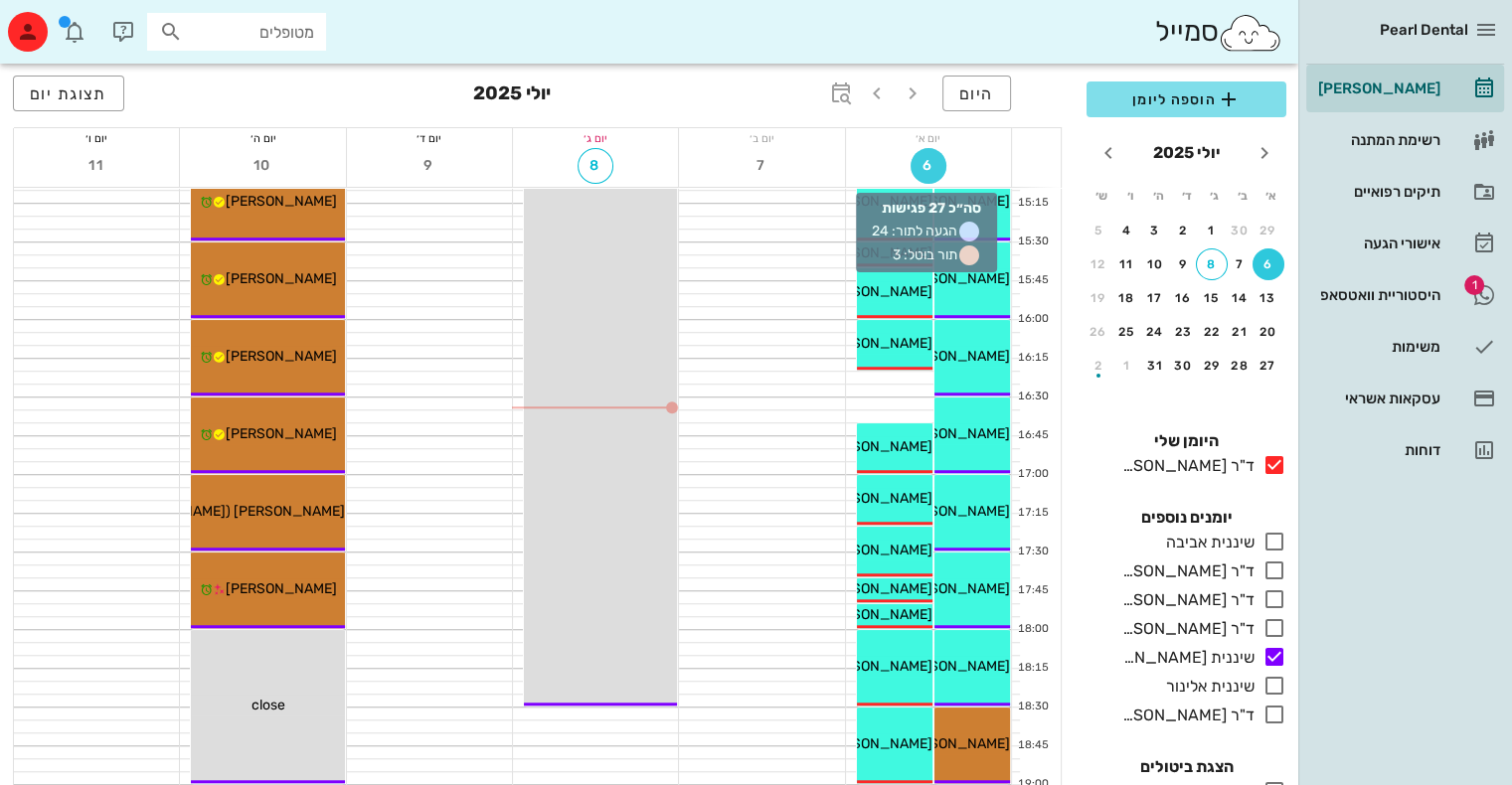 click on "6" at bounding box center [928, 165] 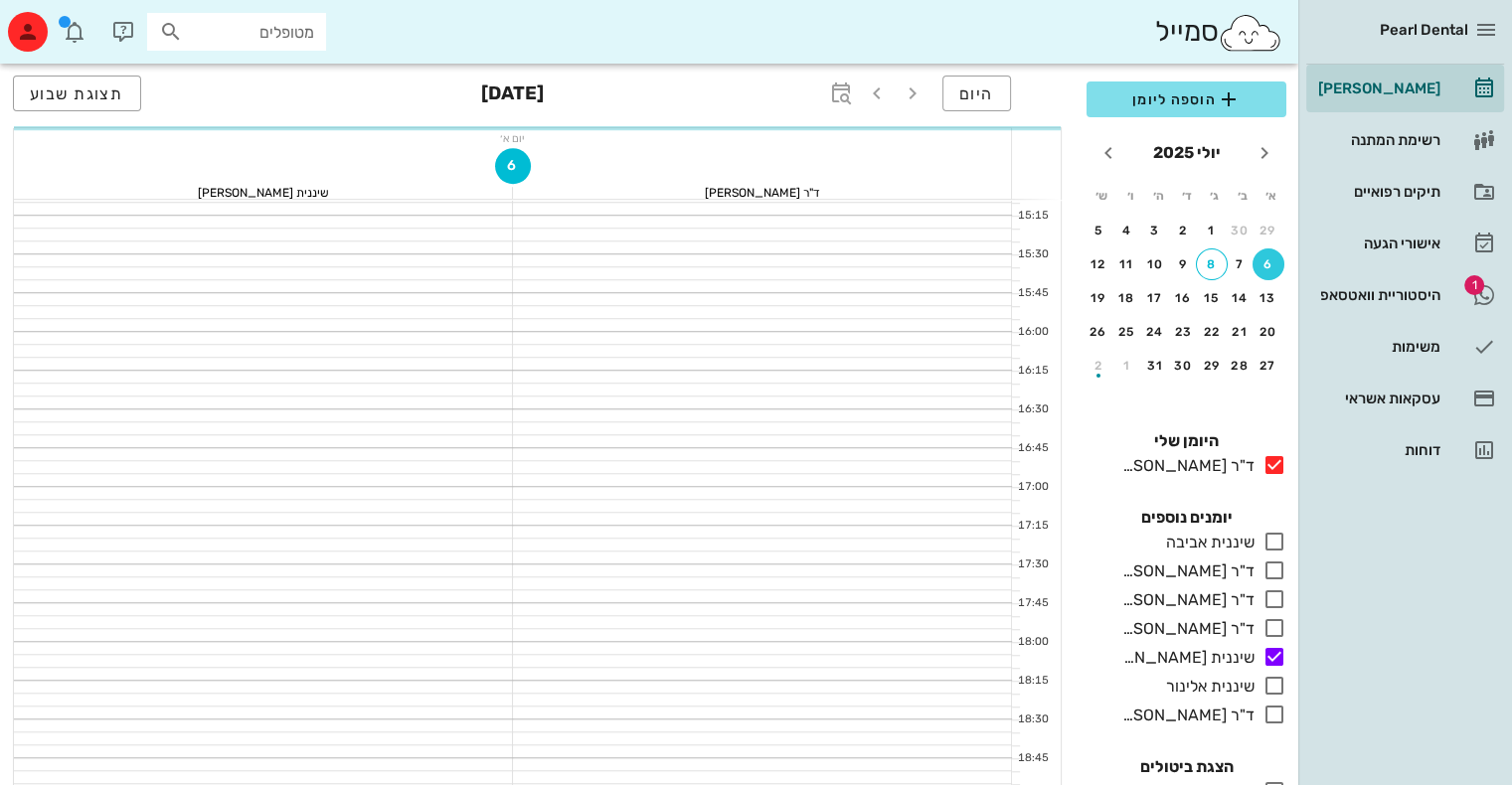 click on "6" at bounding box center [512, 167] 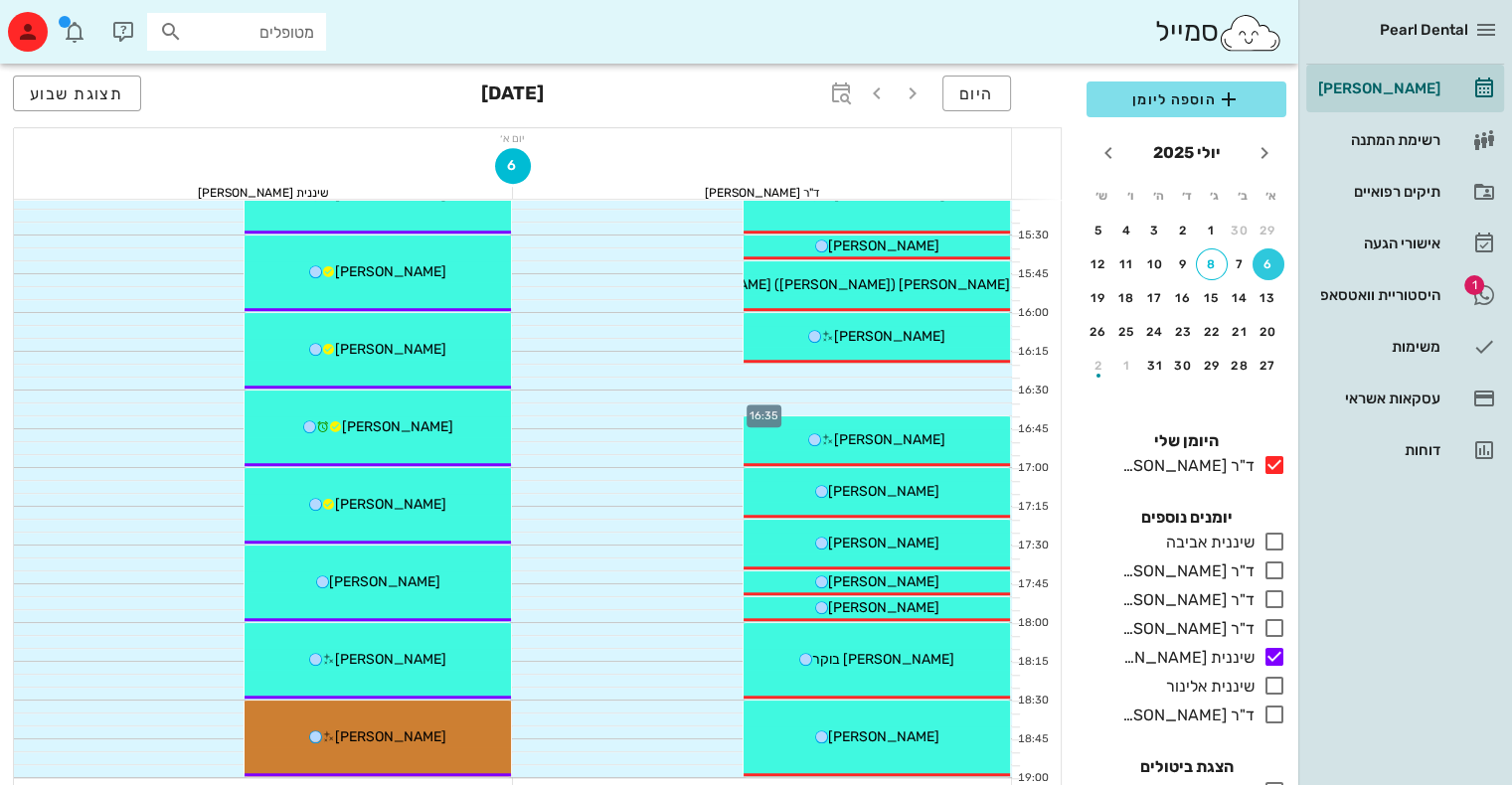 scroll, scrollTop: 1548, scrollLeft: 0, axis: vertical 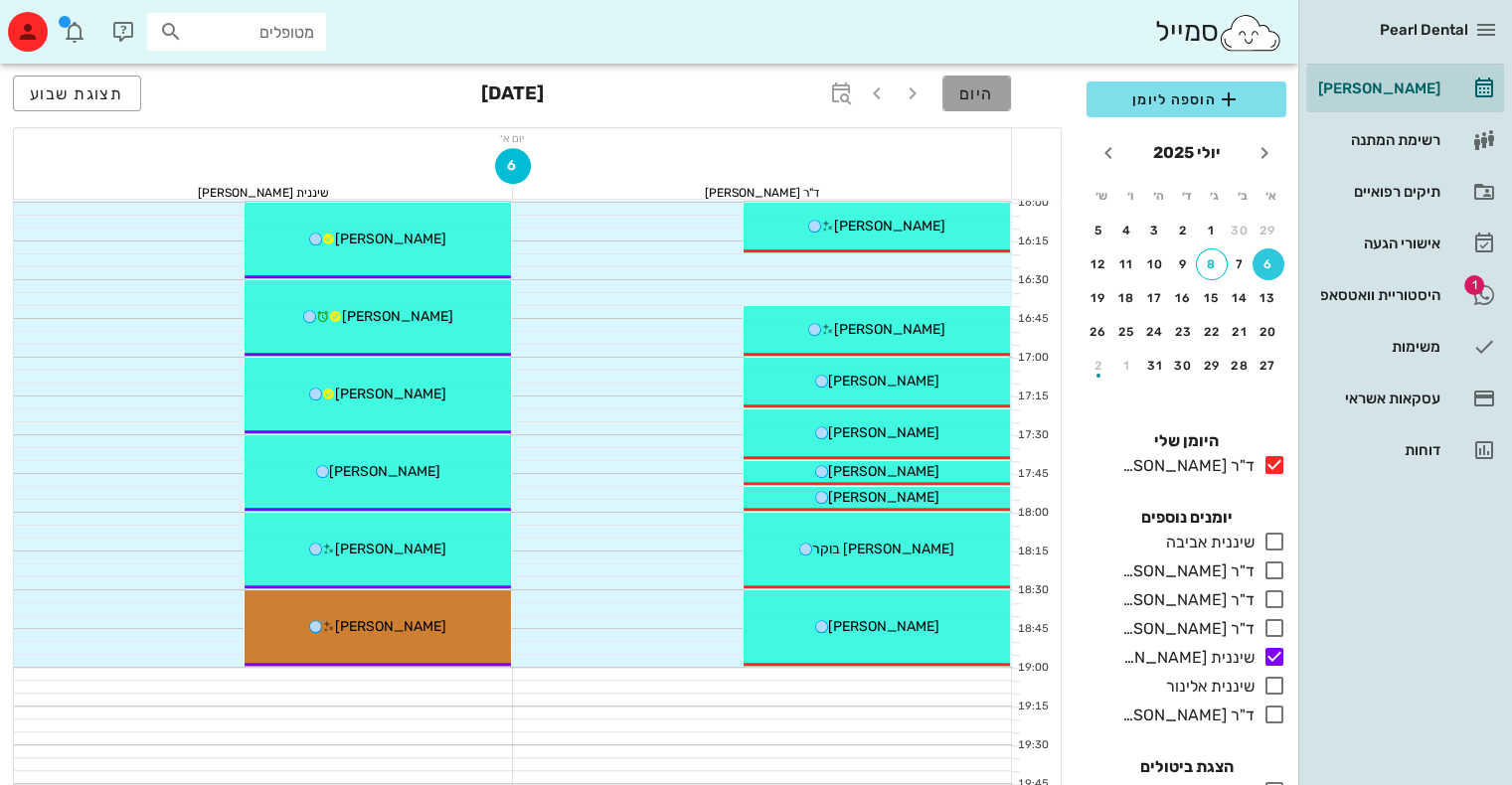 click on "היום" at bounding box center [976, 93] 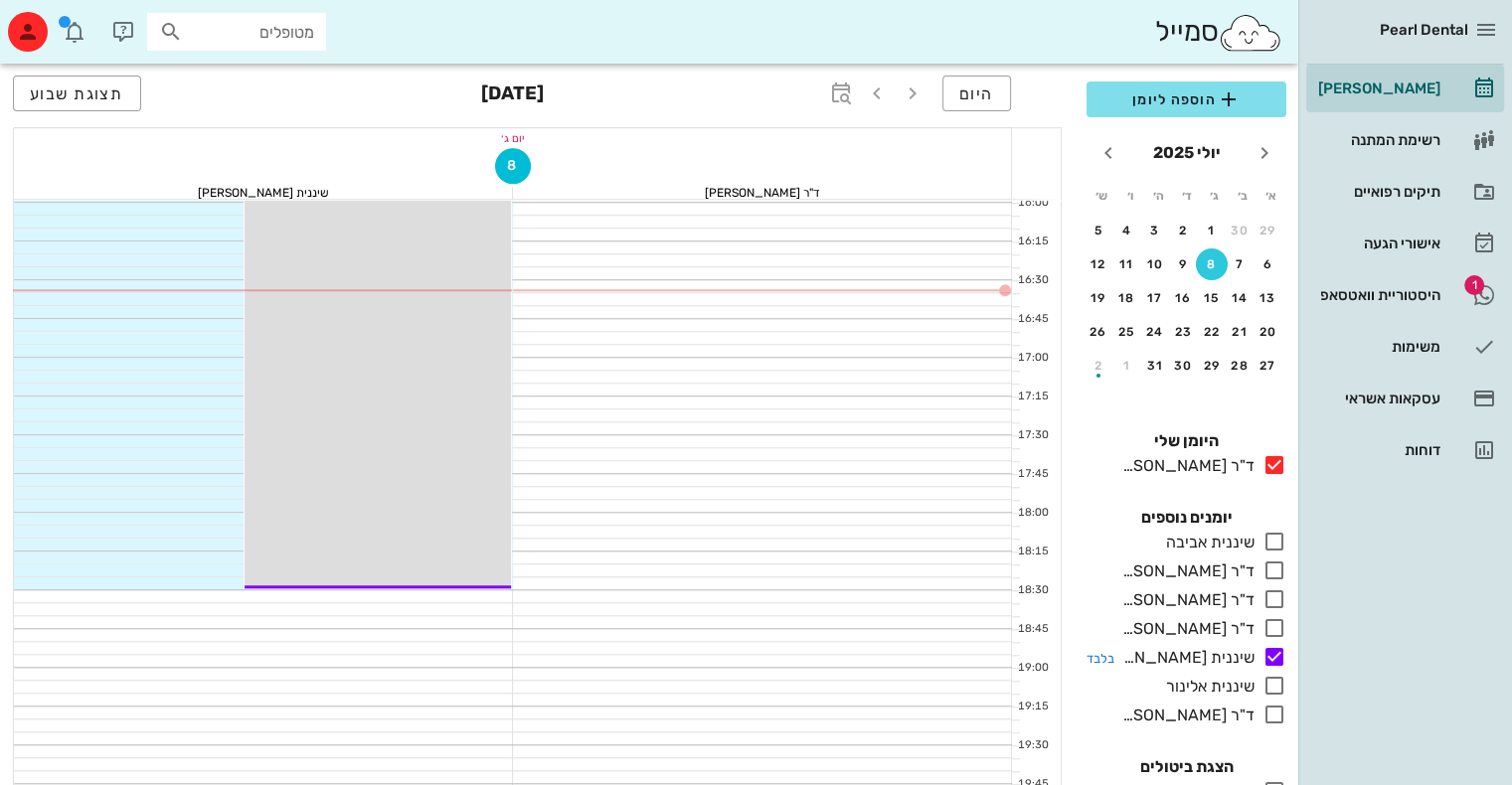 click at bounding box center [1274, 657] 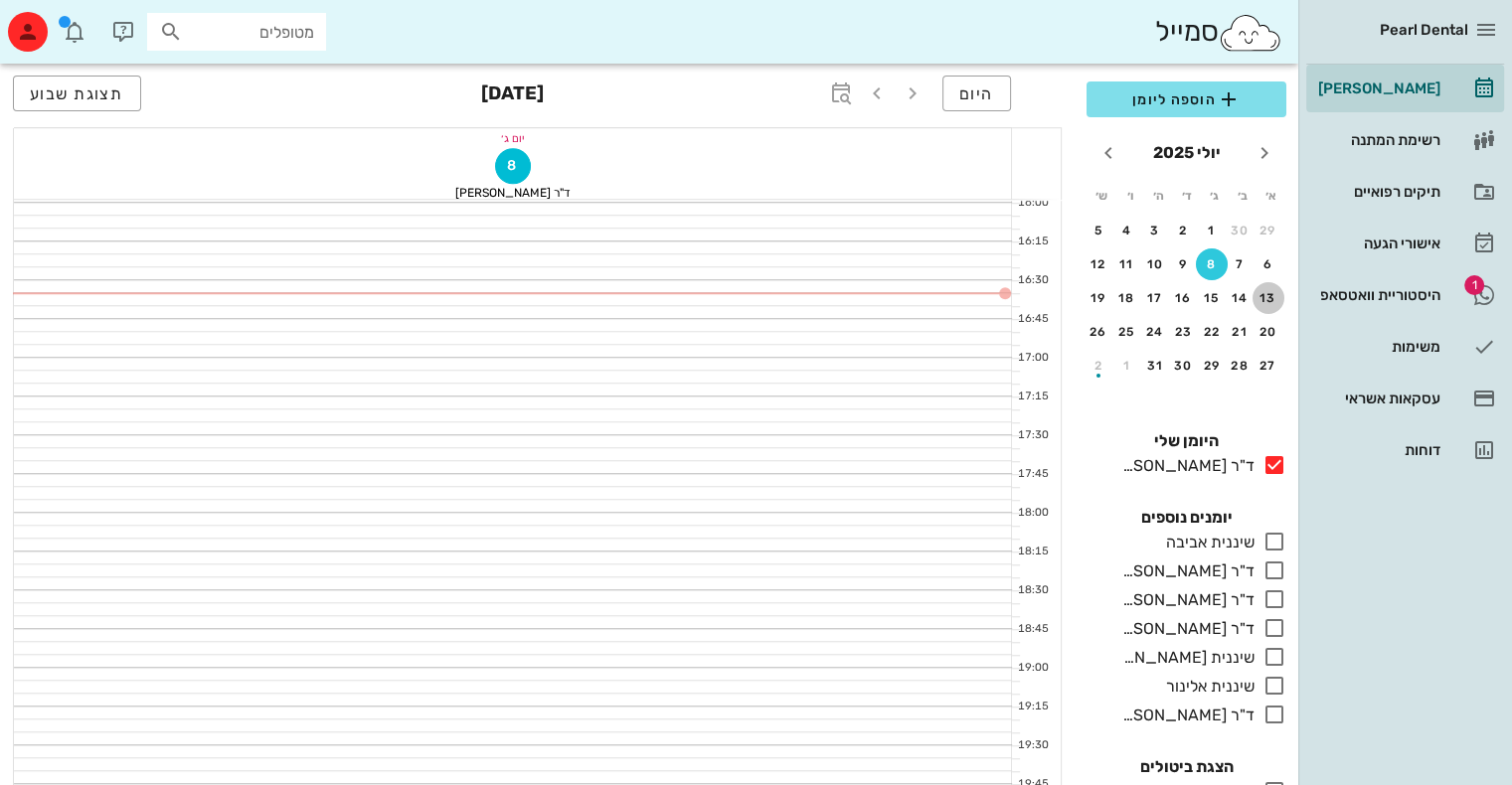 click on "13" at bounding box center (1268, 298) 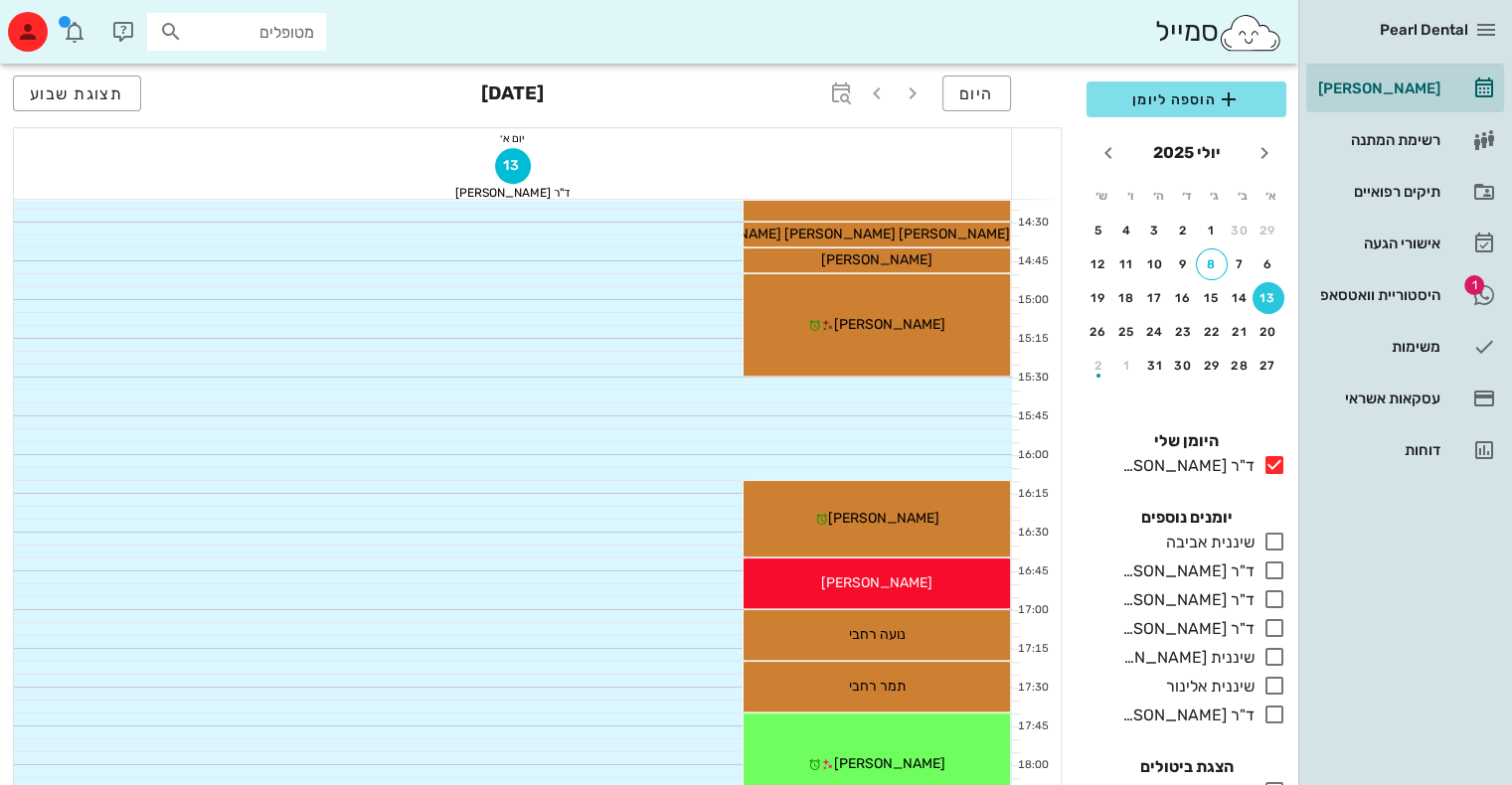 scroll, scrollTop: 1286, scrollLeft: 0, axis: vertical 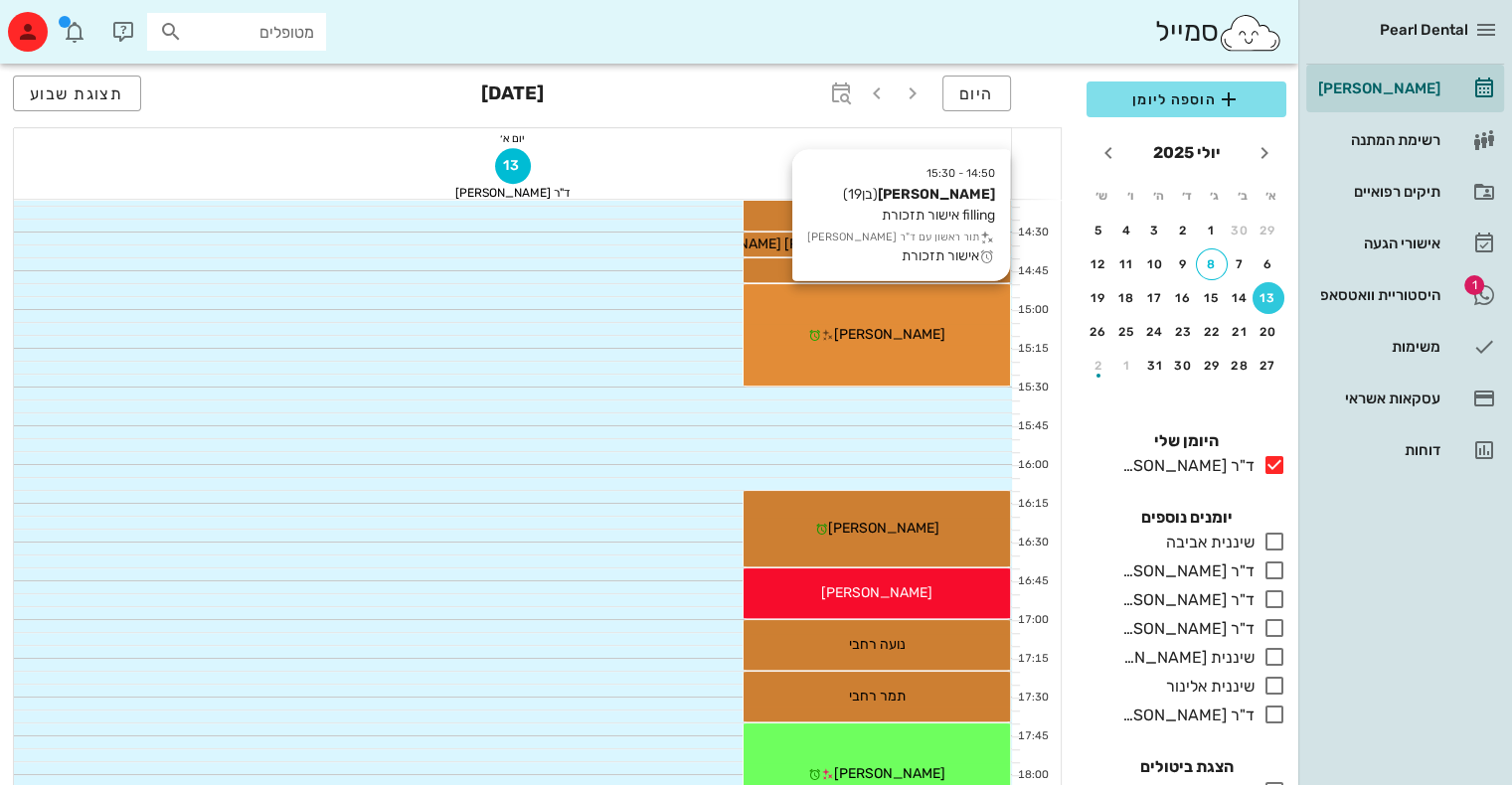 click on "[PERSON_NAME]" at bounding box center [890, 334] 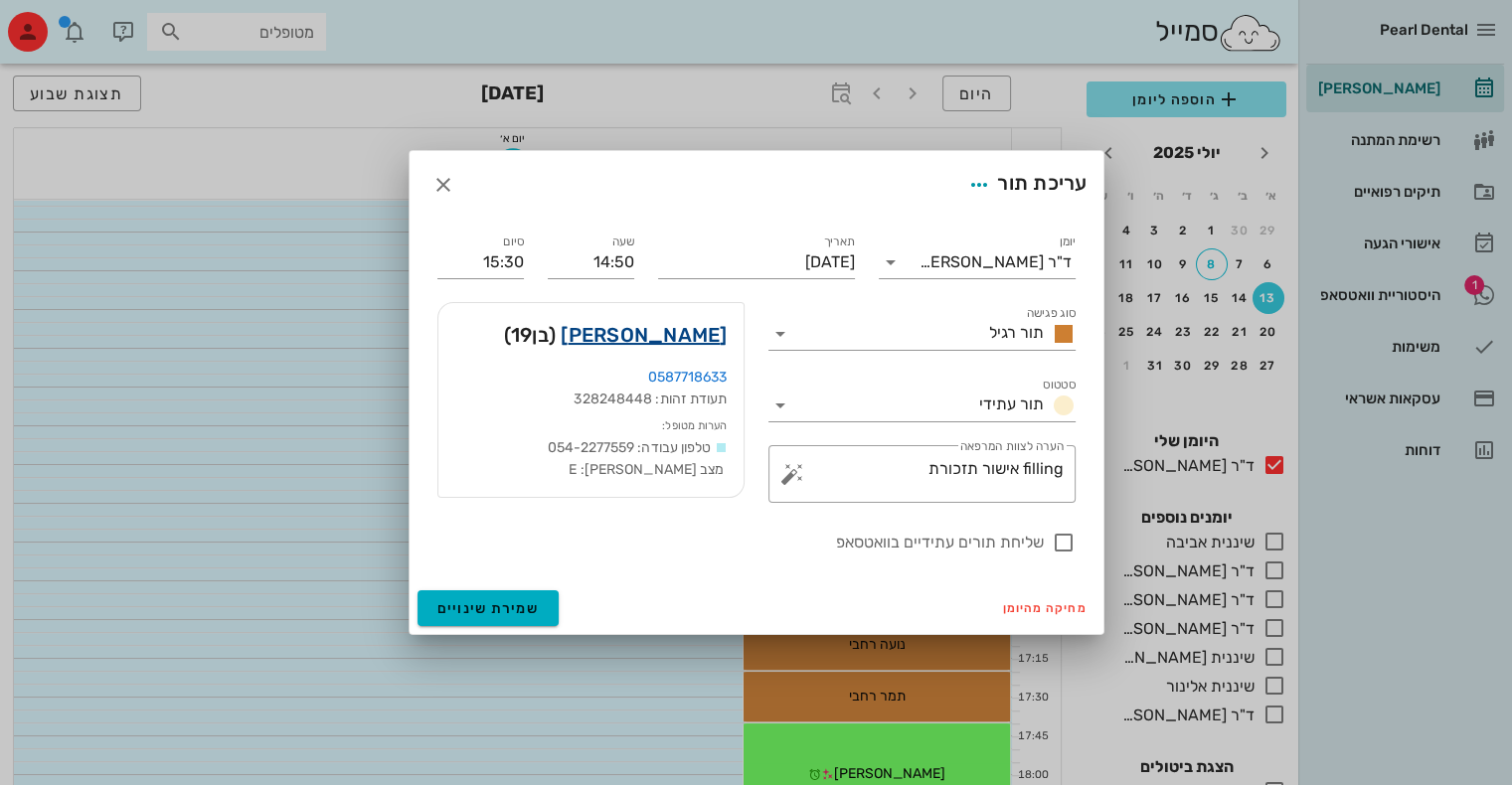 click on "[PERSON_NAME]" at bounding box center (643, 335) 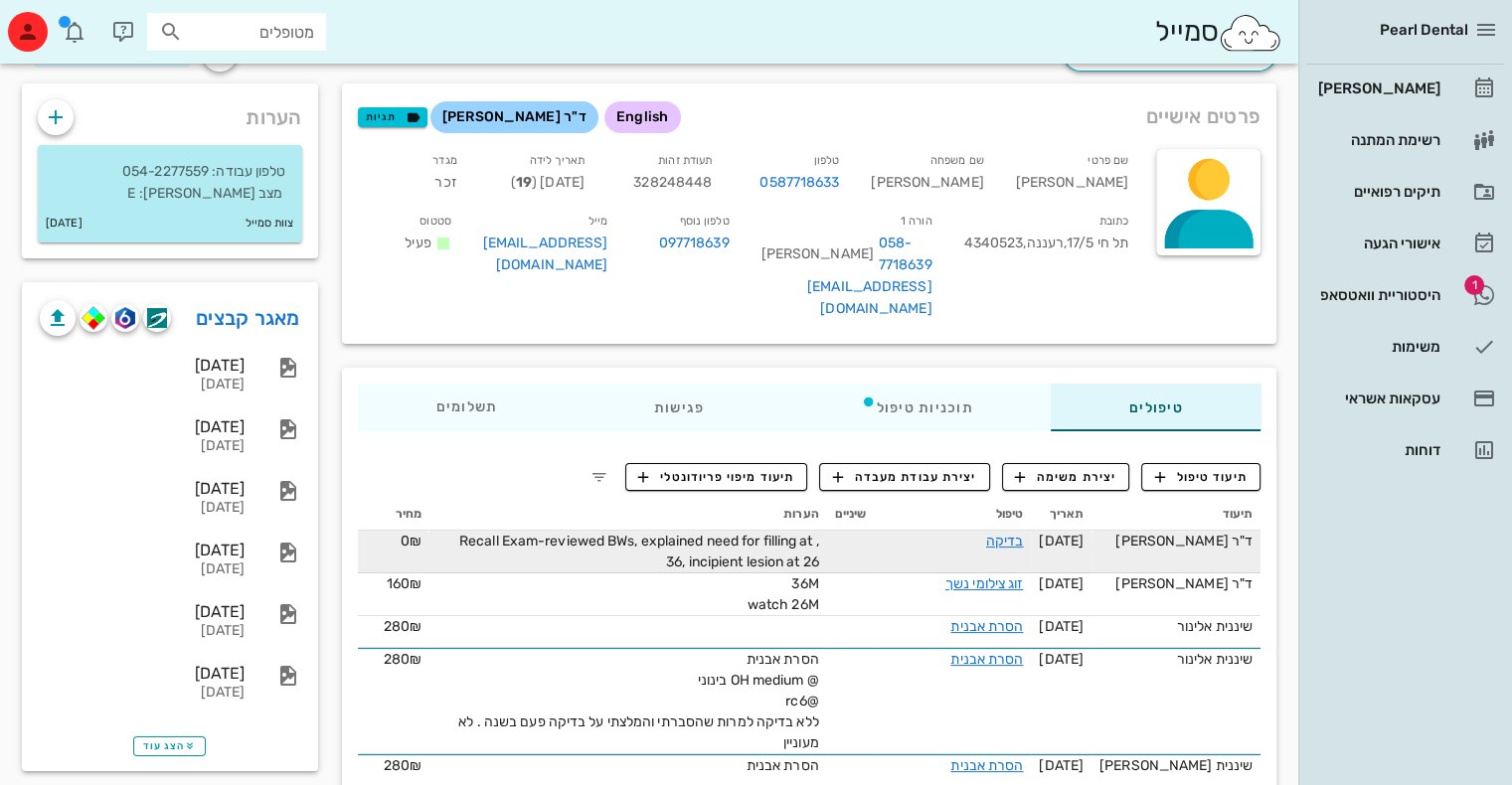 scroll, scrollTop: 94, scrollLeft: 0, axis: vertical 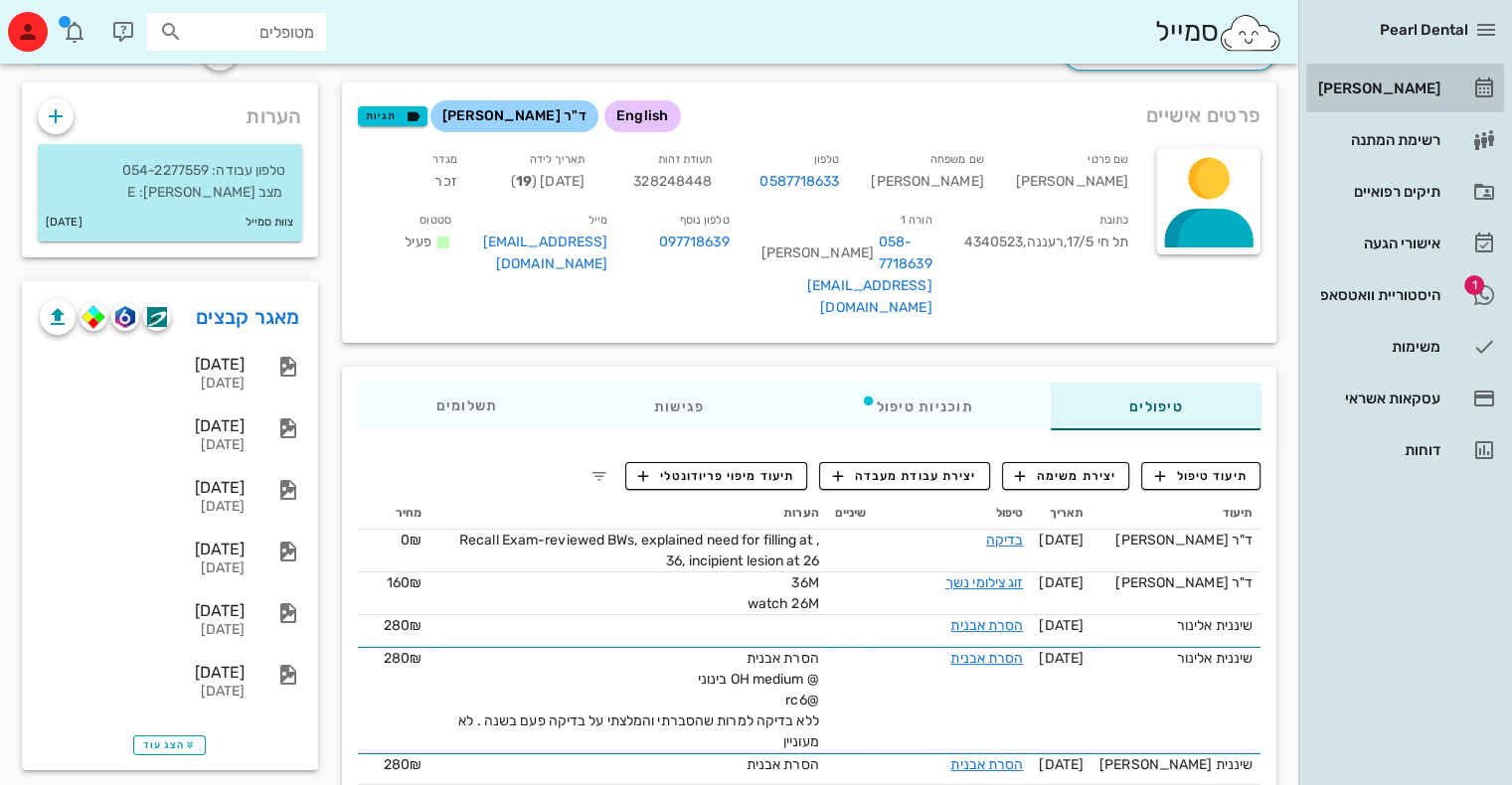 click on "[PERSON_NAME]" at bounding box center [1377, 88] 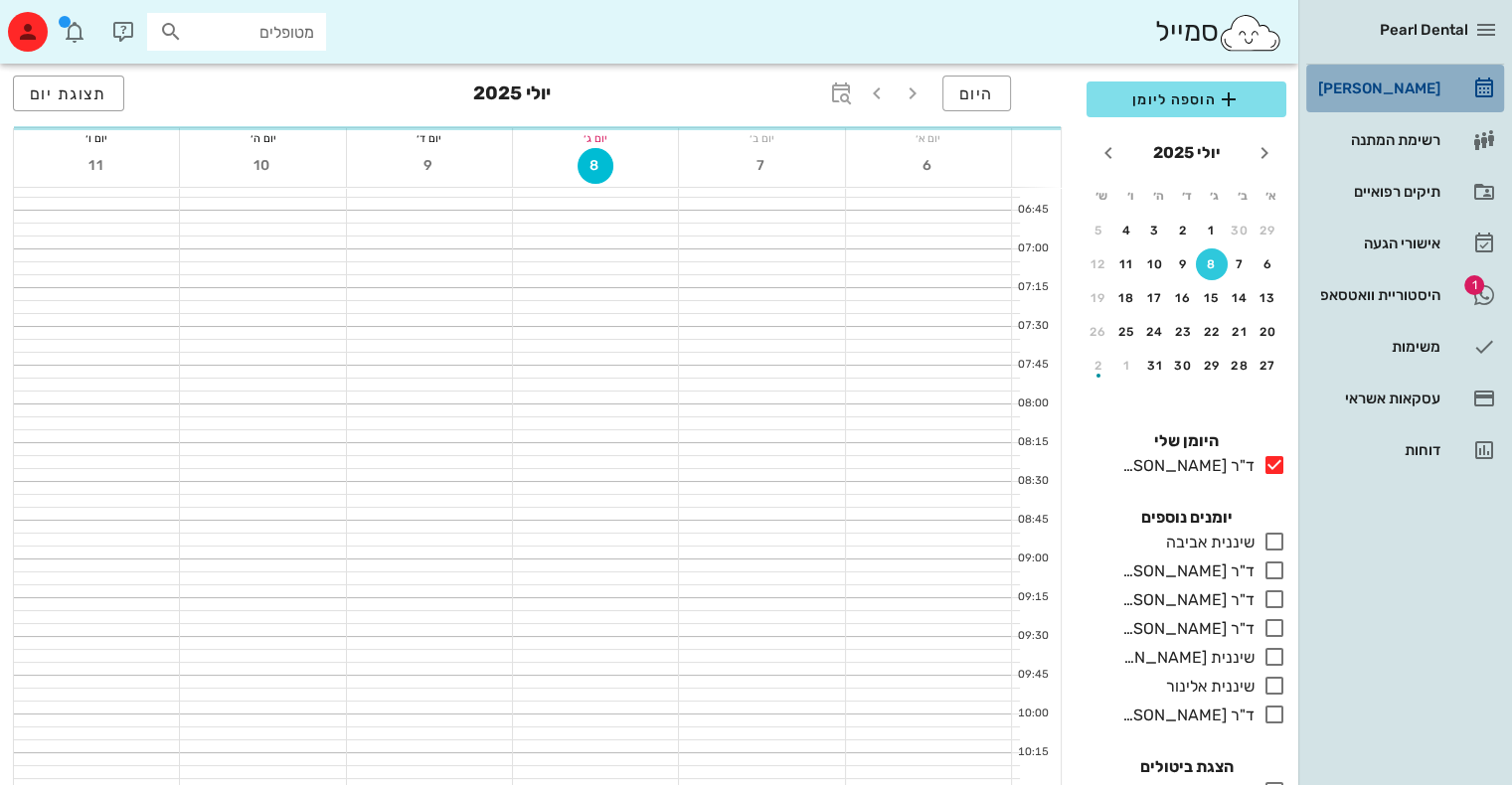 scroll, scrollTop: 0, scrollLeft: 0, axis: both 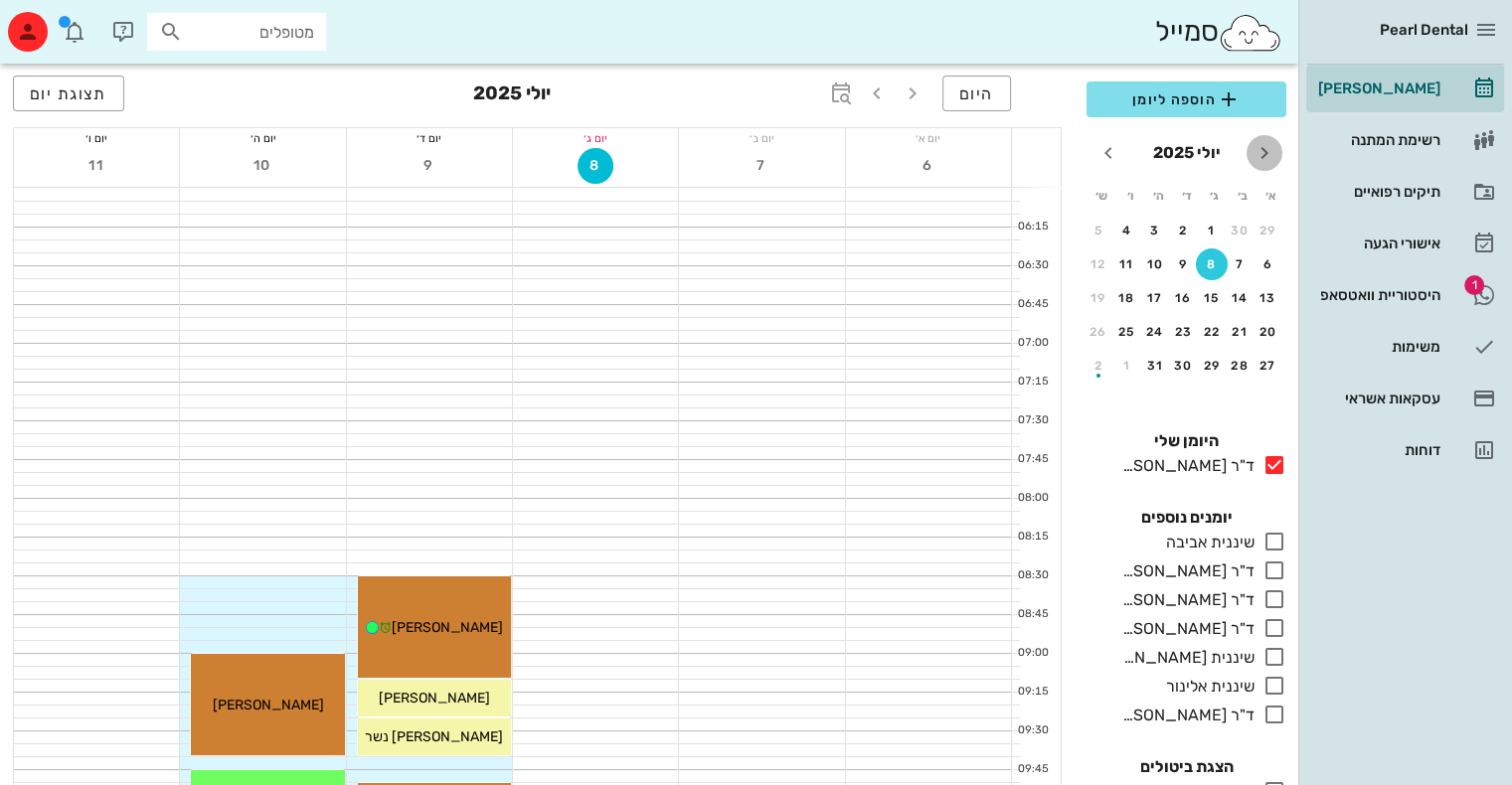 click at bounding box center (1264, 153) 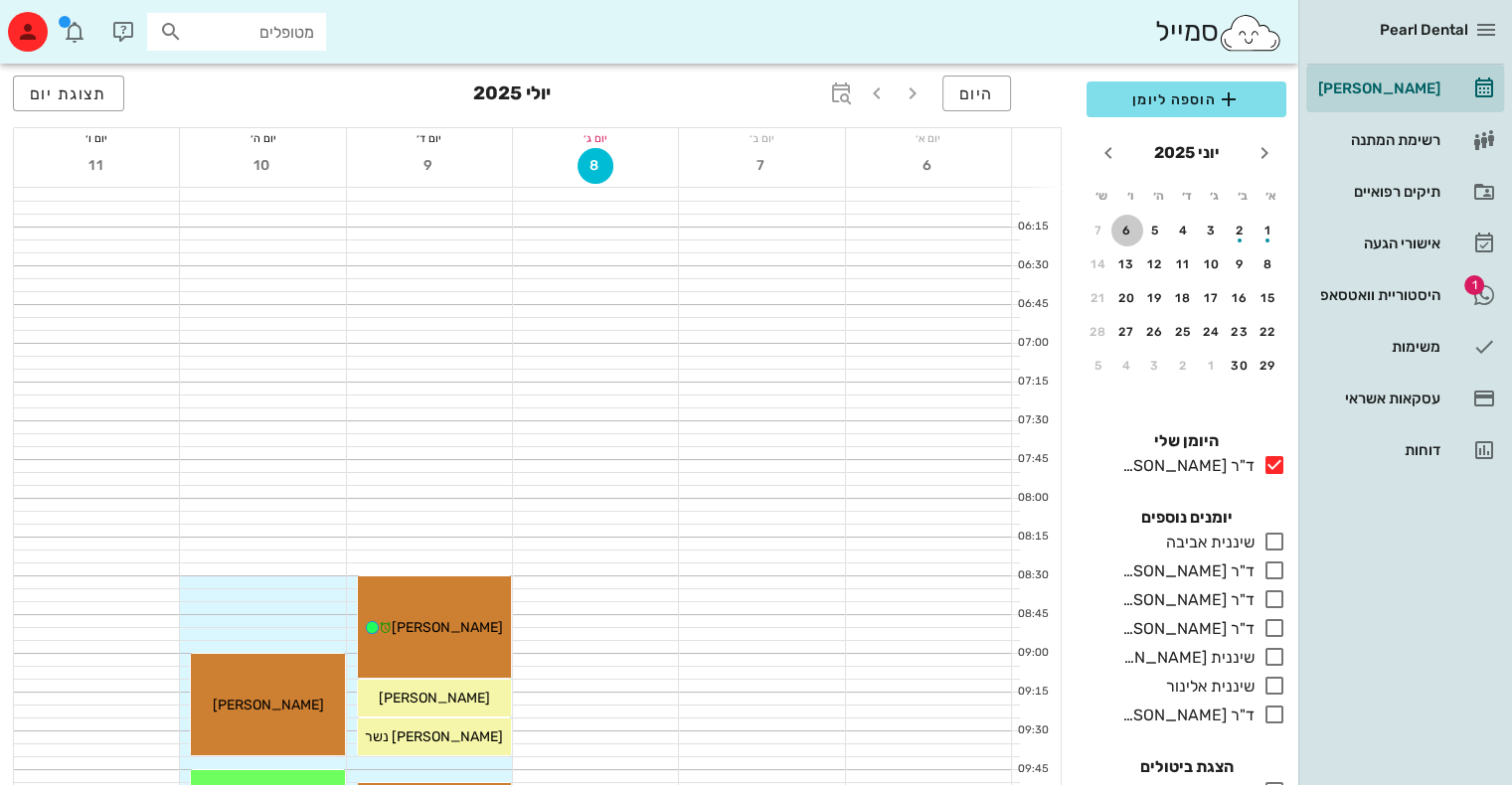 click on "6" at bounding box center [1127, 231] 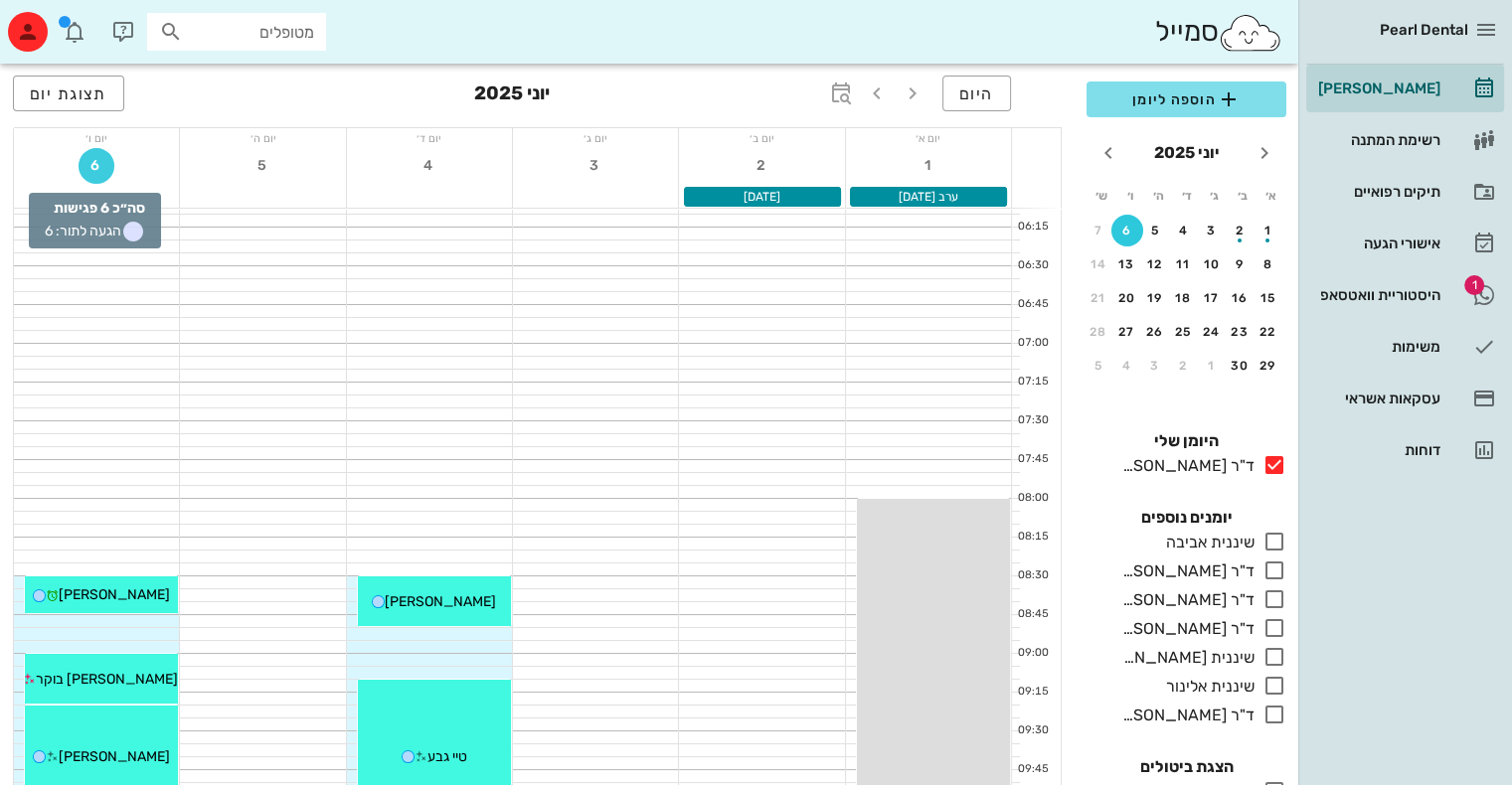 click on "6" at bounding box center (96, 165) 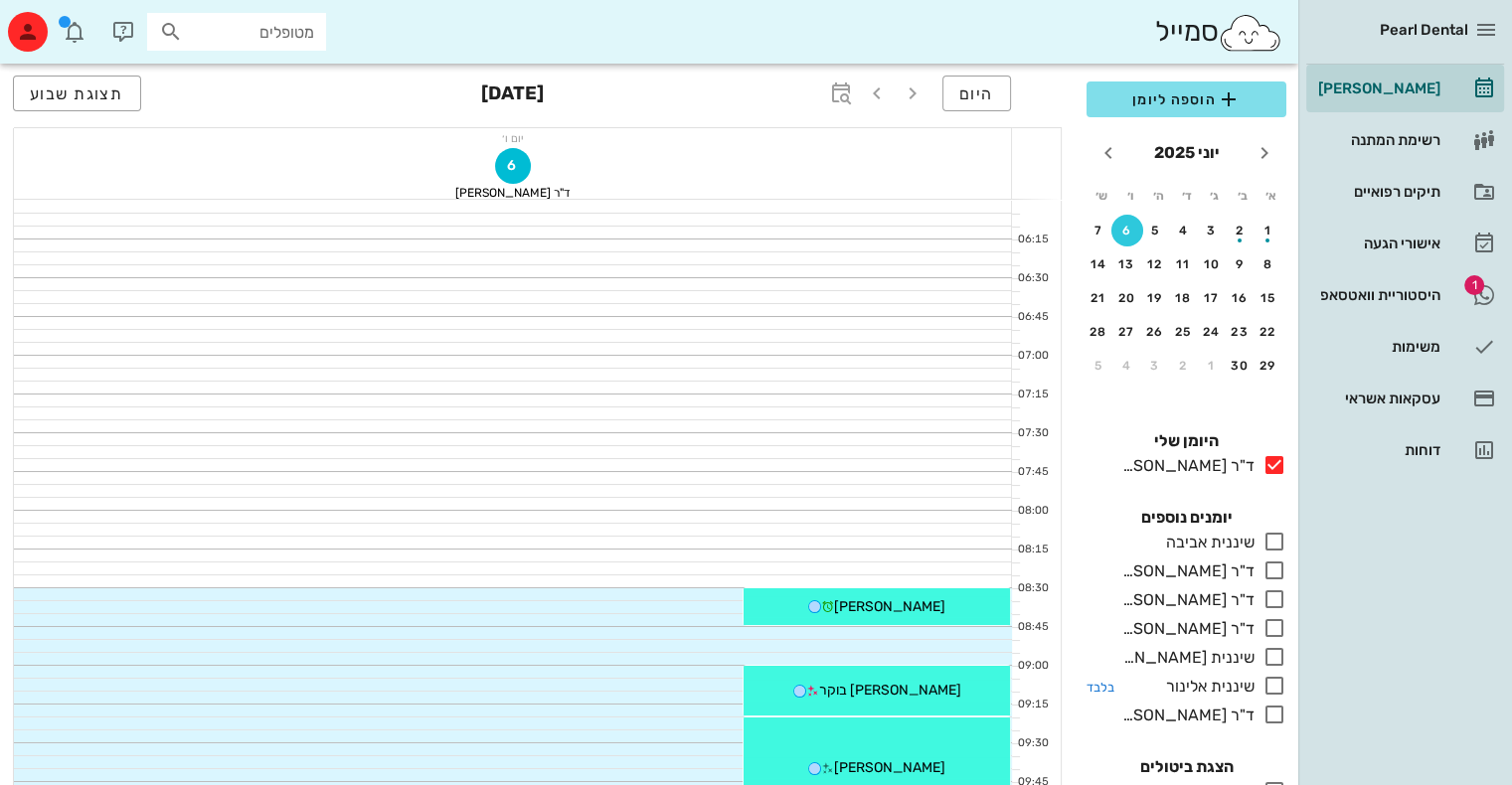 click at bounding box center (1274, 686) 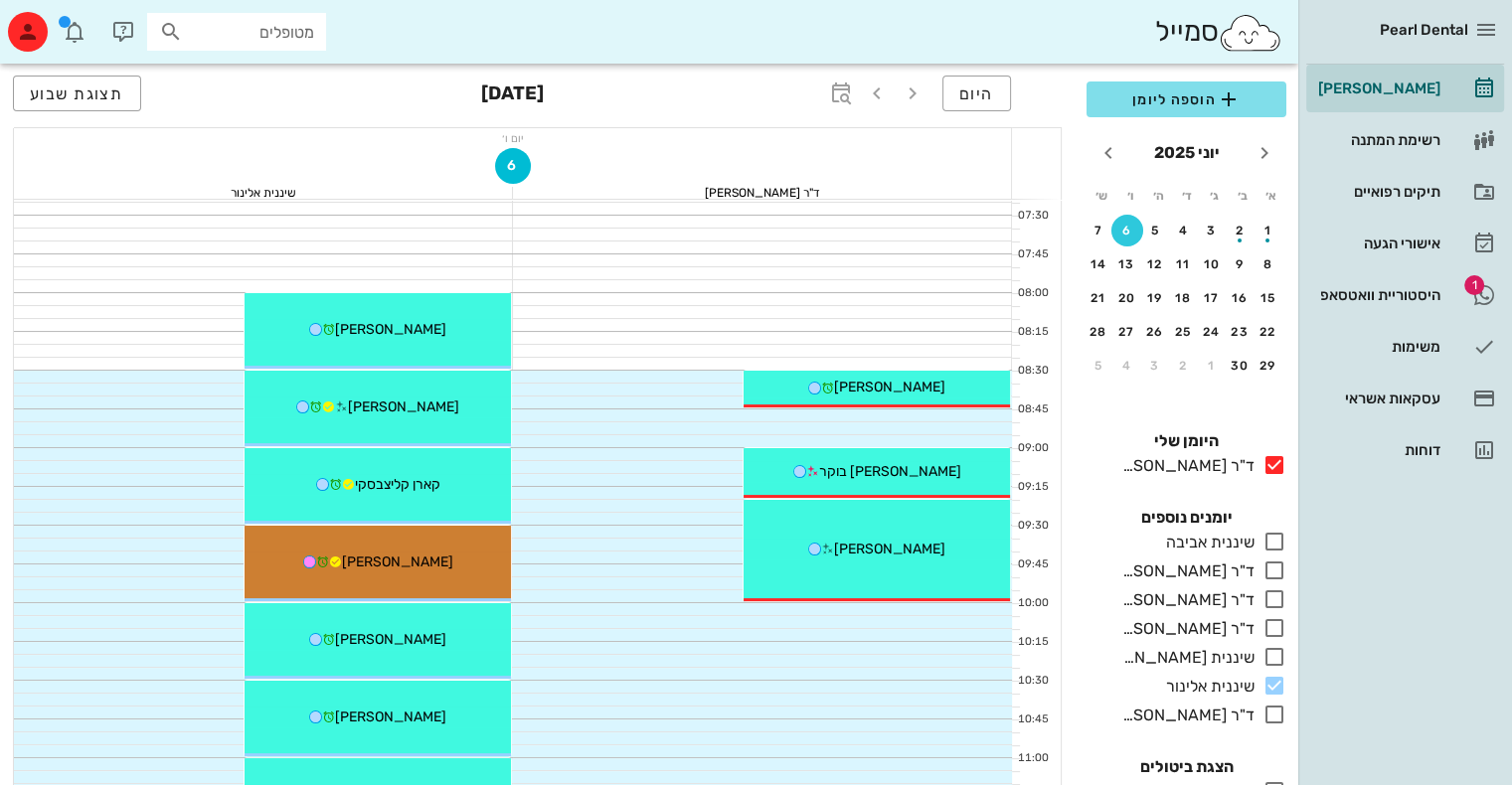 scroll, scrollTop: 219, scrollLeft: 0, axis: vertical 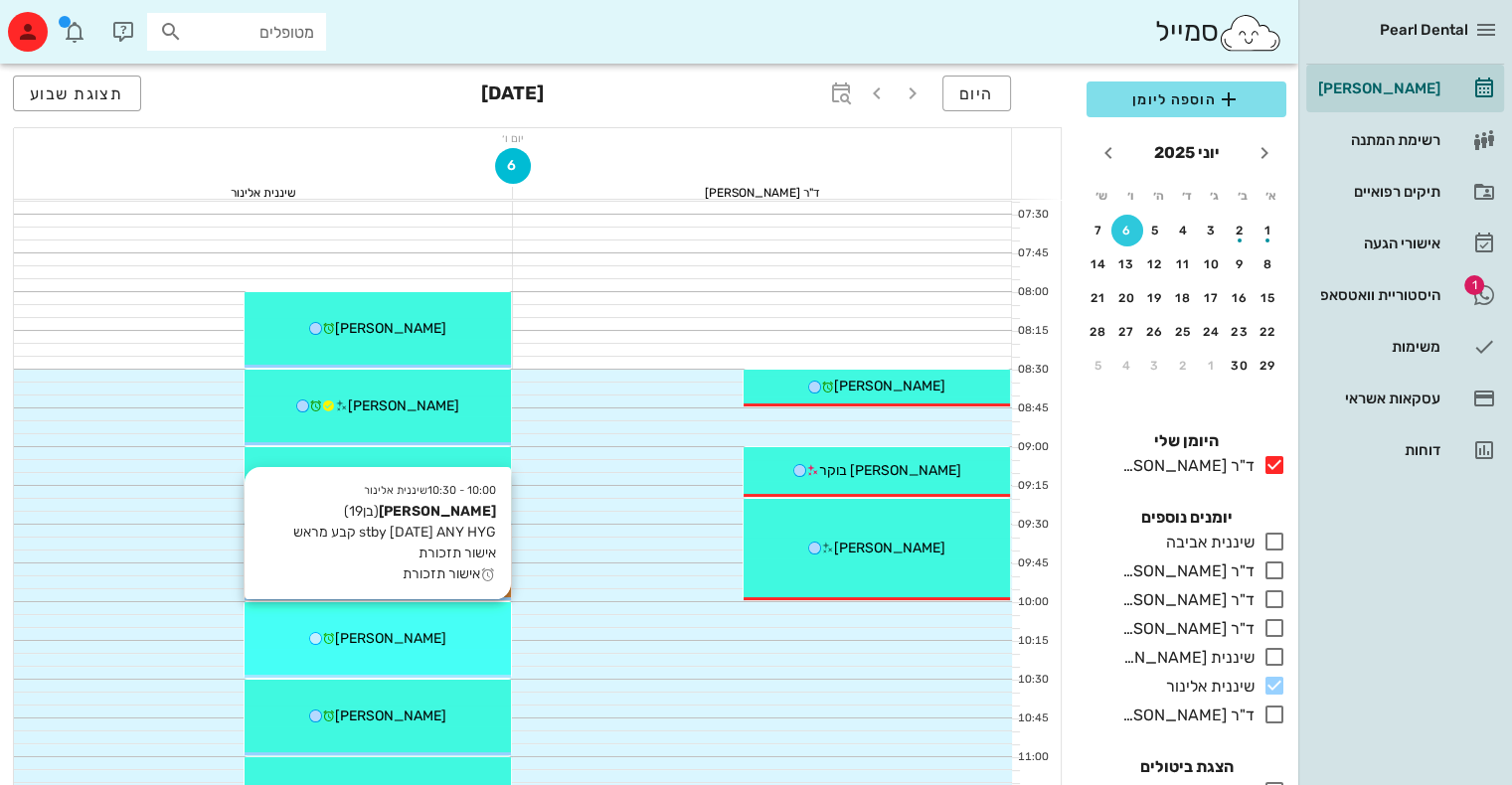 click on "[PERSON_NAME]" at bounding box center [391, 638] 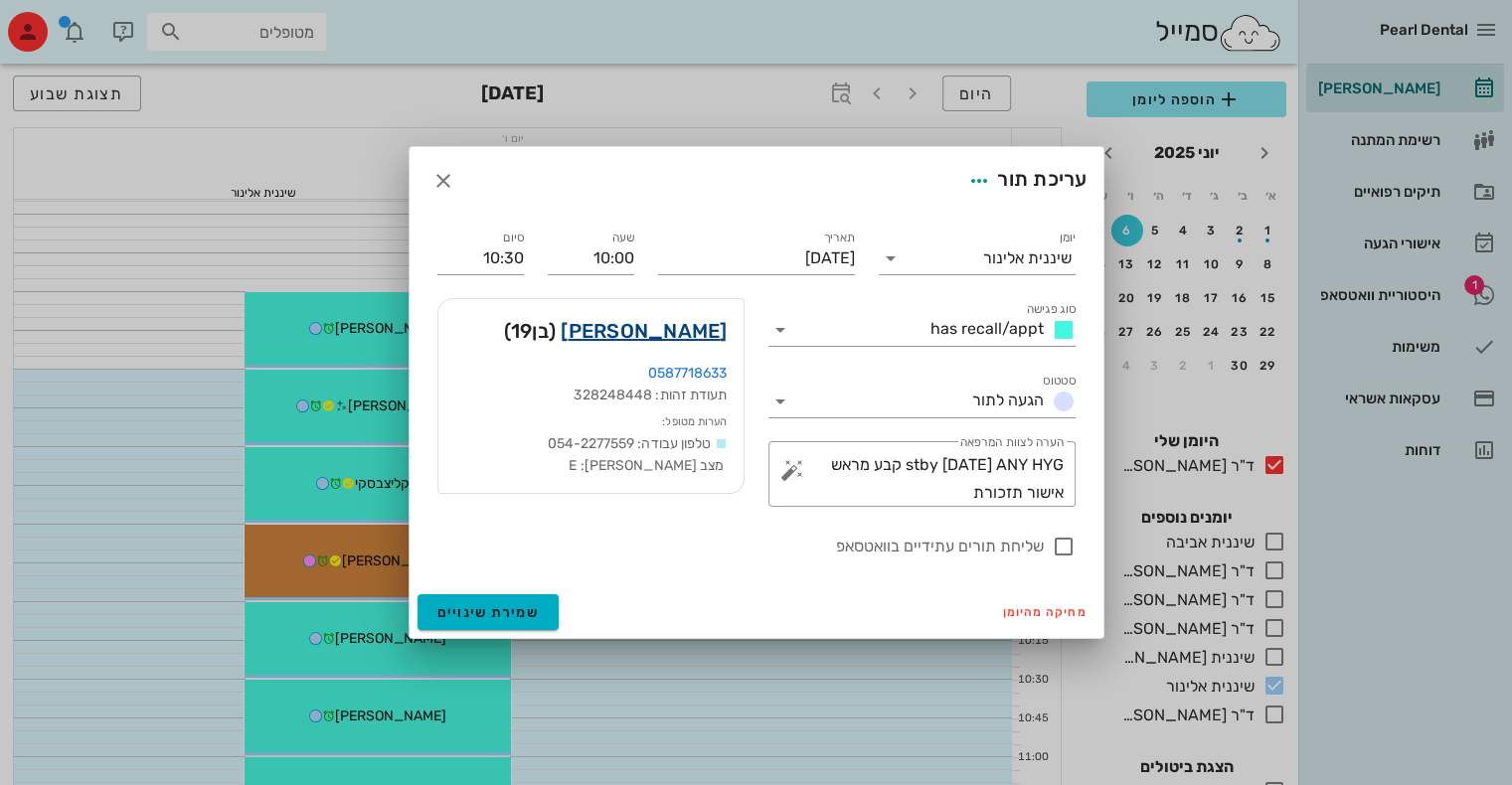 click on "[PERSON_NAME]" at bounding box center (643, 331) 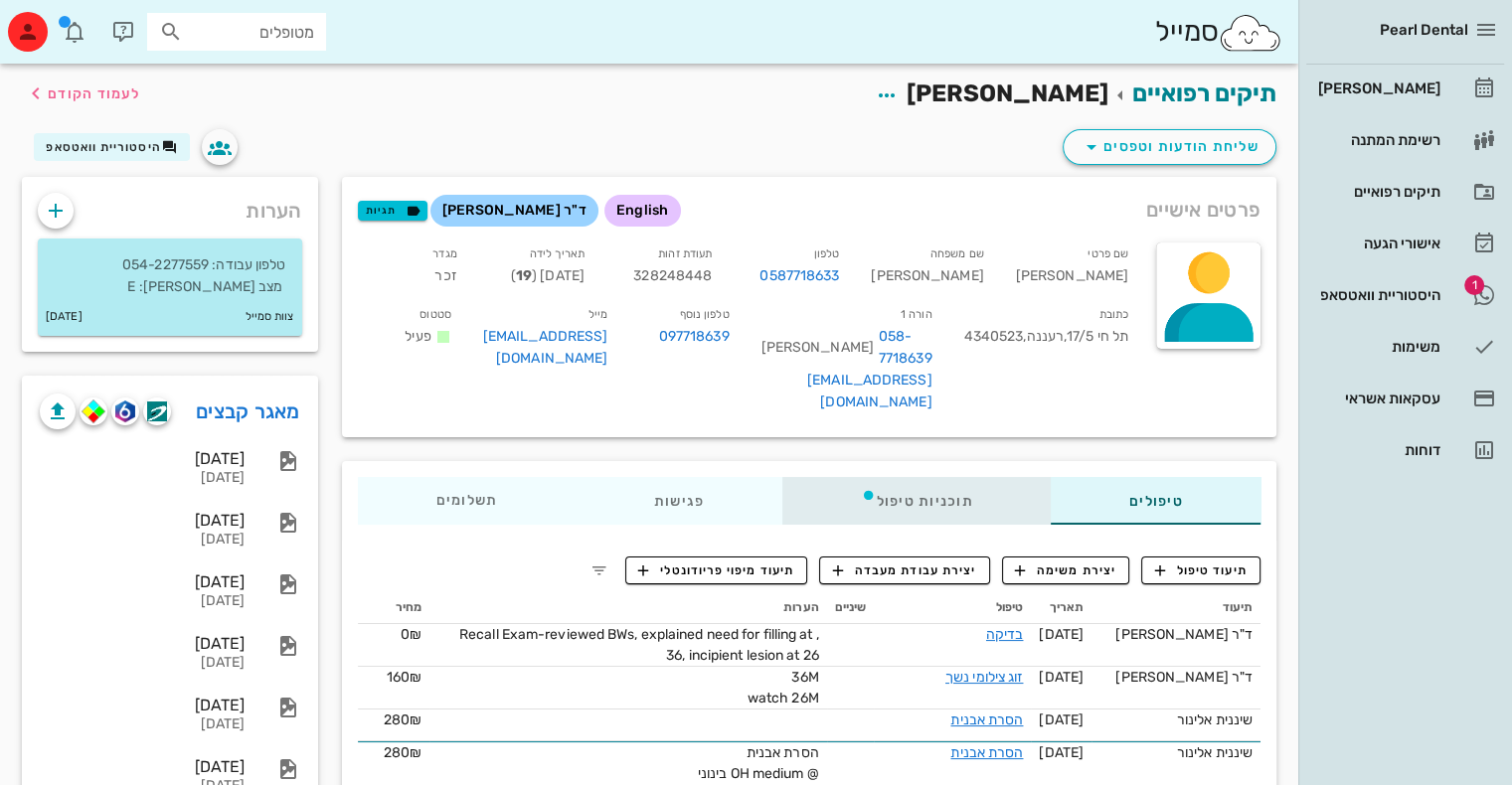 click on "תוכניות טיפול" at bounding box center [916, 501] 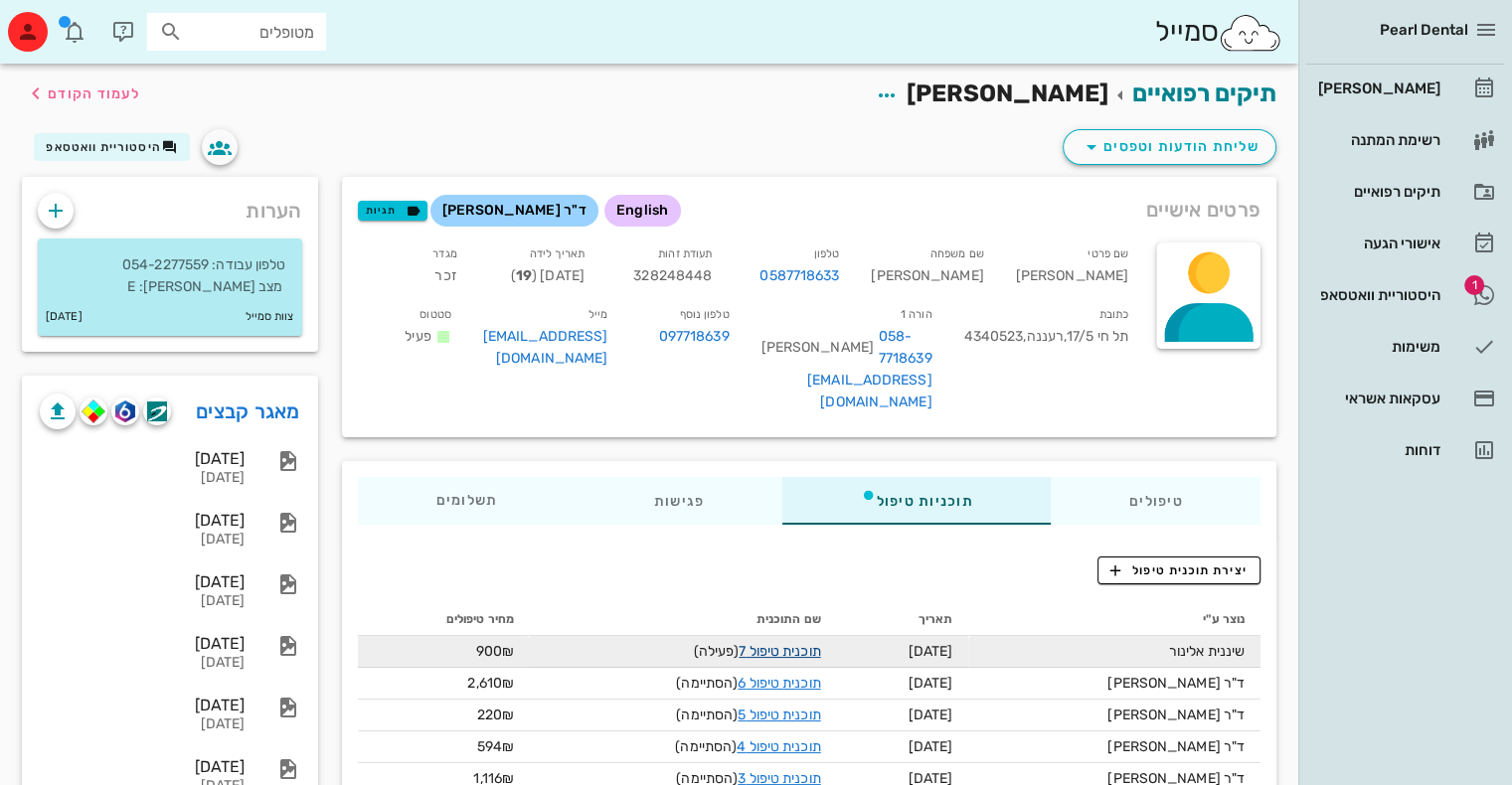 click on "תוכנית טיפול 7" at bounding box center (779, 651) 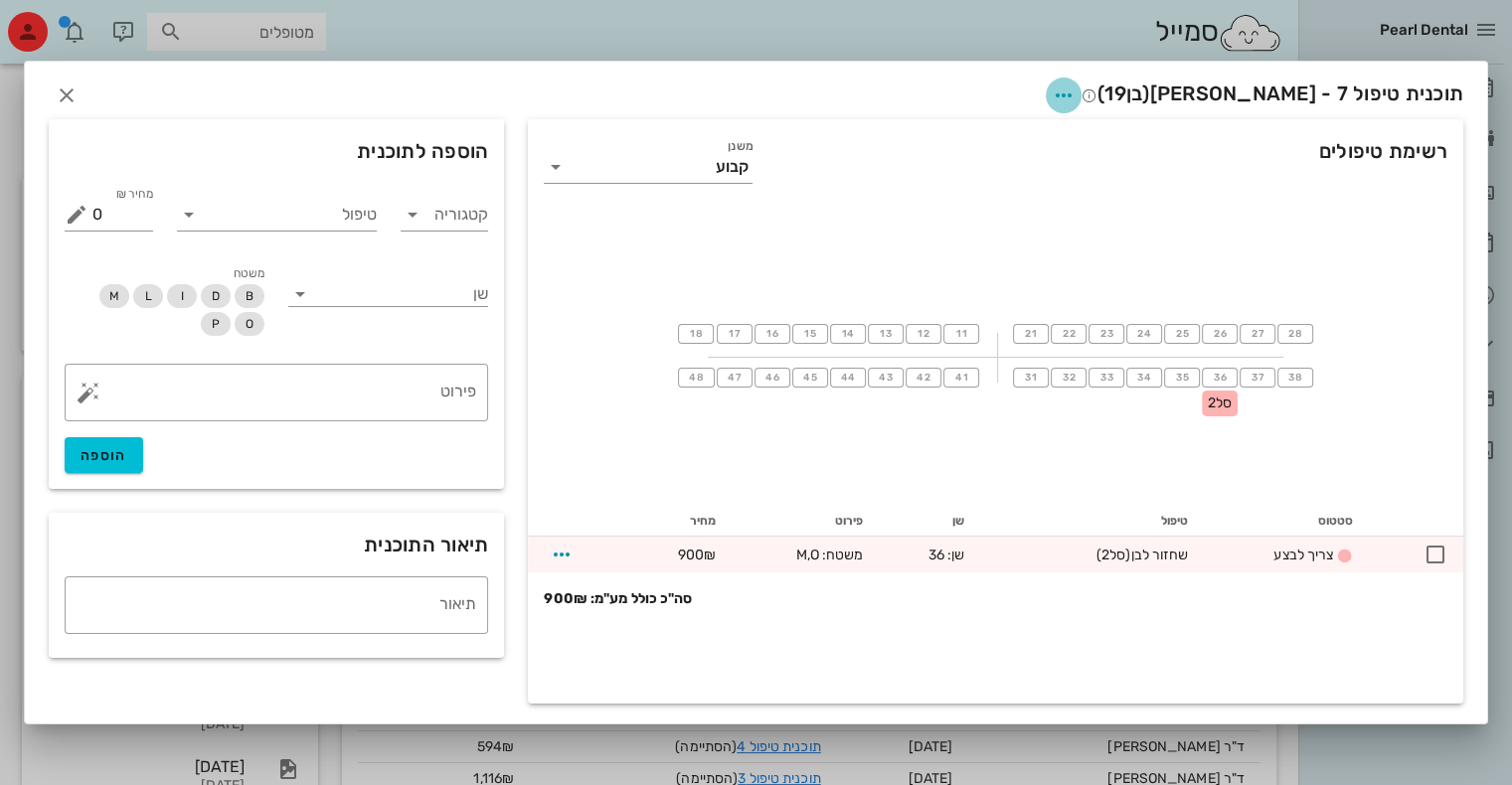 click at bounding box center [1064, 95] 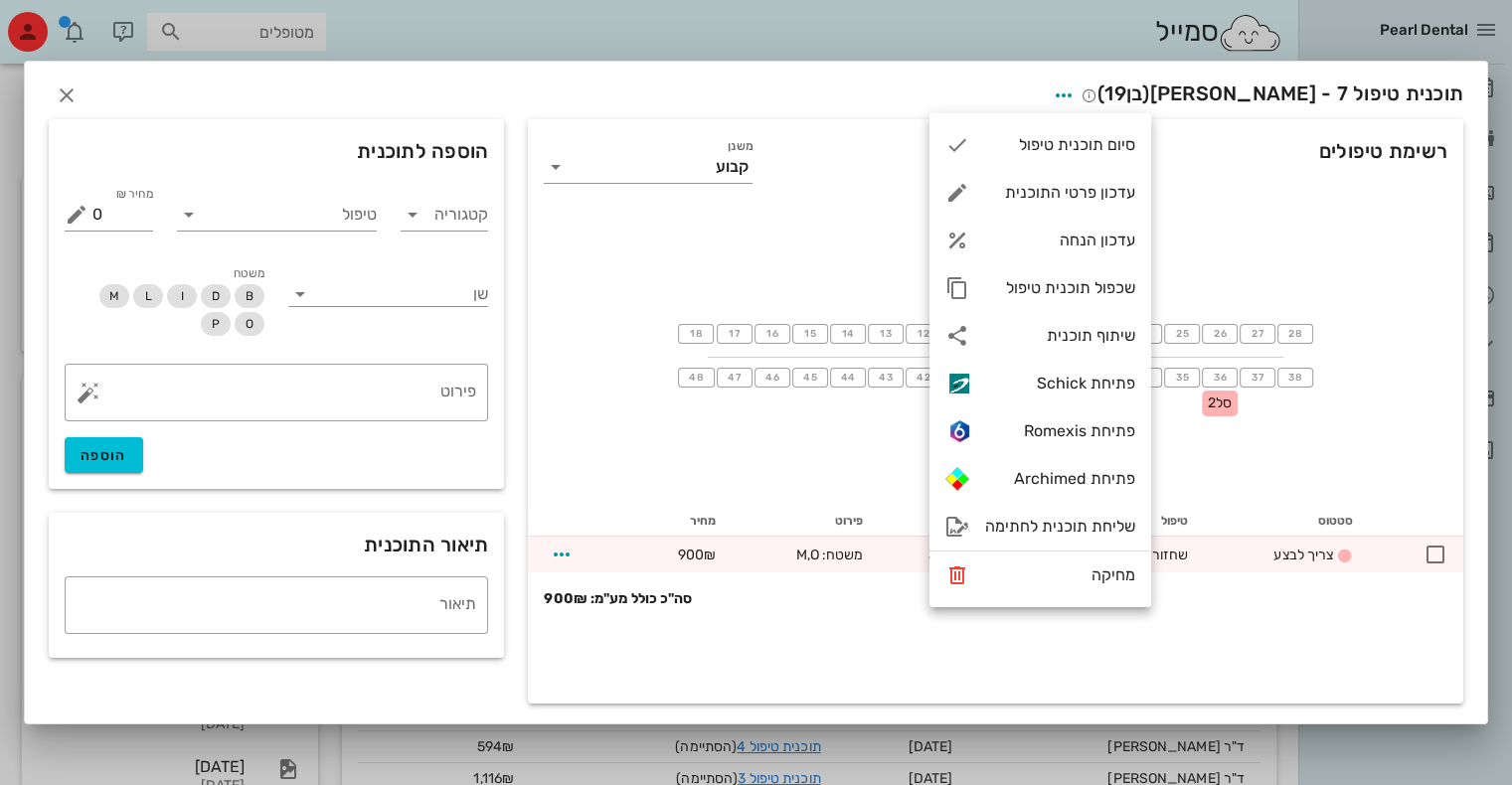 click on "18
17
16
15
14
13
12
11
21
22
23
24
25
26
27
28
48
47
46
45
44
43
42
41
31
32
33
34
35
36
סל2
37
38" at bounding box center [995, 356] 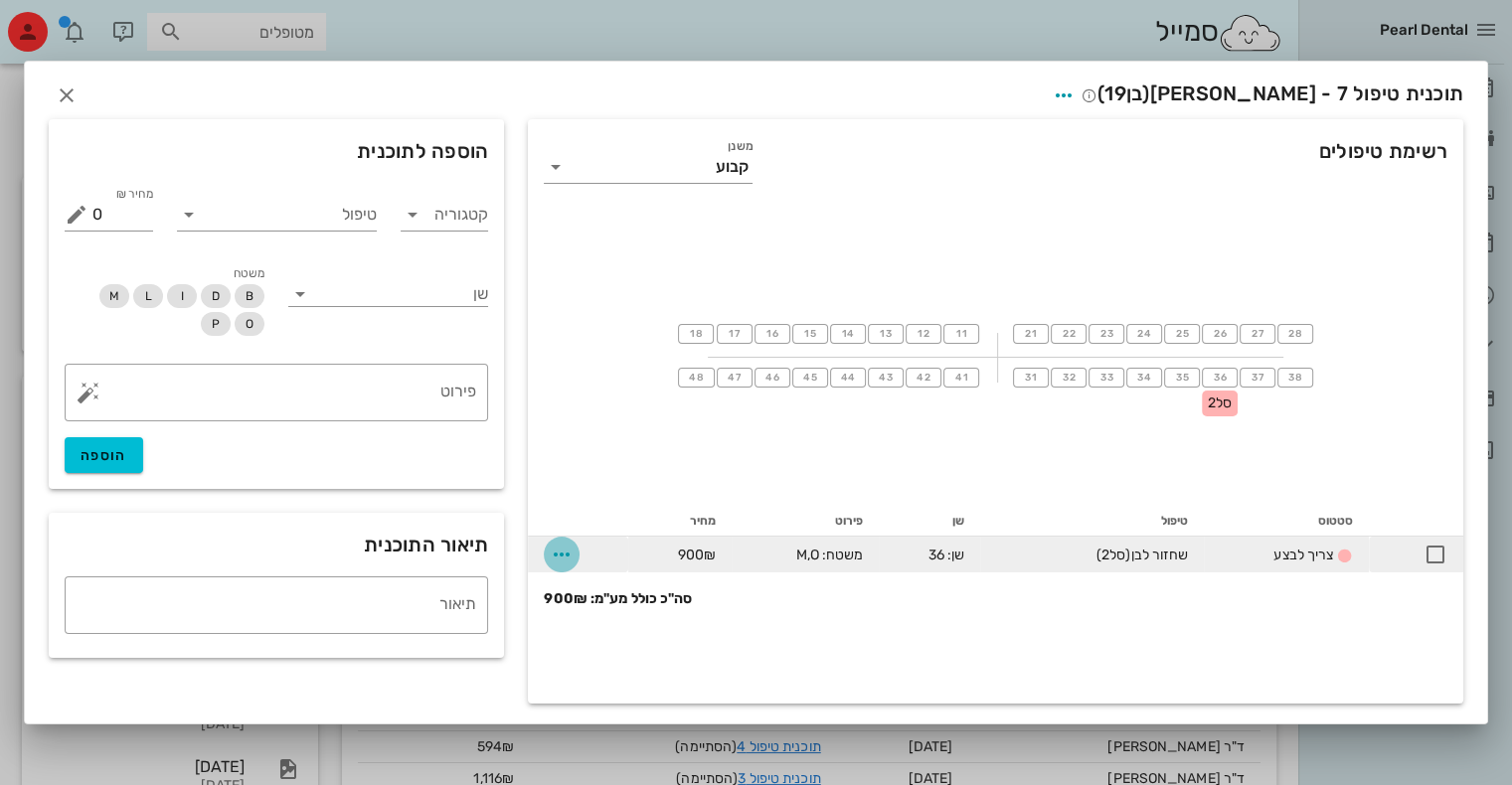 click at bounding box center [562, 554] 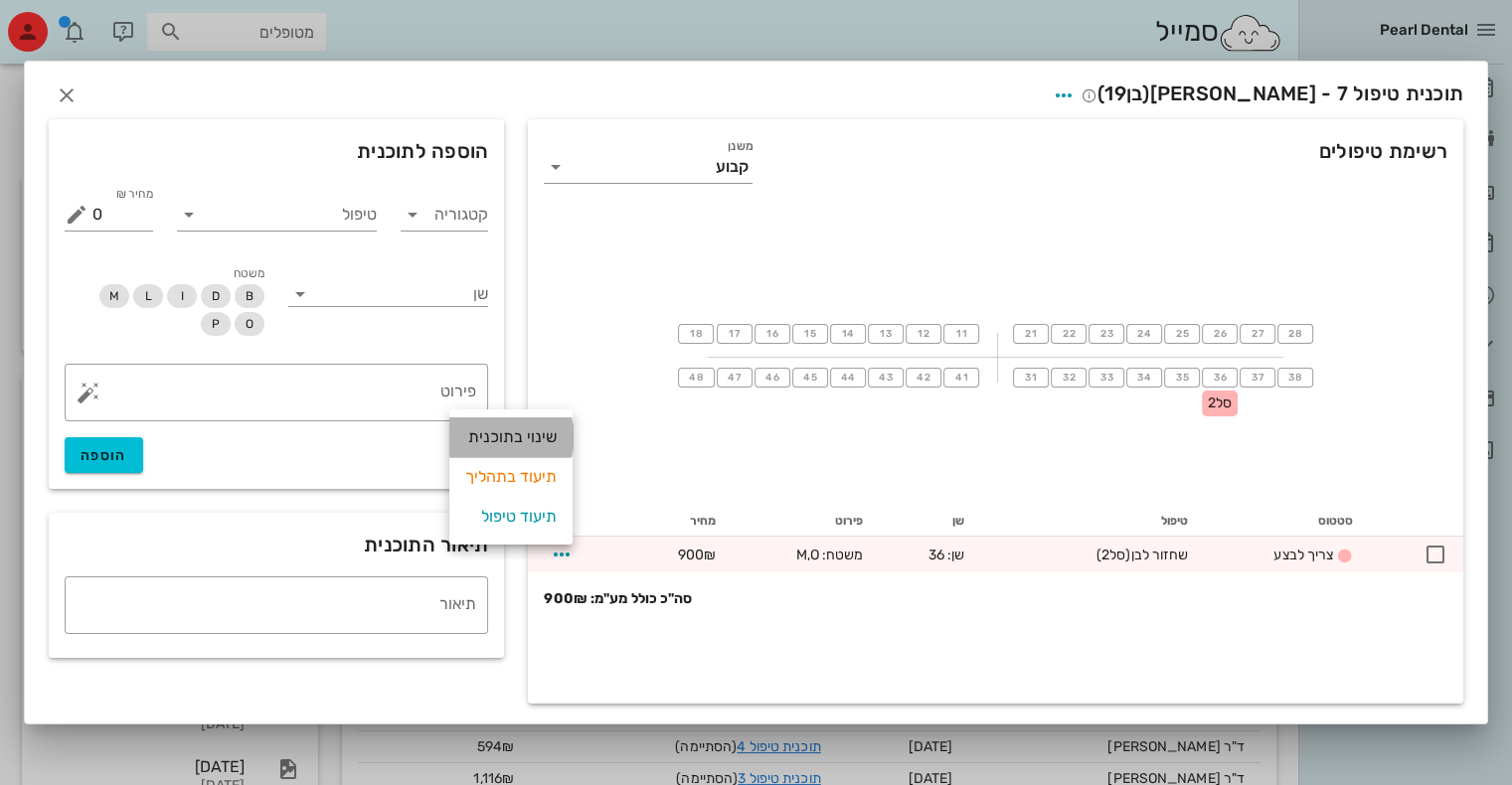 click on "שינוי בתוכנית" at bounding box center (511, 437) 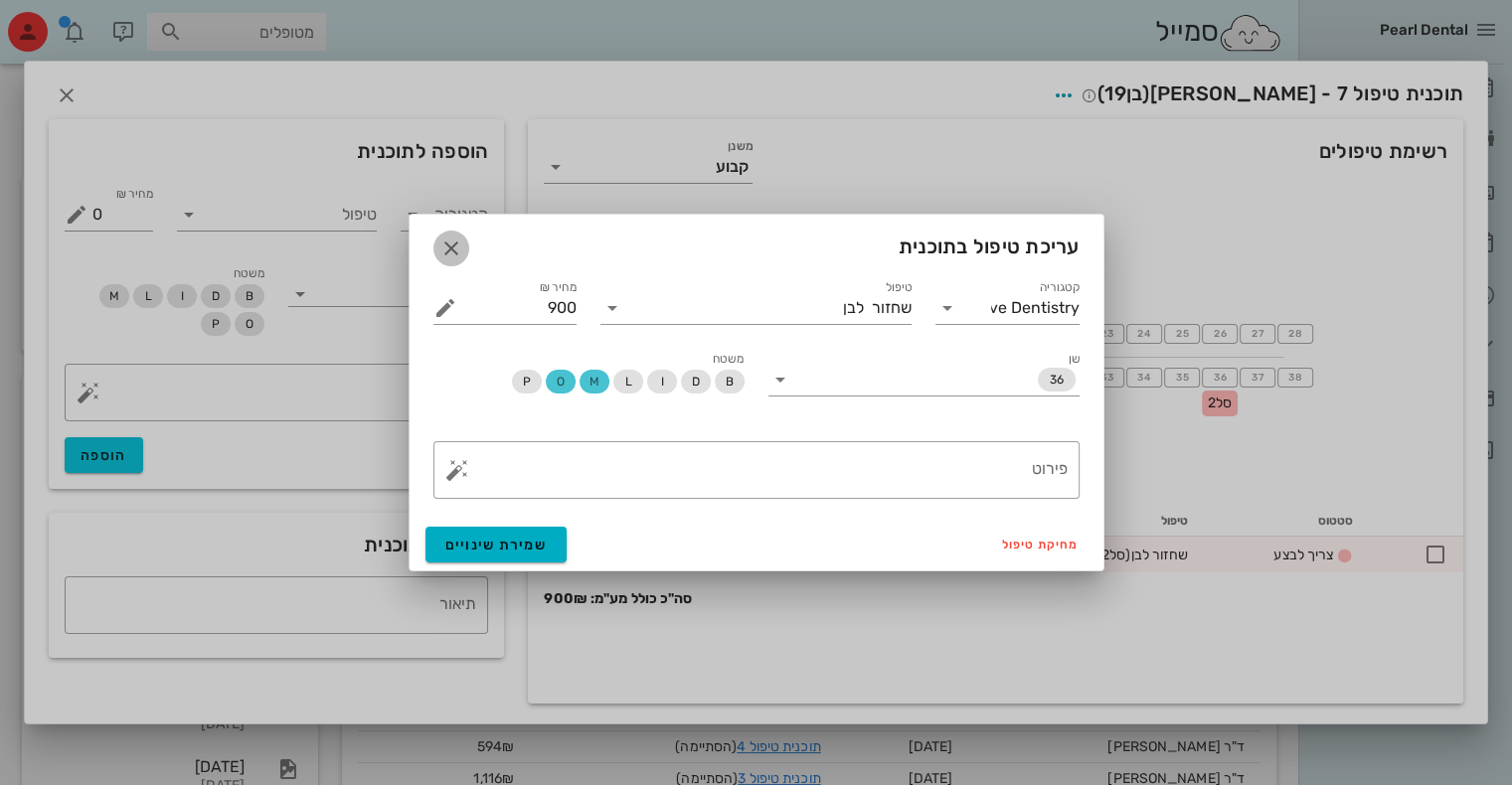 click at bounding box center (451, 248) 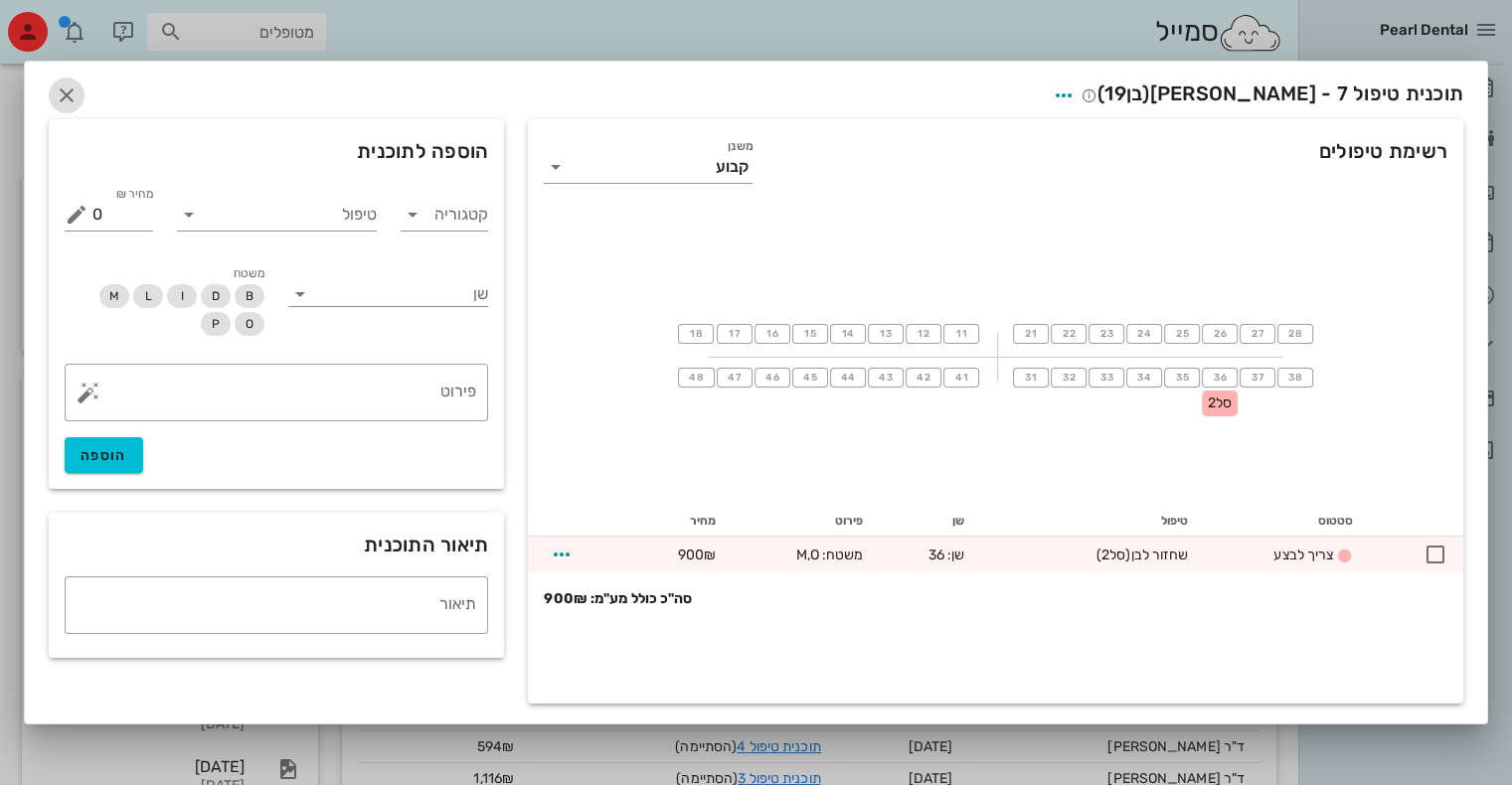 click at bounding box center (67, 95) 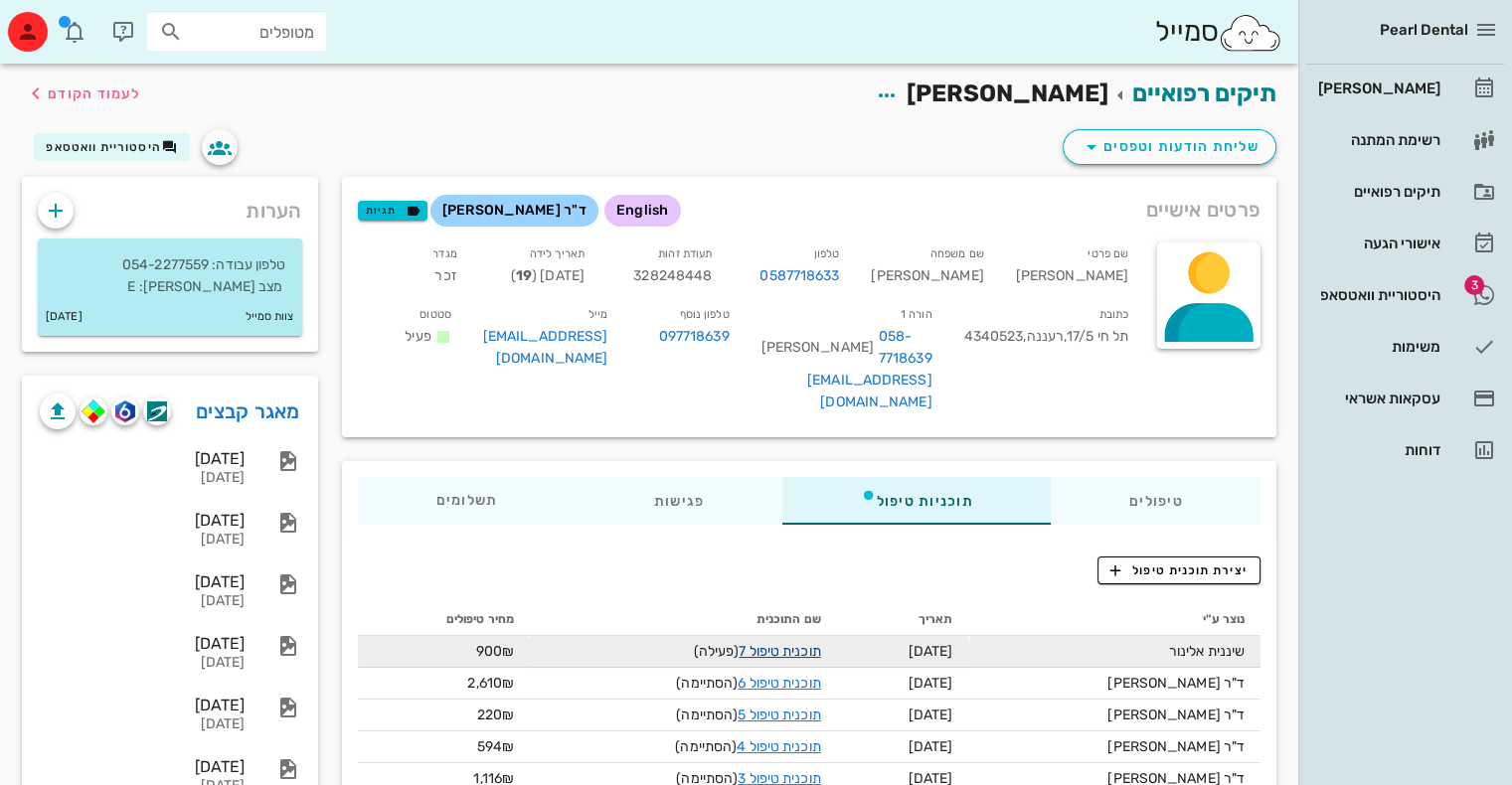 click on "תוכנית טיפול 7" at bounding box center (779, 651) 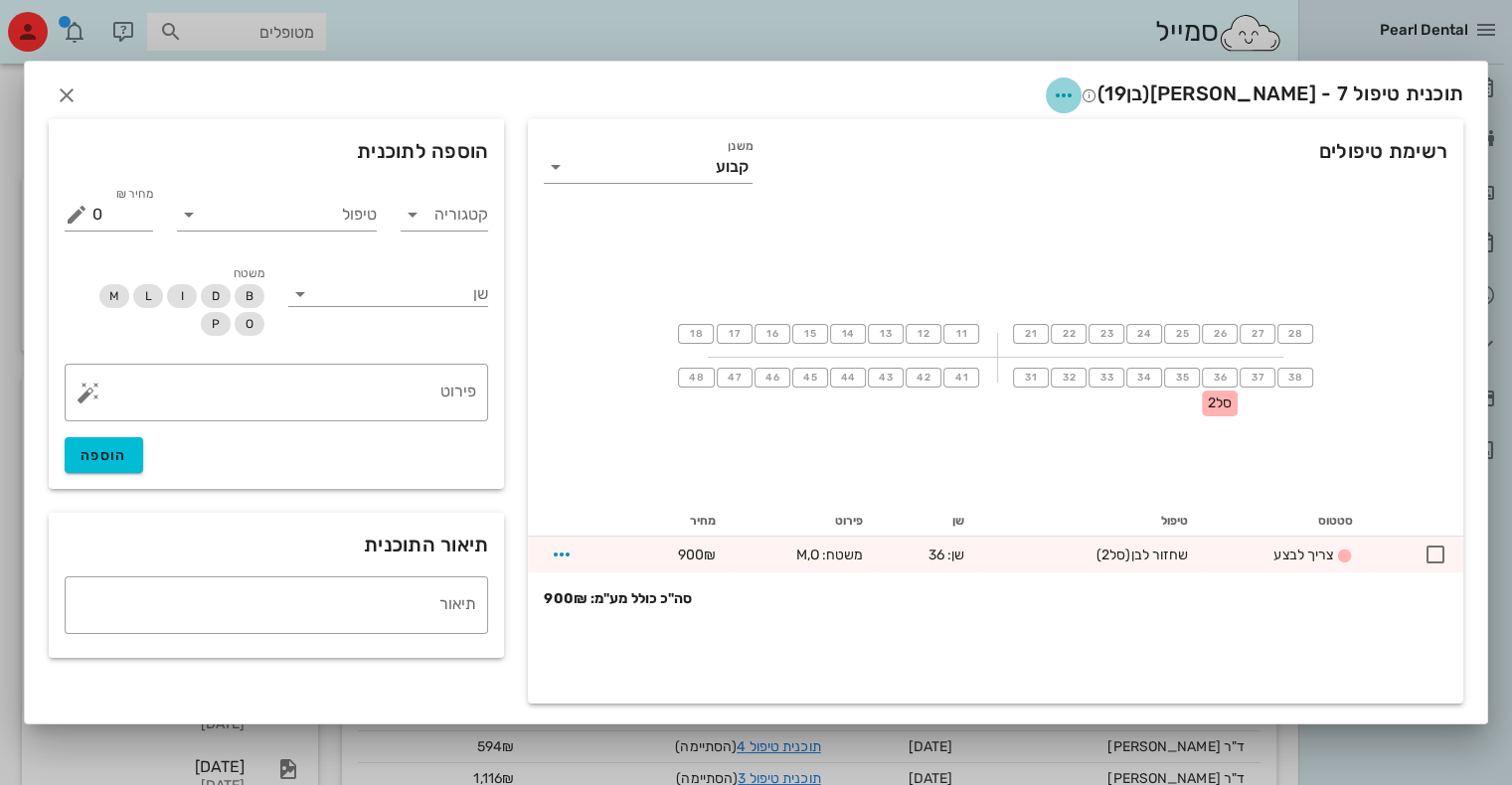 click at bounding box center [1064, 95] 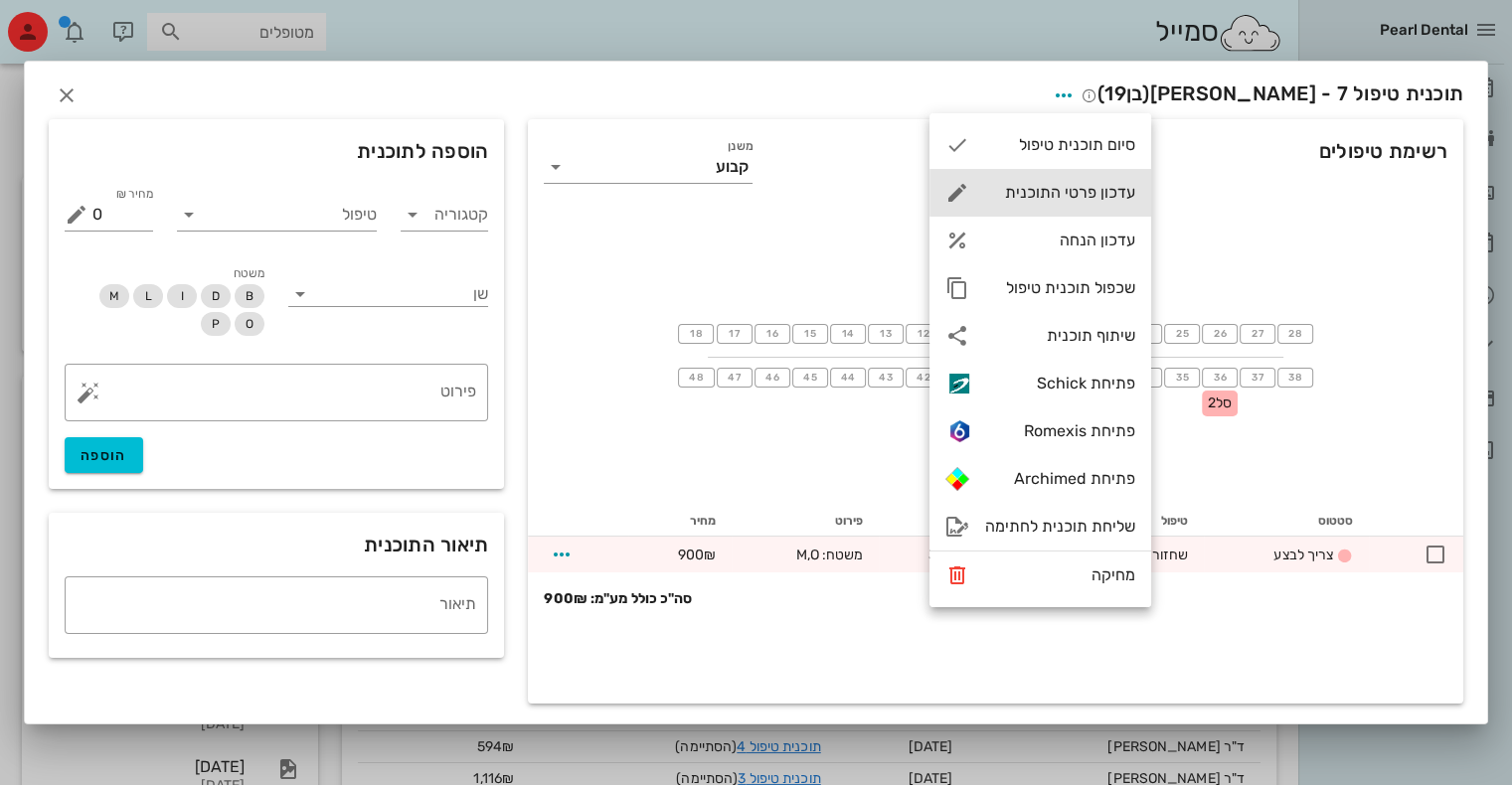 click on "עדכון פרטי התוכנית" at bounding box center [1060, 192] 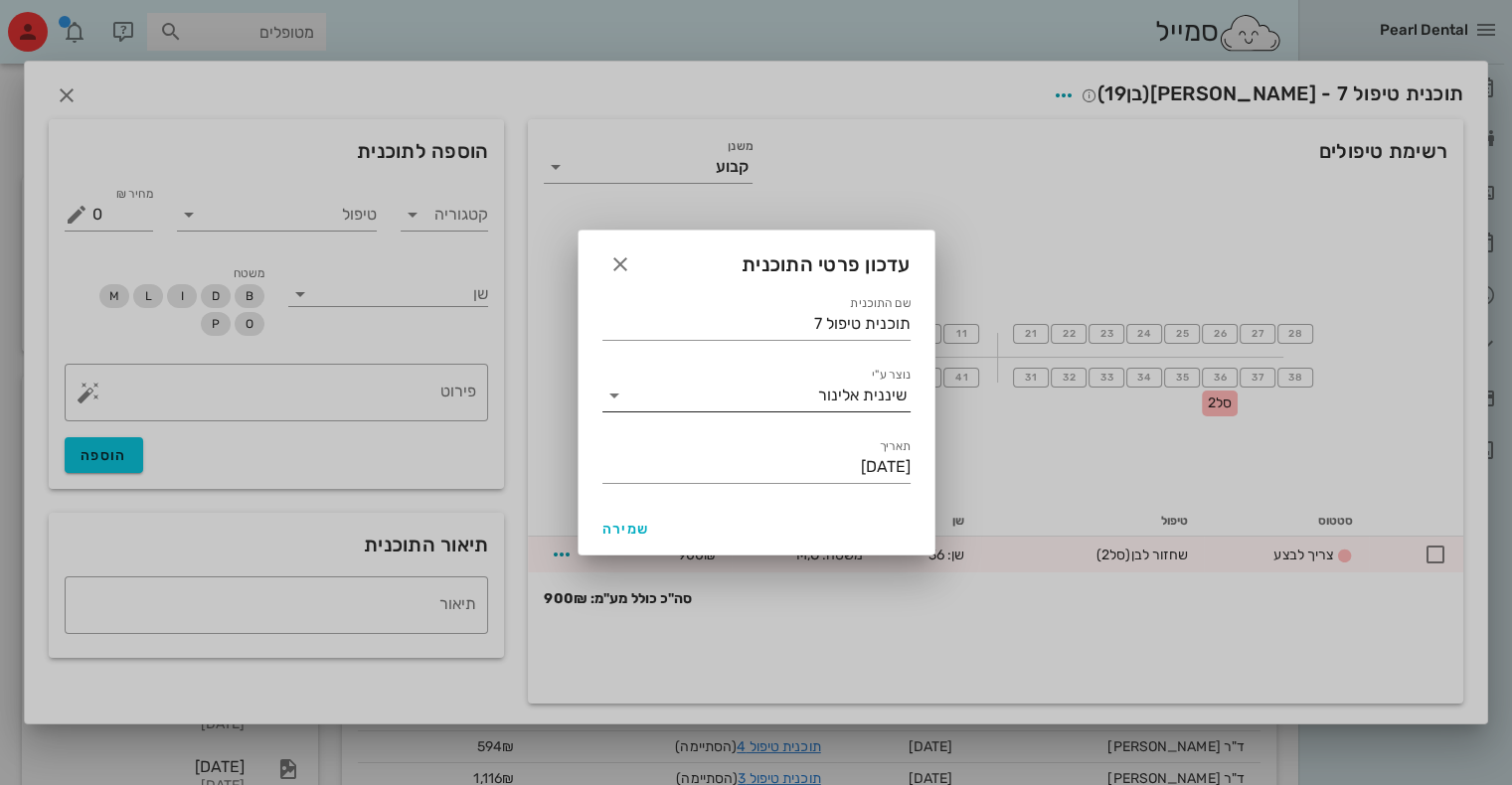 click at bounding box center [614, 395] 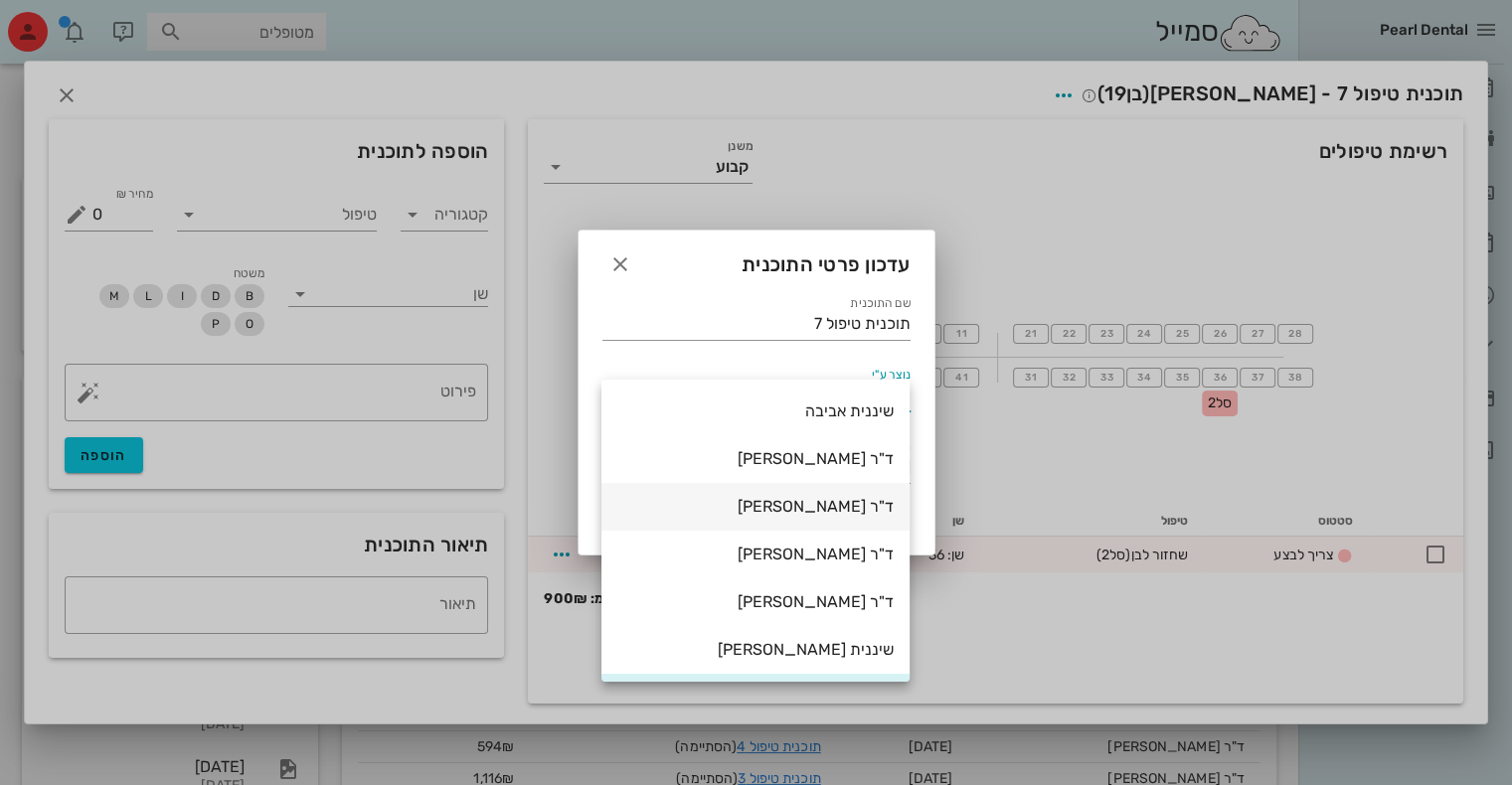 click on "ד"ר [PERSON_NAME]" at bounding box center (756, 506) 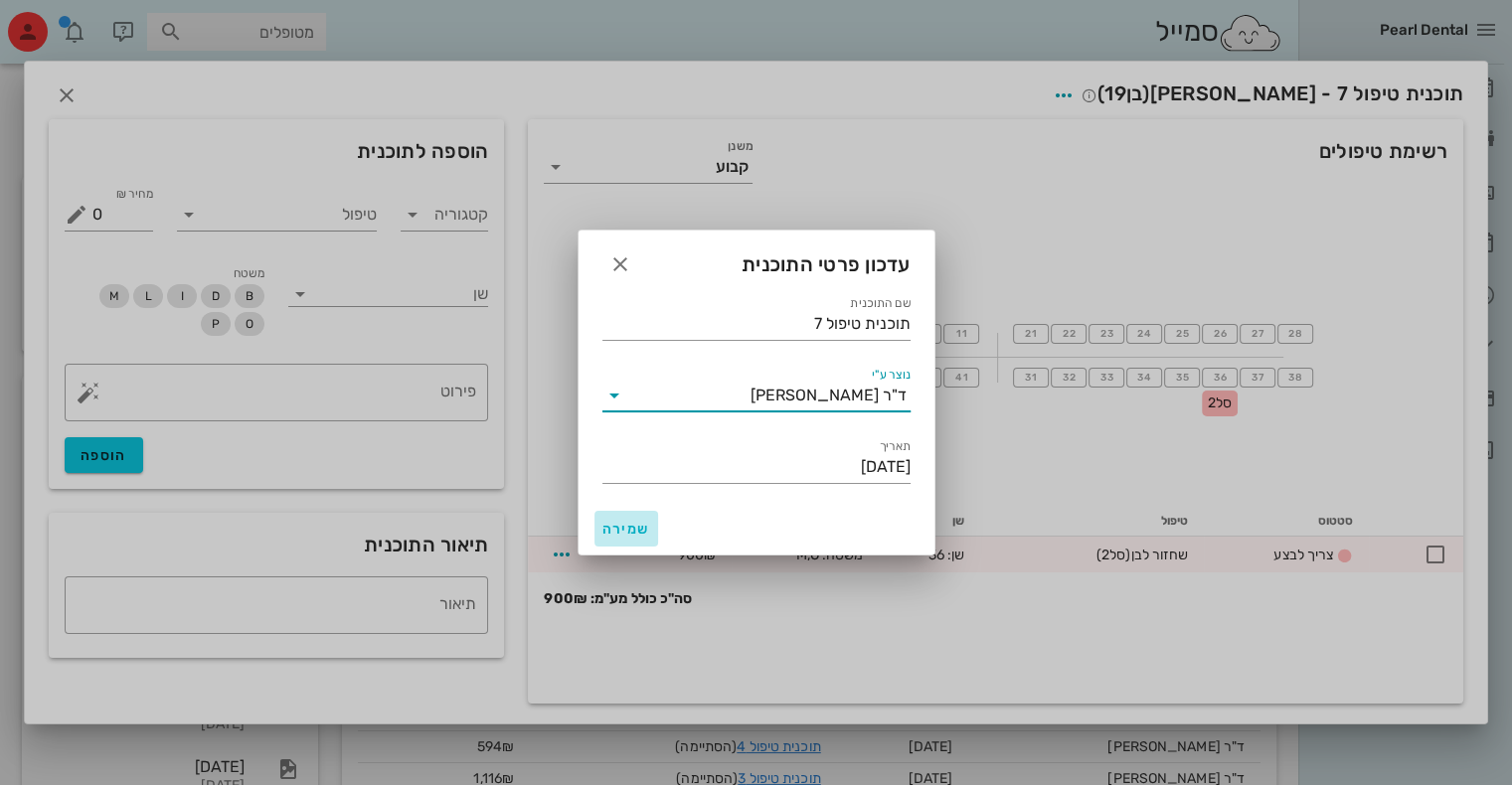 click on "שמירה" at bounding box center (626, 529) 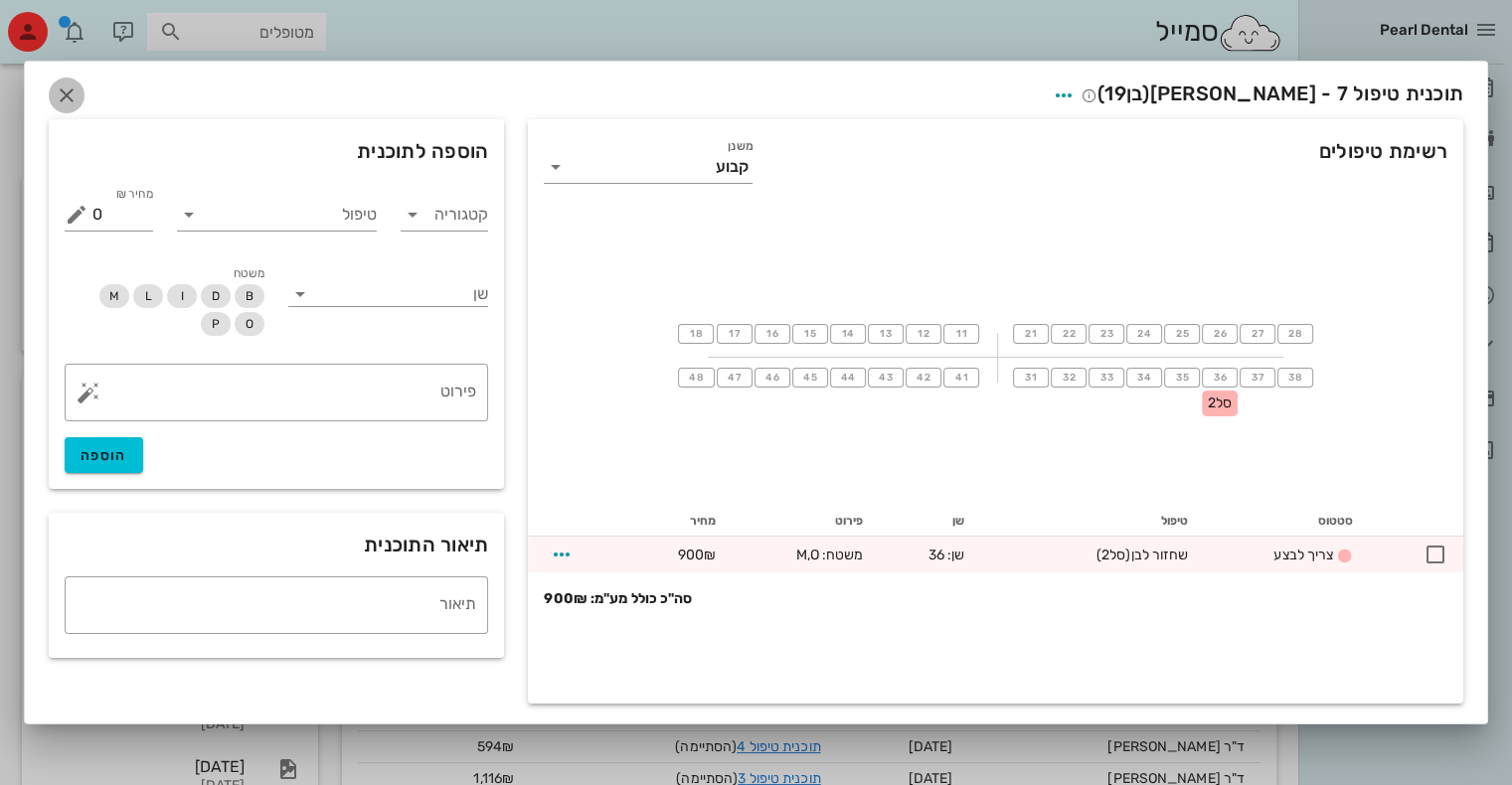 click at bounding box center [67, 95] 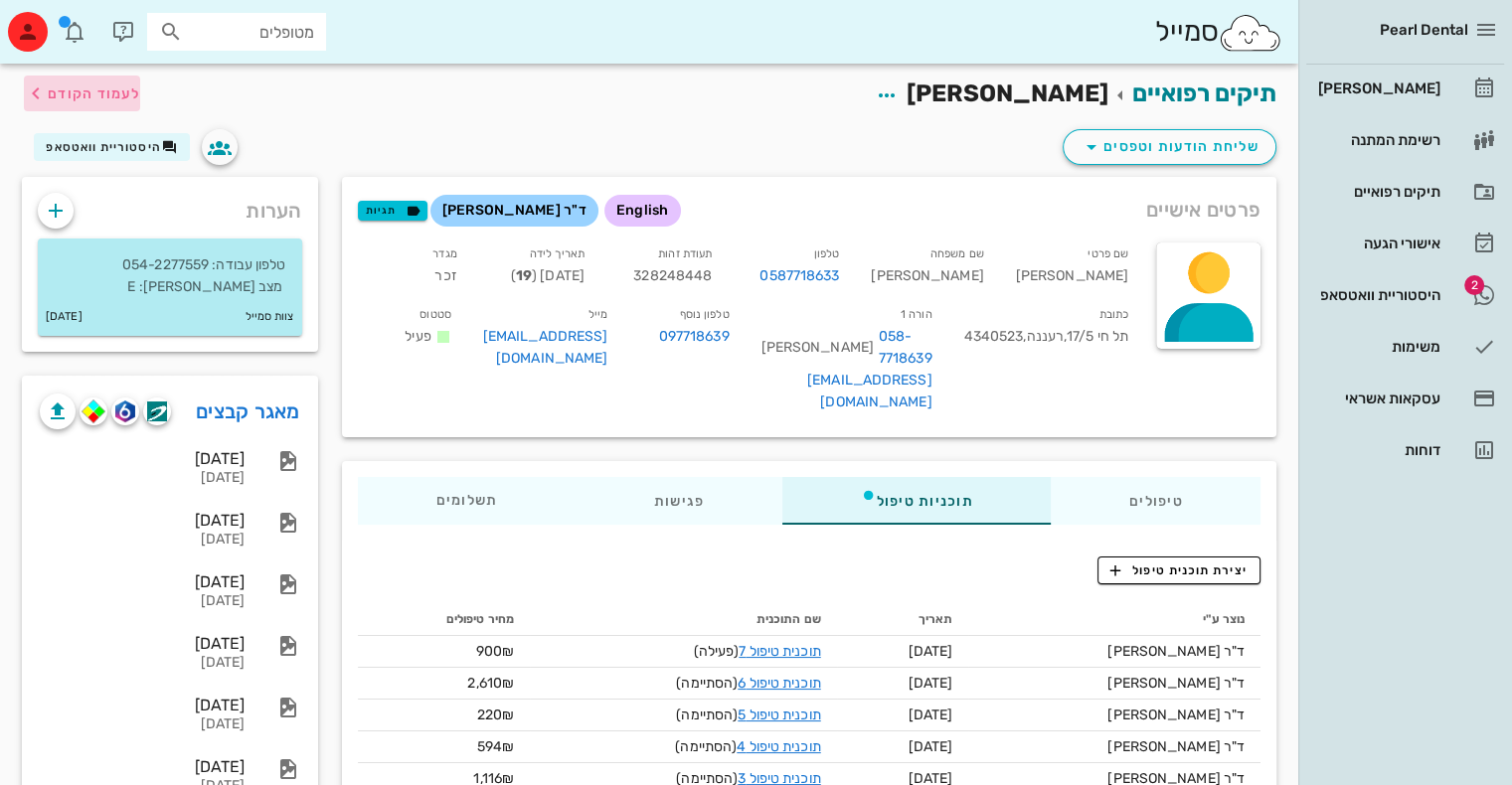 click on "לעמוד הקודם" at bounding box center [93, 93] 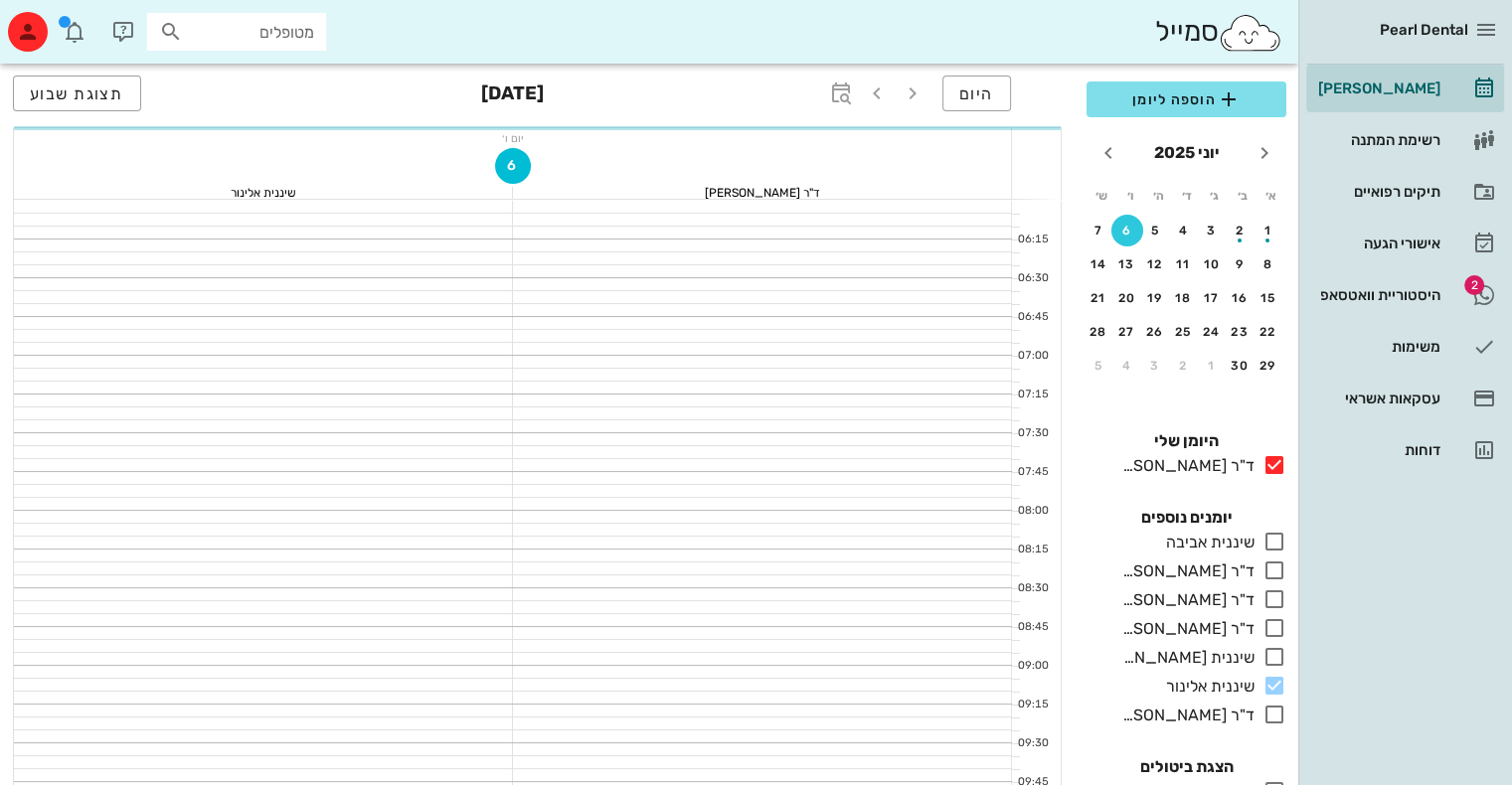 scroll, scrollTop: 219, scrollLeft: 0, axis: vertical 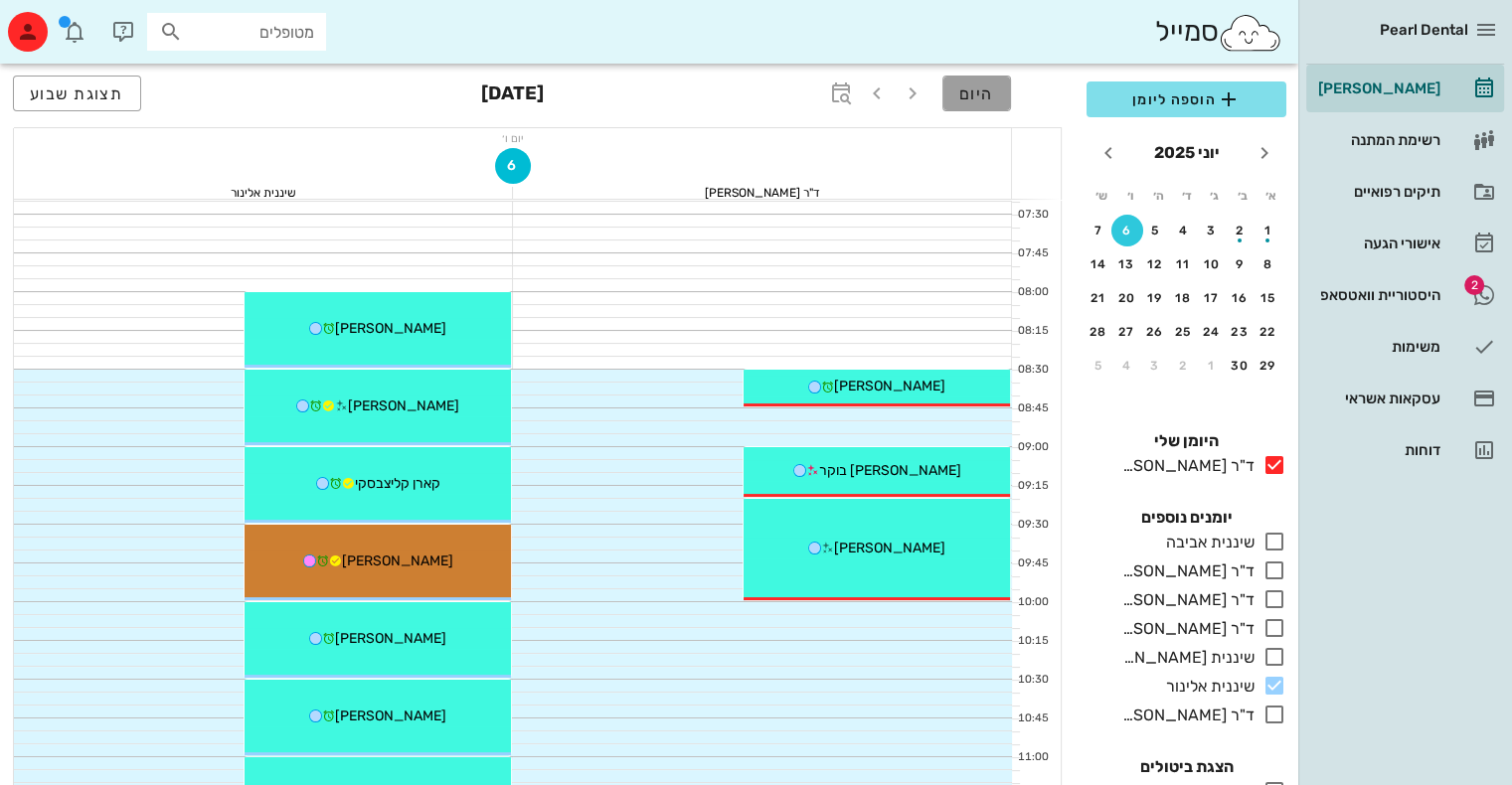 click on "היום" at bounding box center [976, 93] 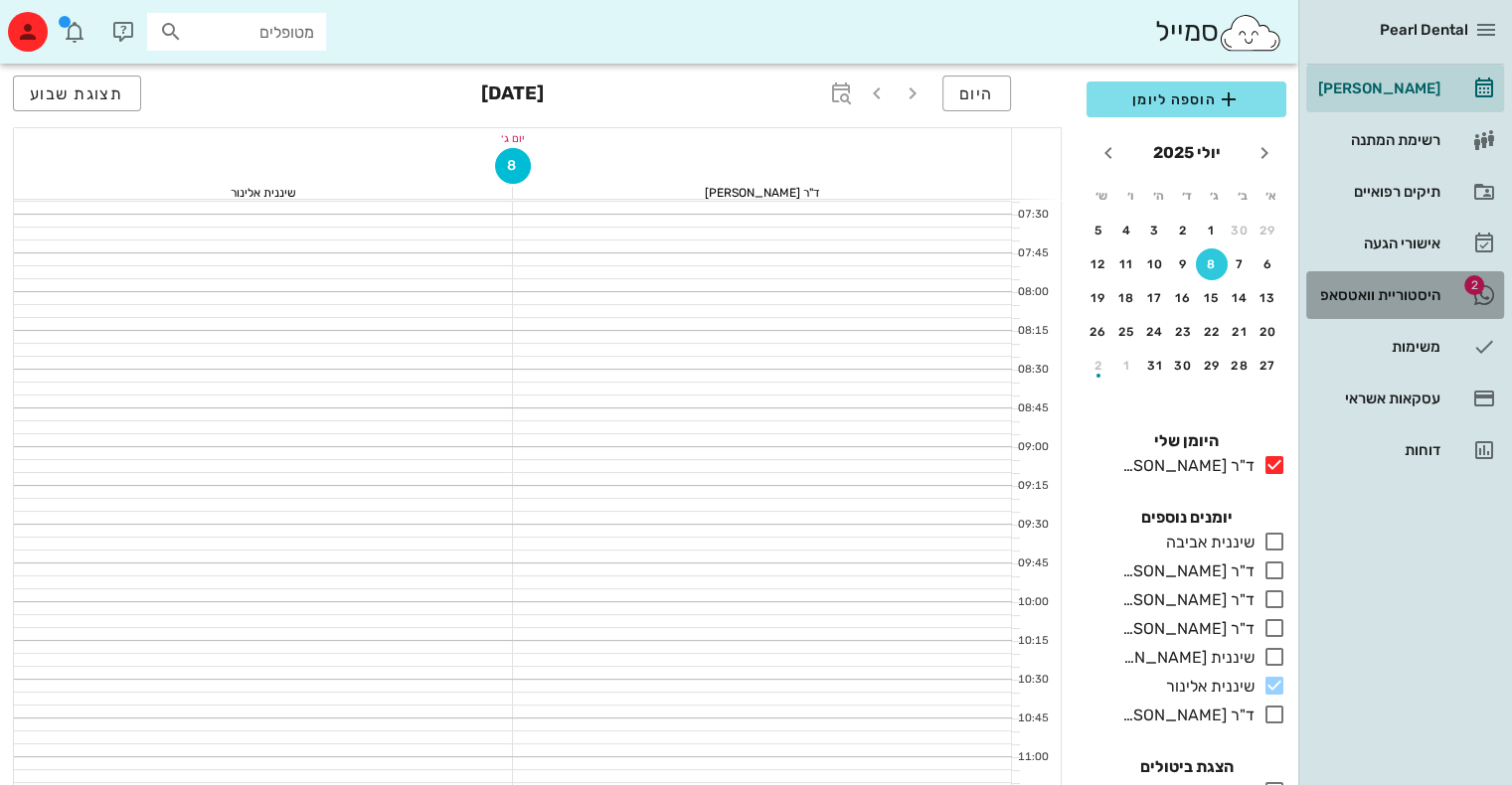 click on "היסטוריית וואטסאפ" at bounding box center [1377, 295] 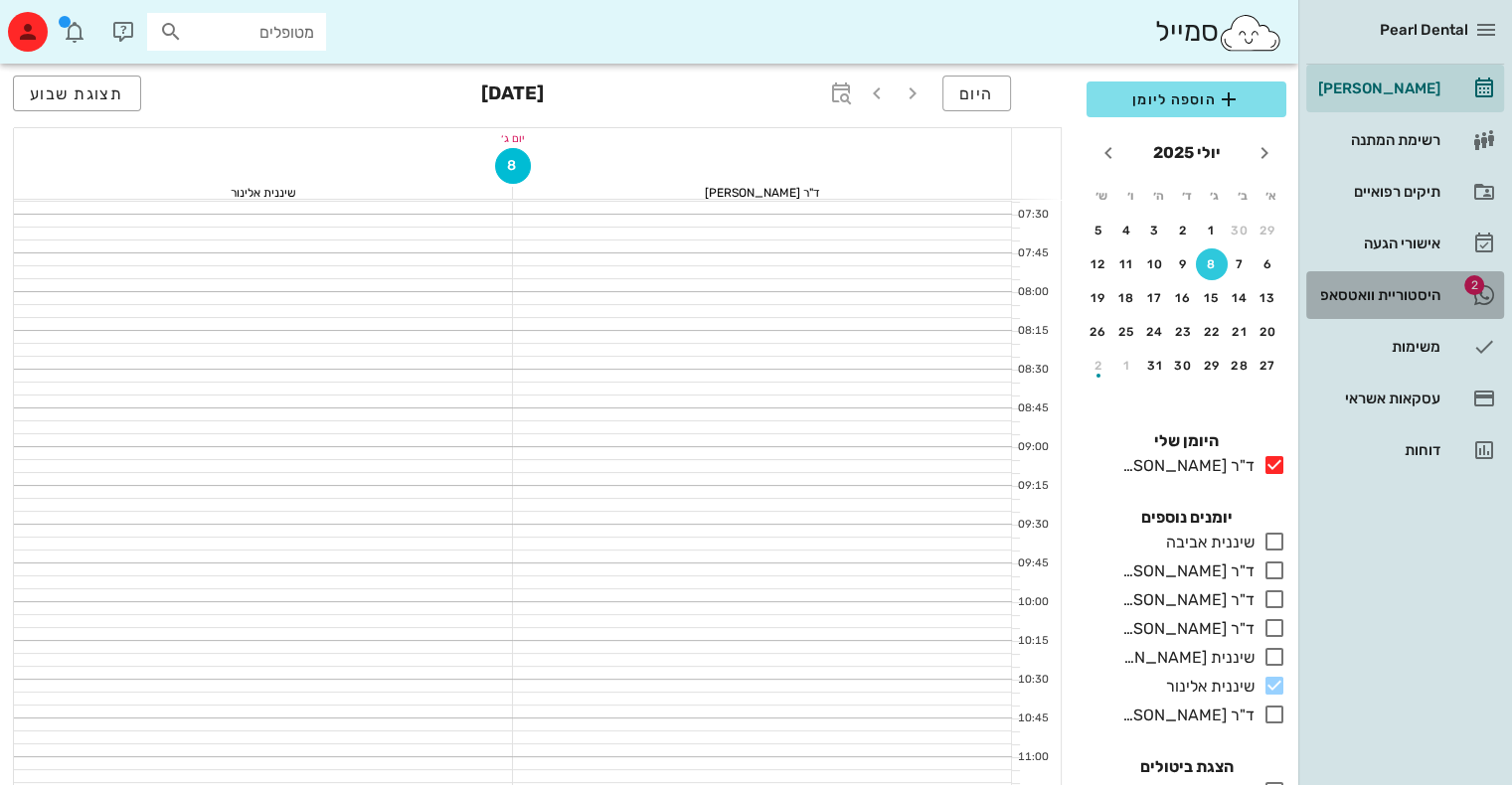 scroll, scrollTop: 0, scrollLeft: 0, axis: both 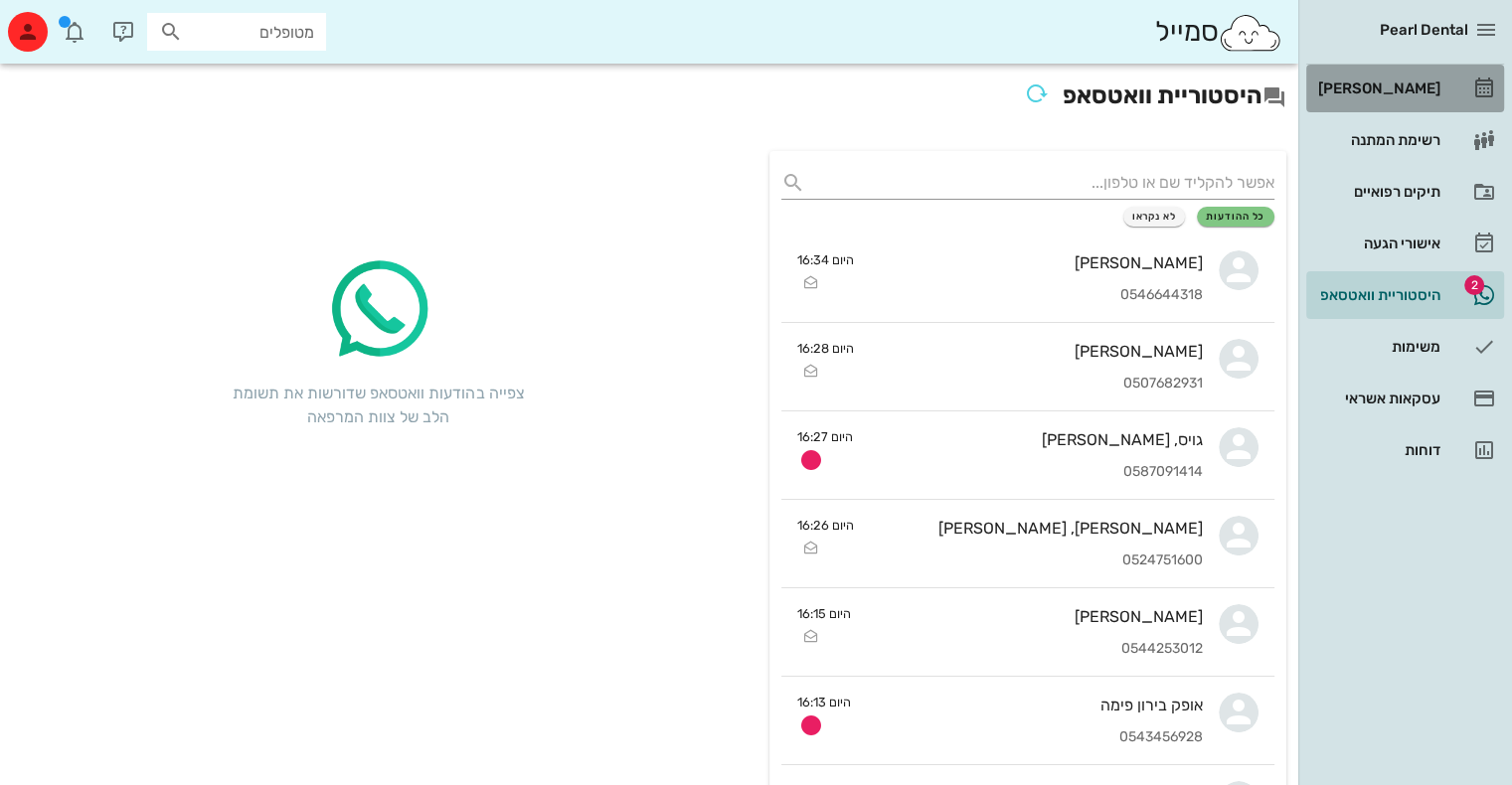 click on "[PERSON_NAME]" at bounding box center (1377, 88) 